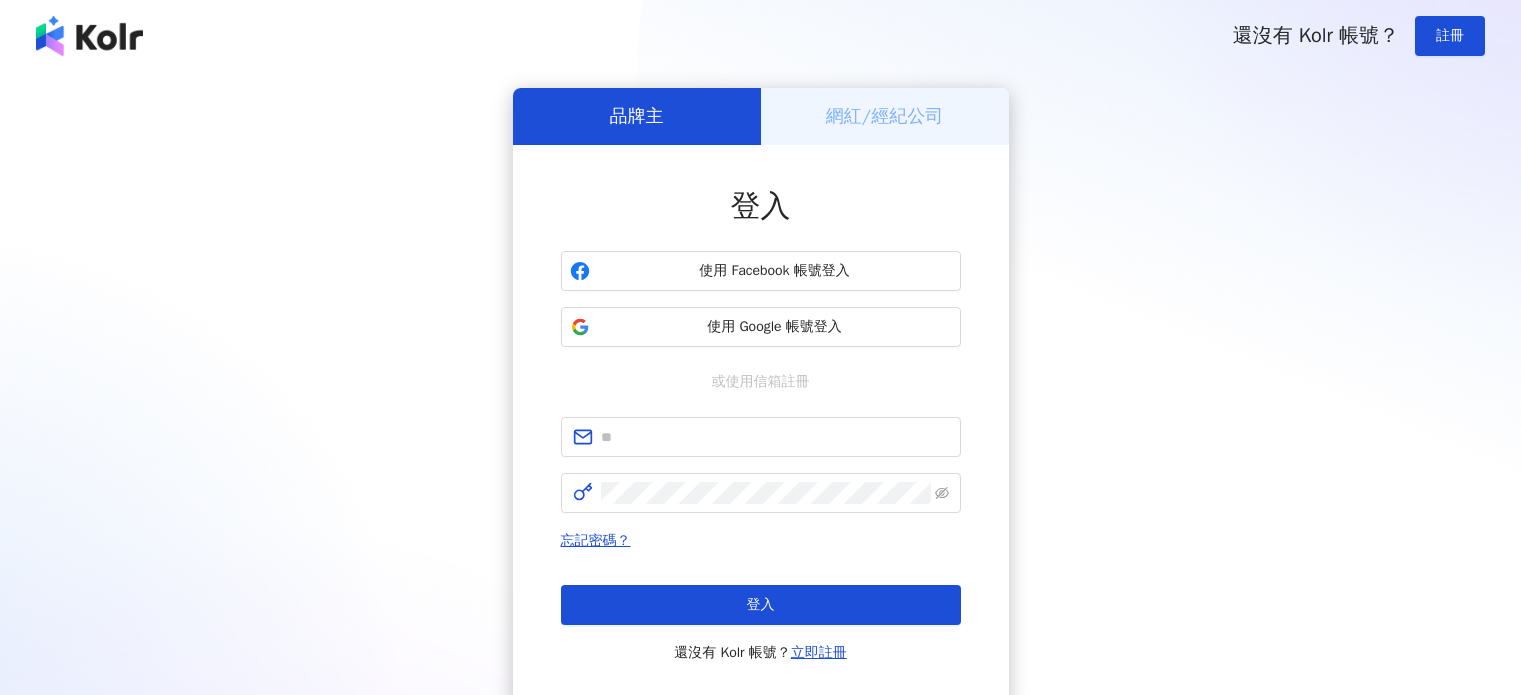 scroll, scrollTop: 0, scrollLeft: 0, axis: both 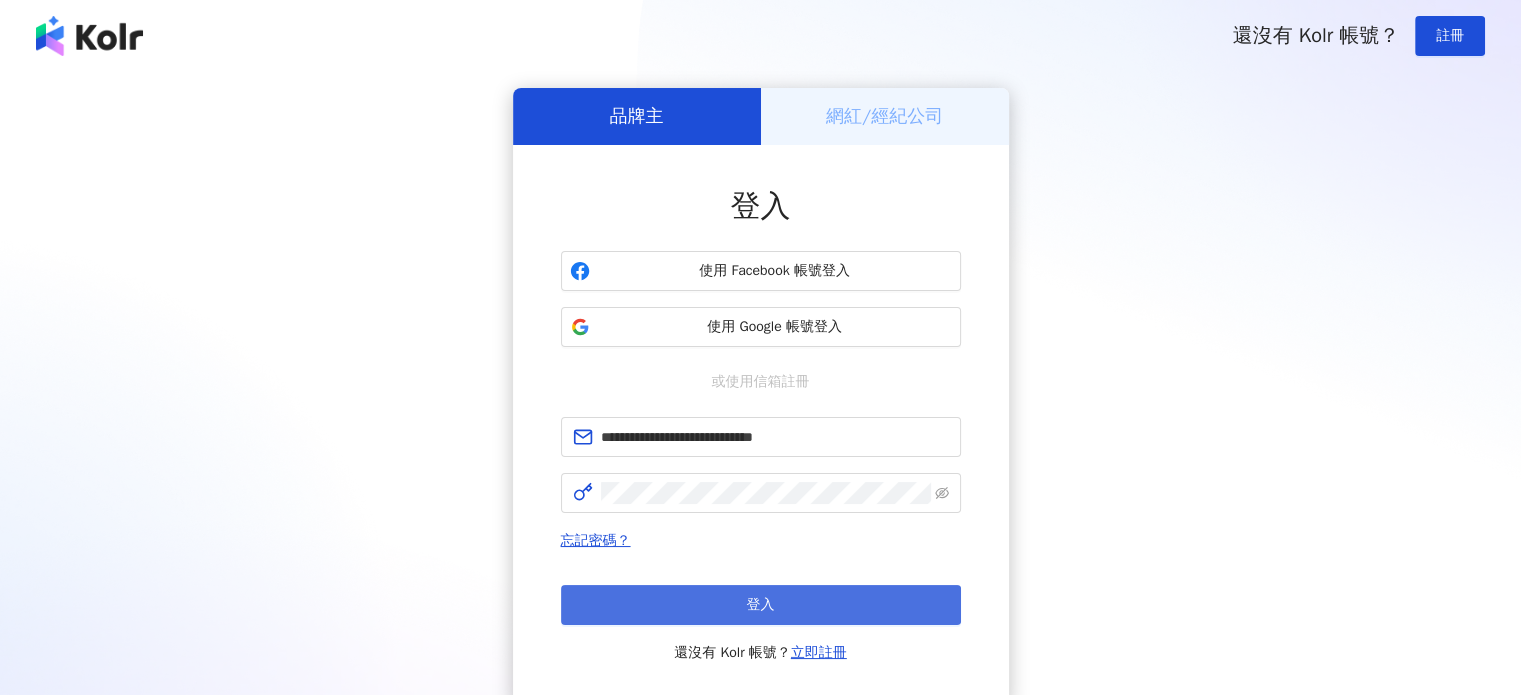 click on "登入" at bounding box center [761, 605] 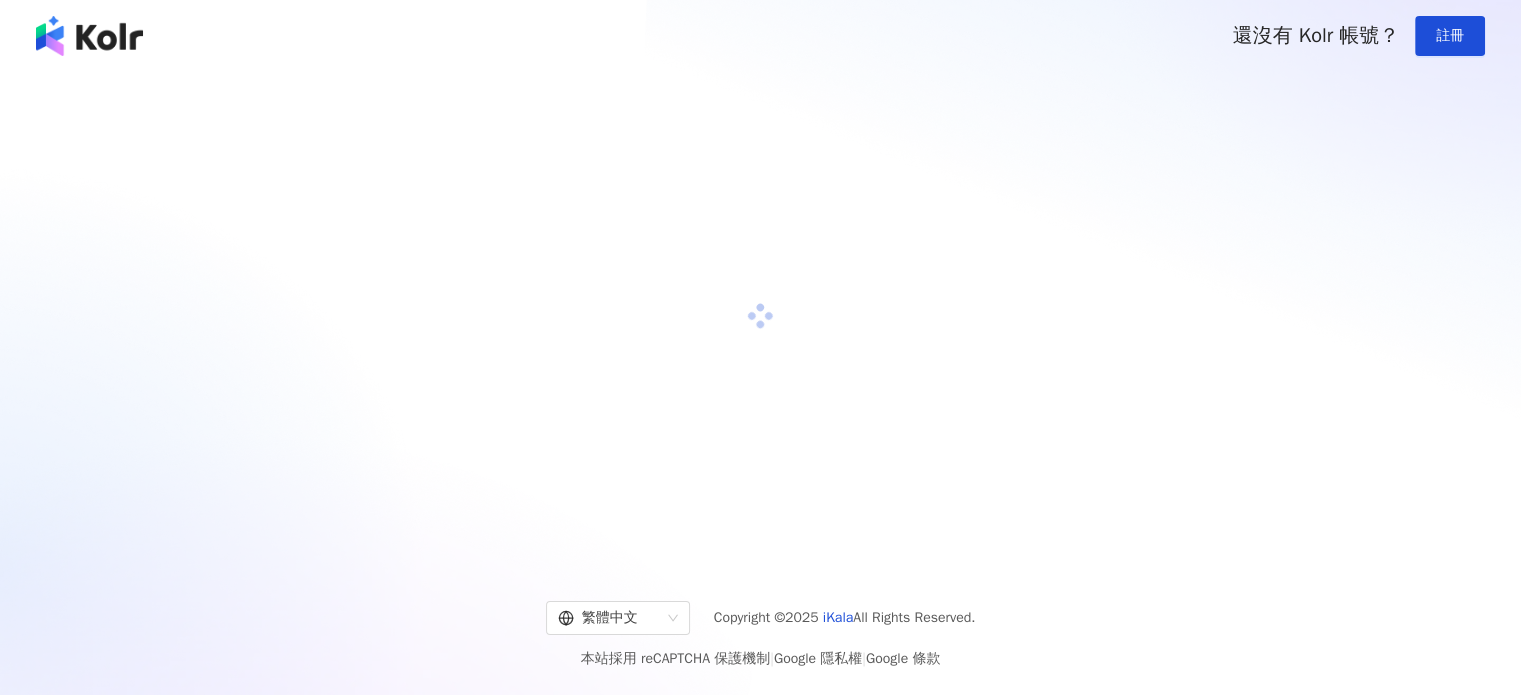 scroll, scrollTop: 0, scrollLeft: 0, axis: both 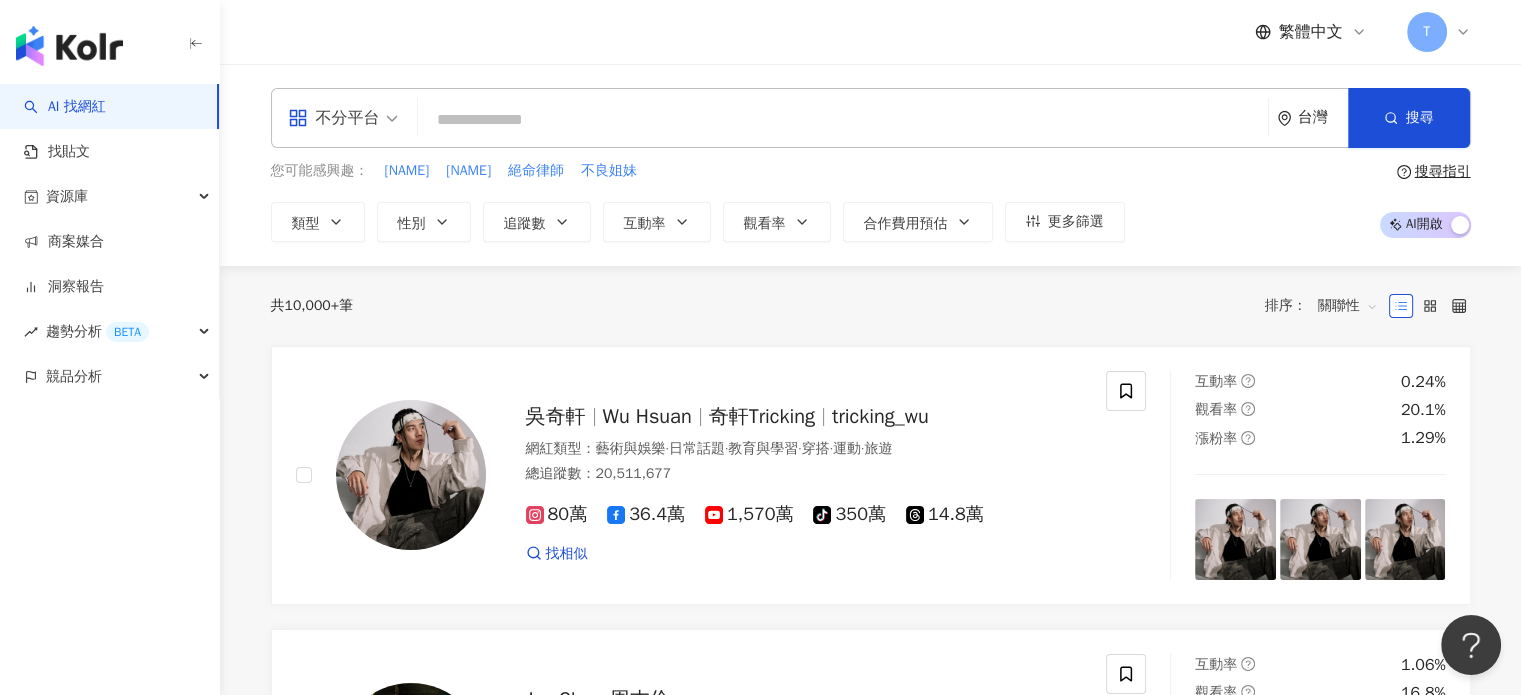 click on "共  10,000+  筆 排序： 關聯性" at bounding box center [871, 306] 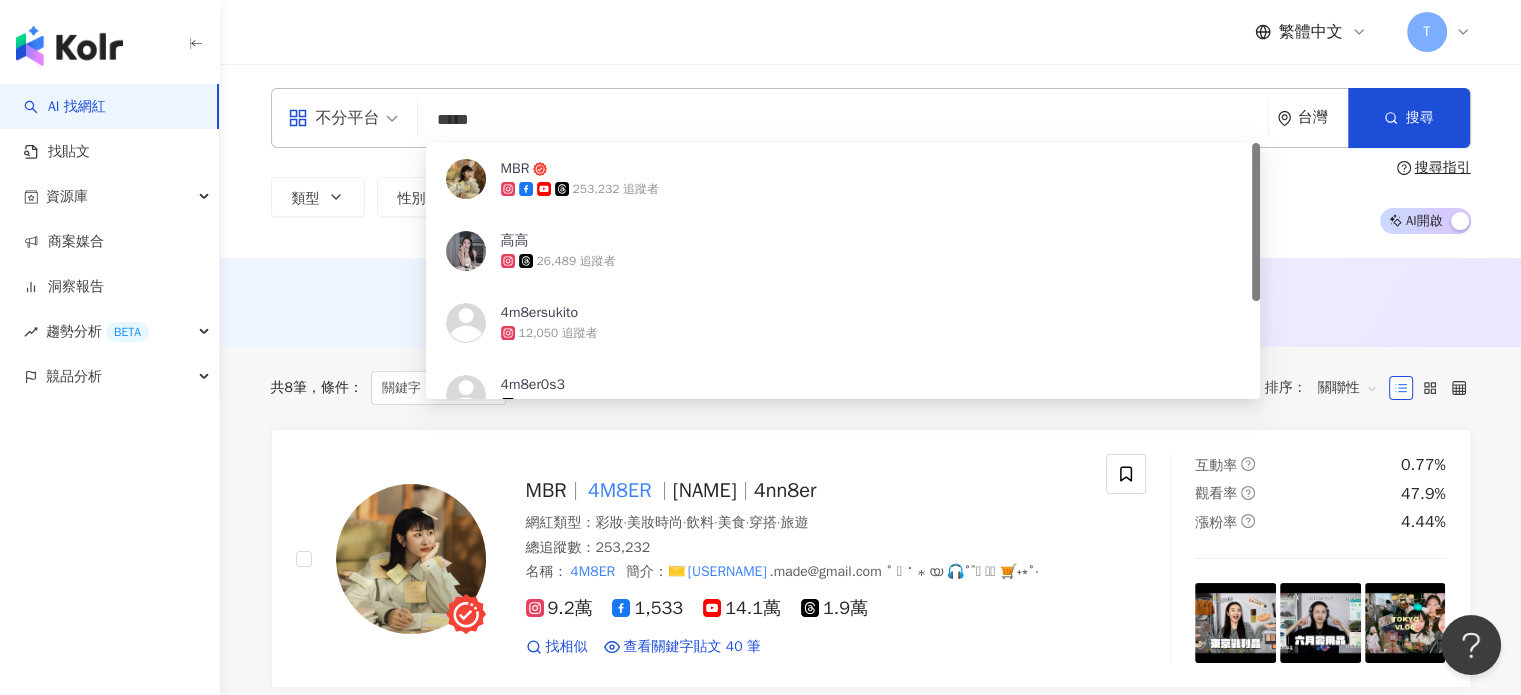 click on "253,232   追蹤者" at bounding box center [616, 189] 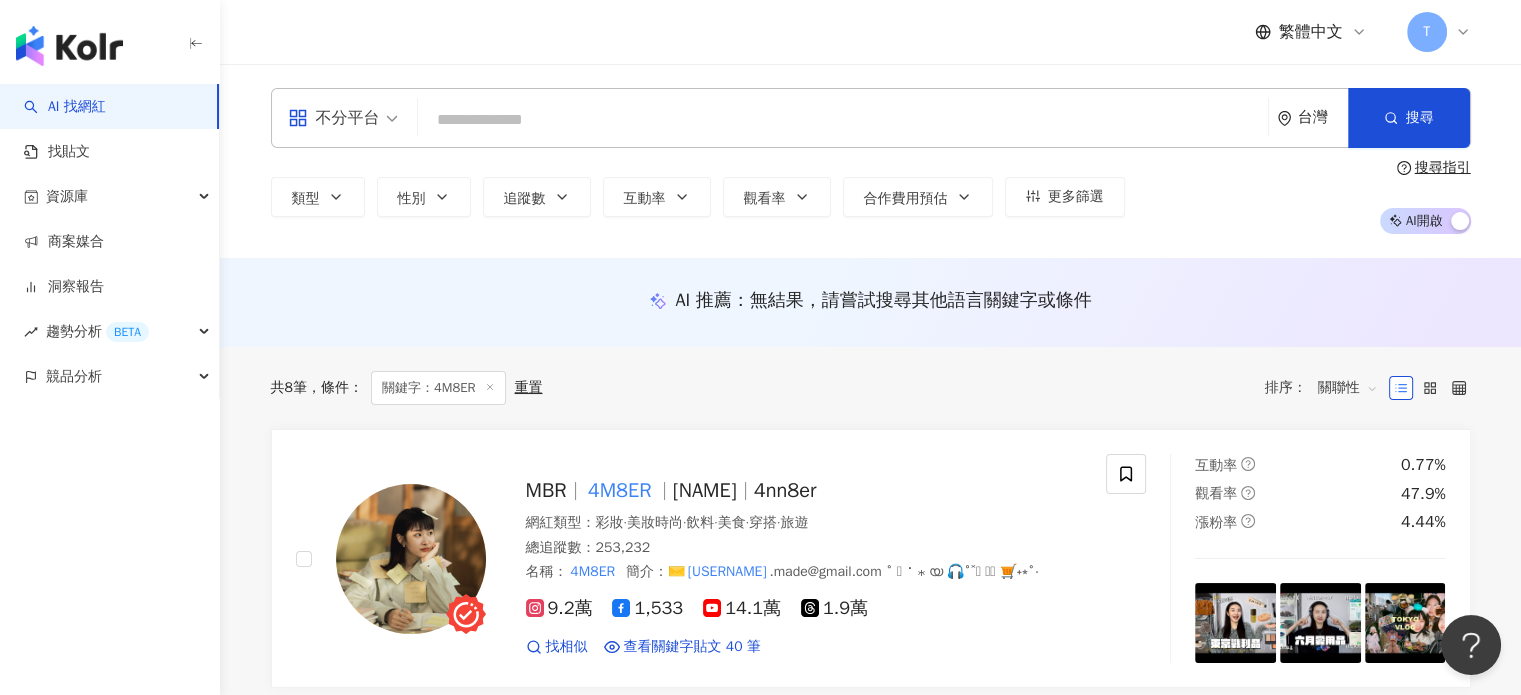 click at bounding box center (843, 120) 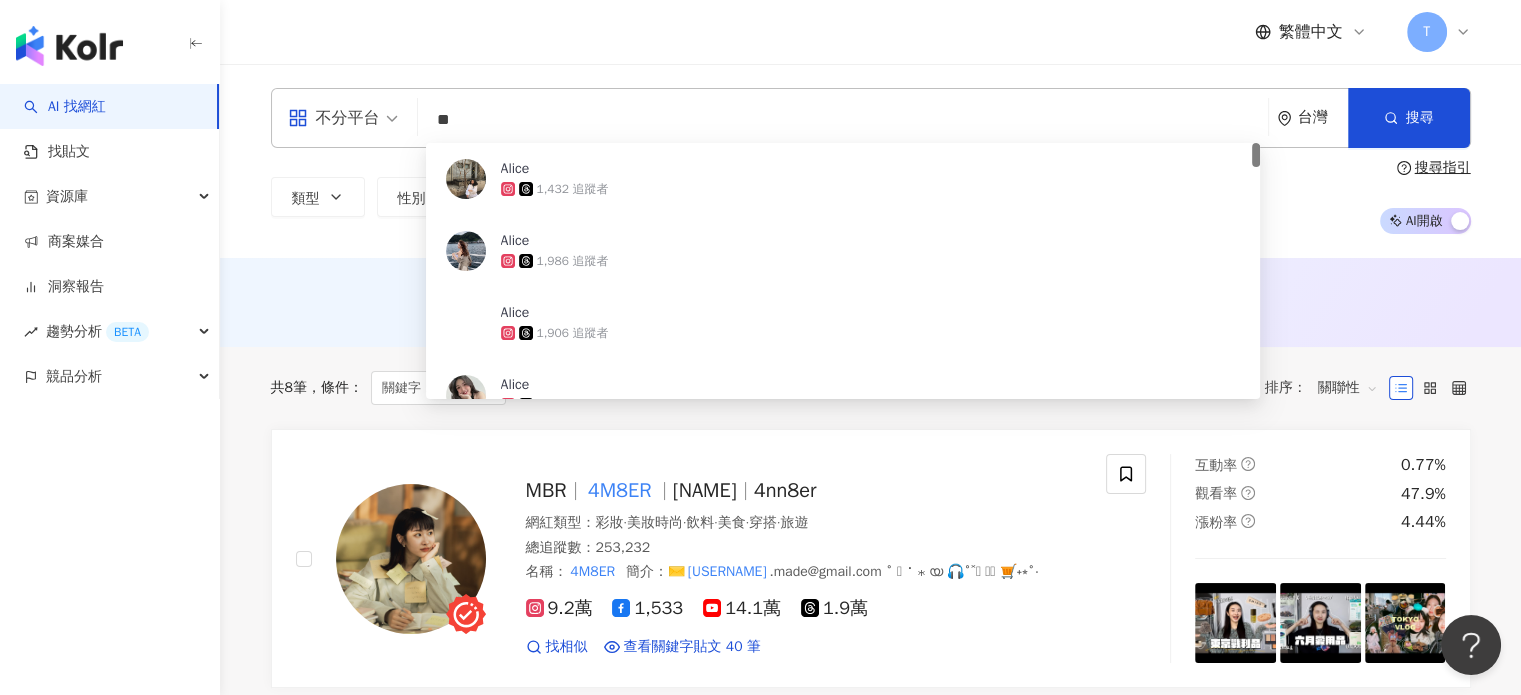 type on "*" 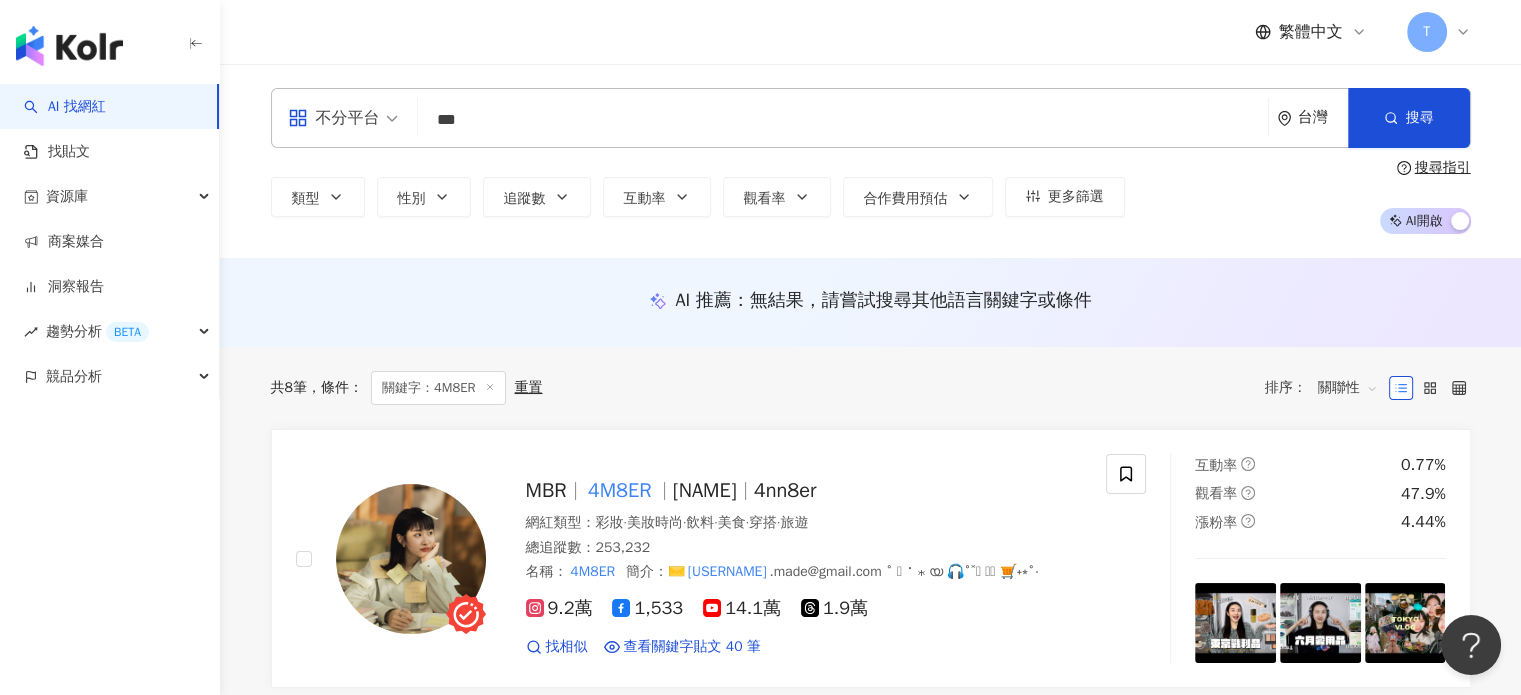 type on "***" 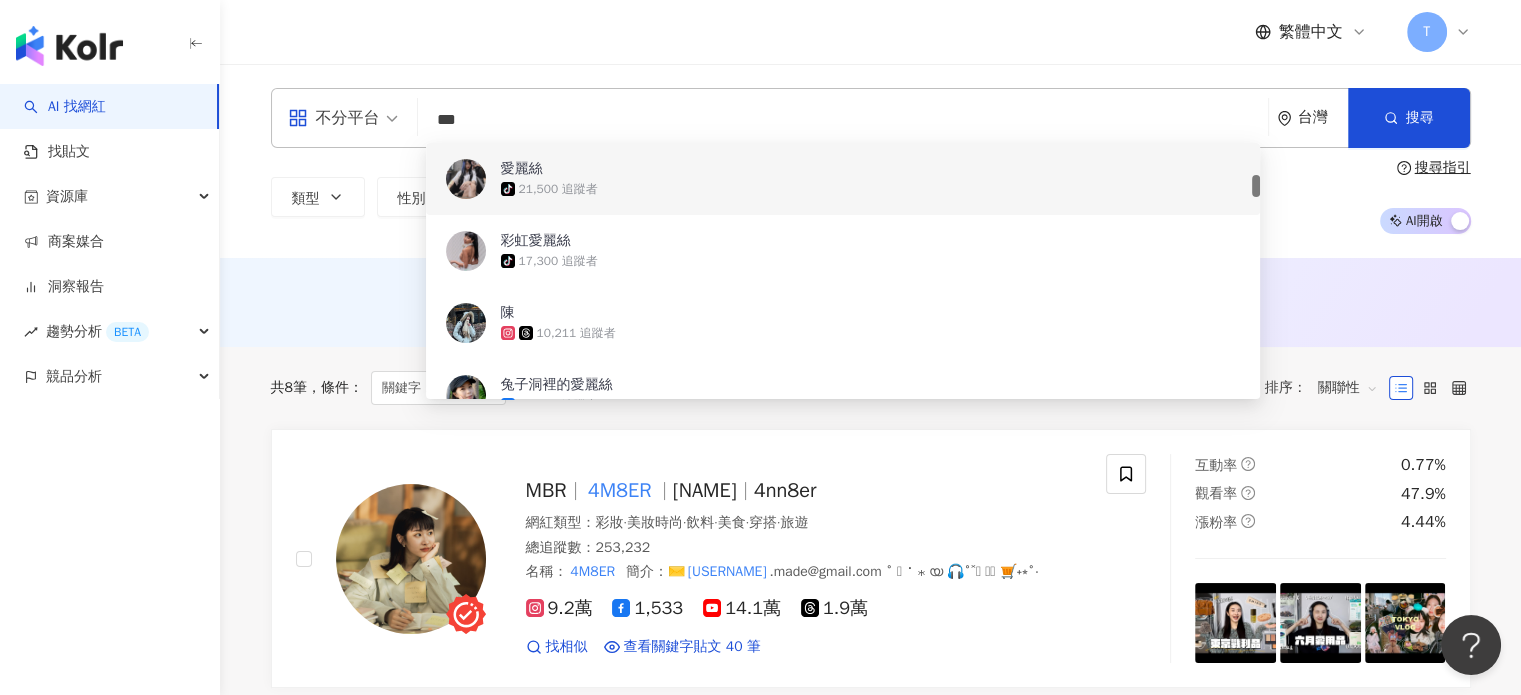 scroll, scrollTop: 288, scrollLeft: 0, axis: vertical 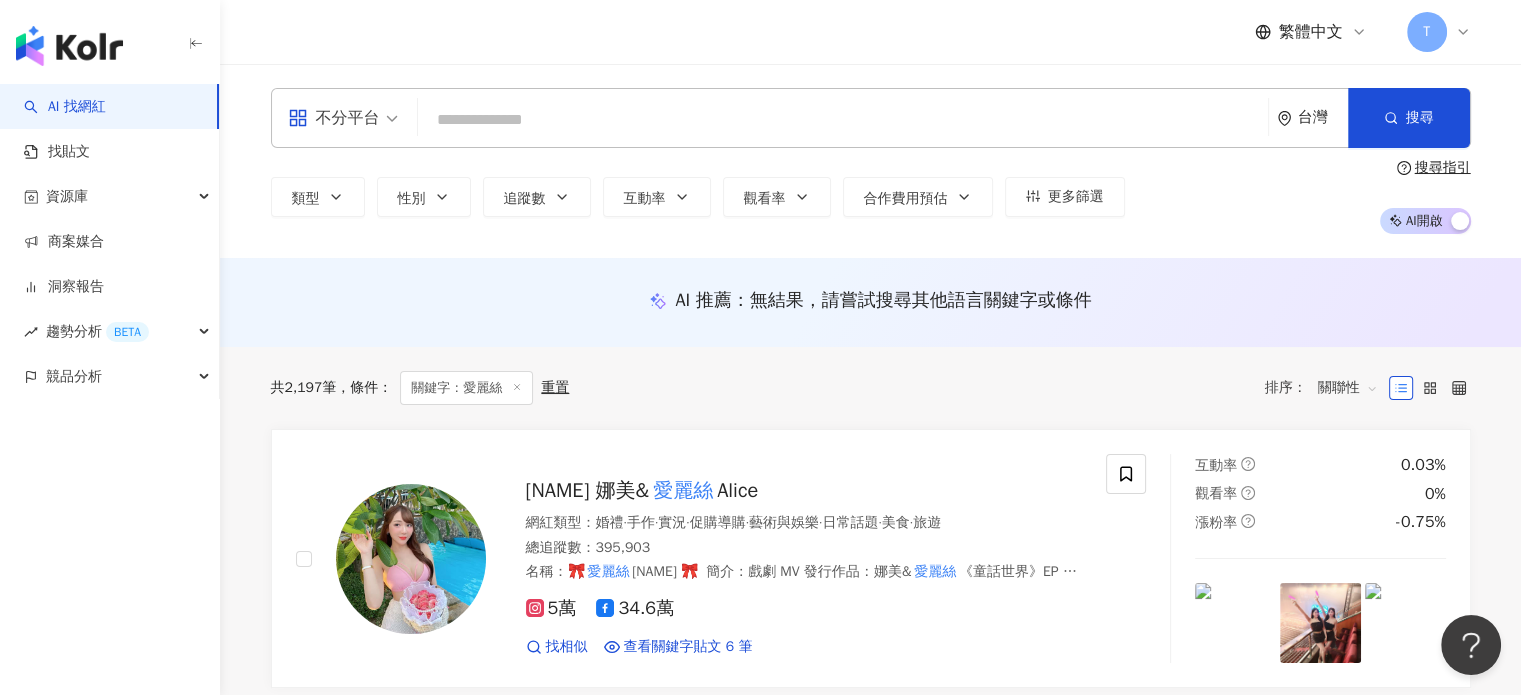 click at bounding box center (843, 120) 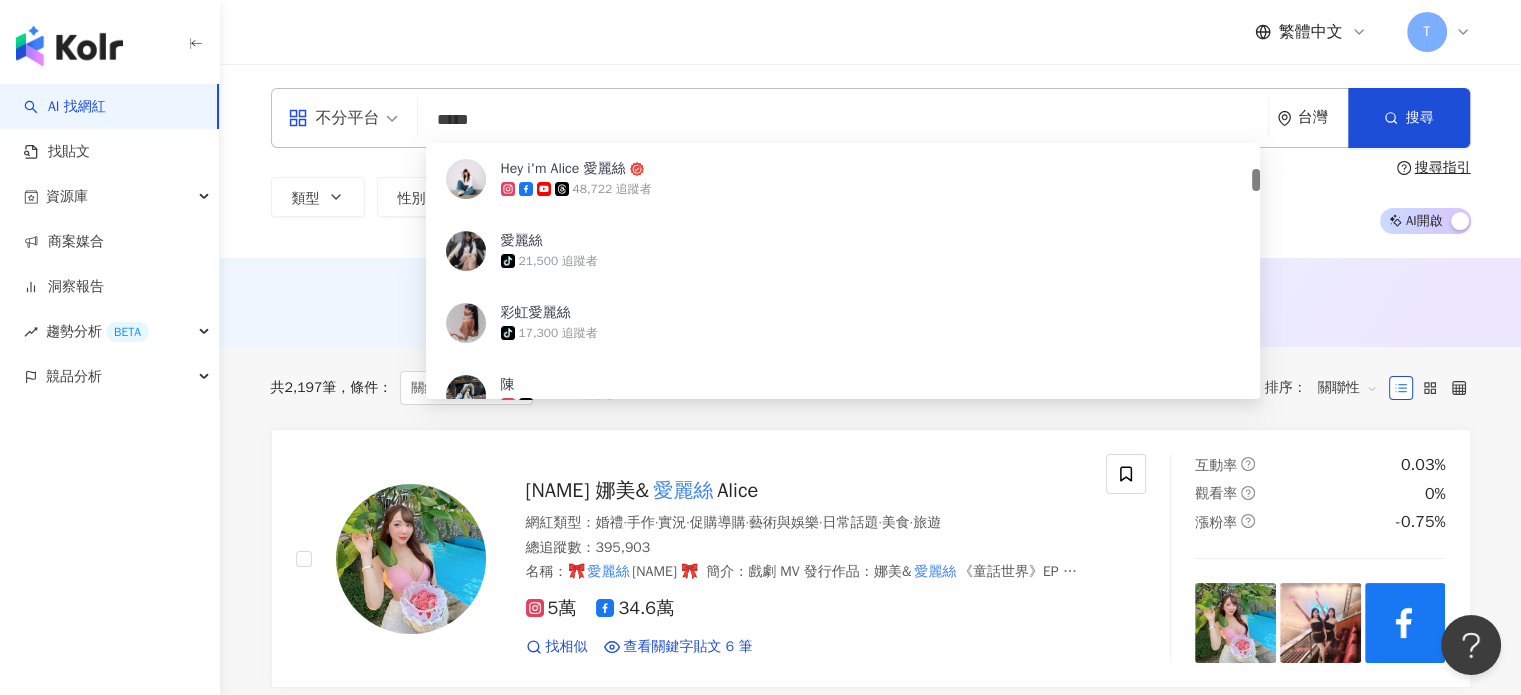 scroll, scrollTop: 0, scrollLeft: 0, axis: both 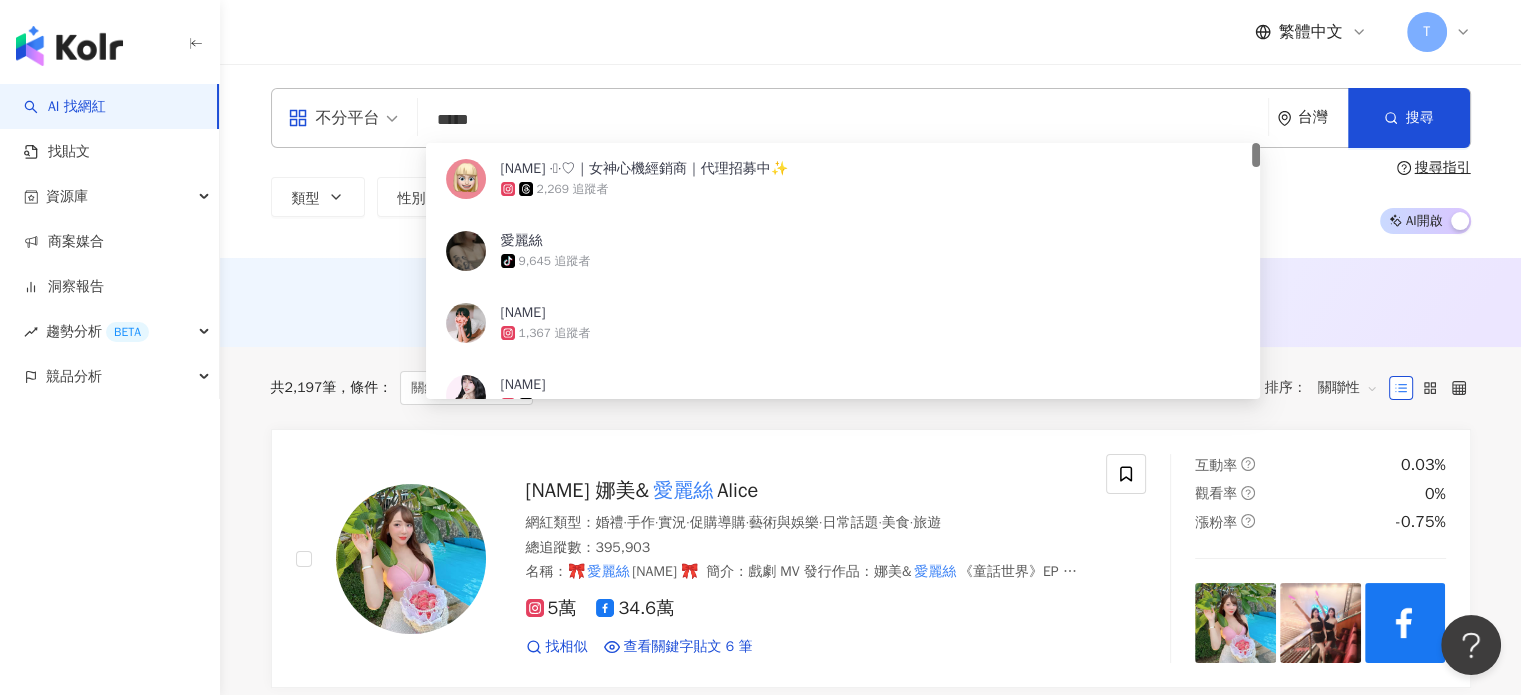 paste on "******" 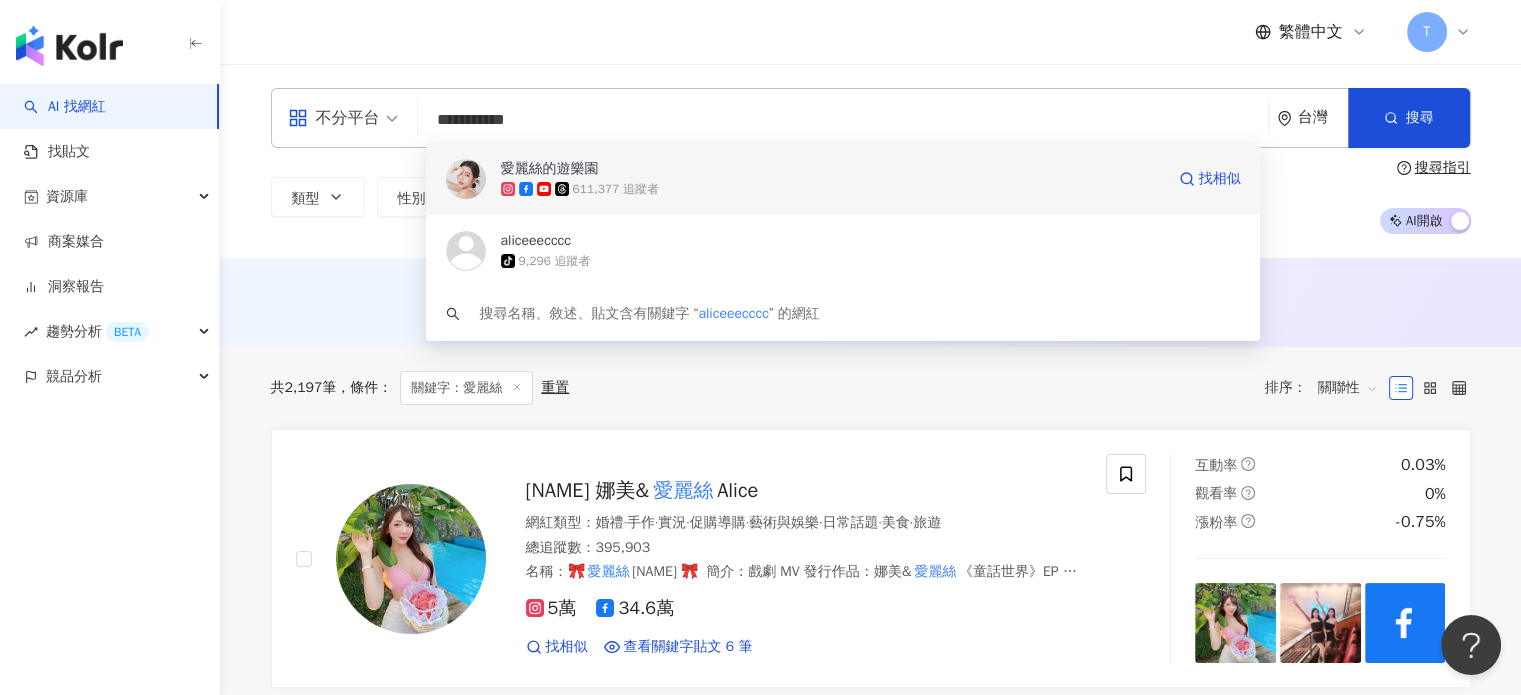 click on "611,377   追蹤者" at bounding box center (616, 189) 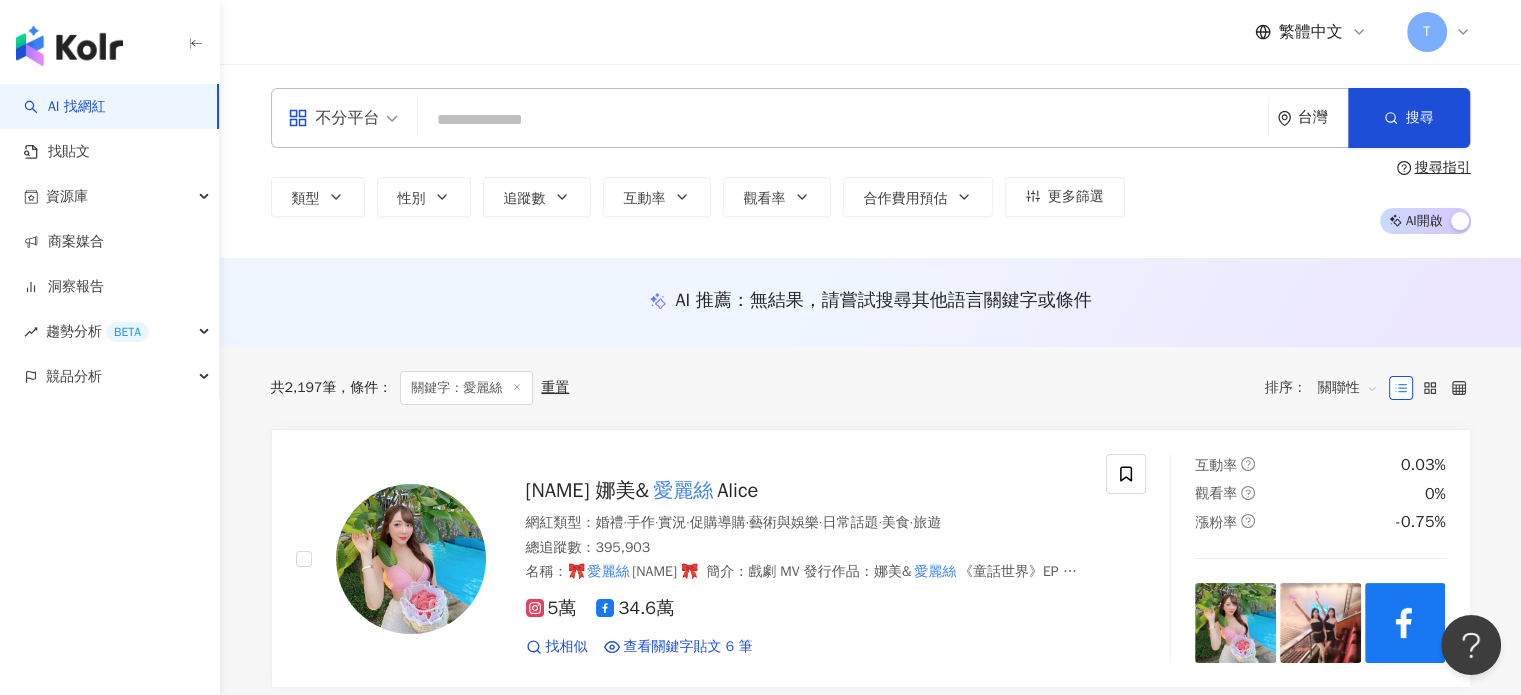 click at bounding box center (843, 120) 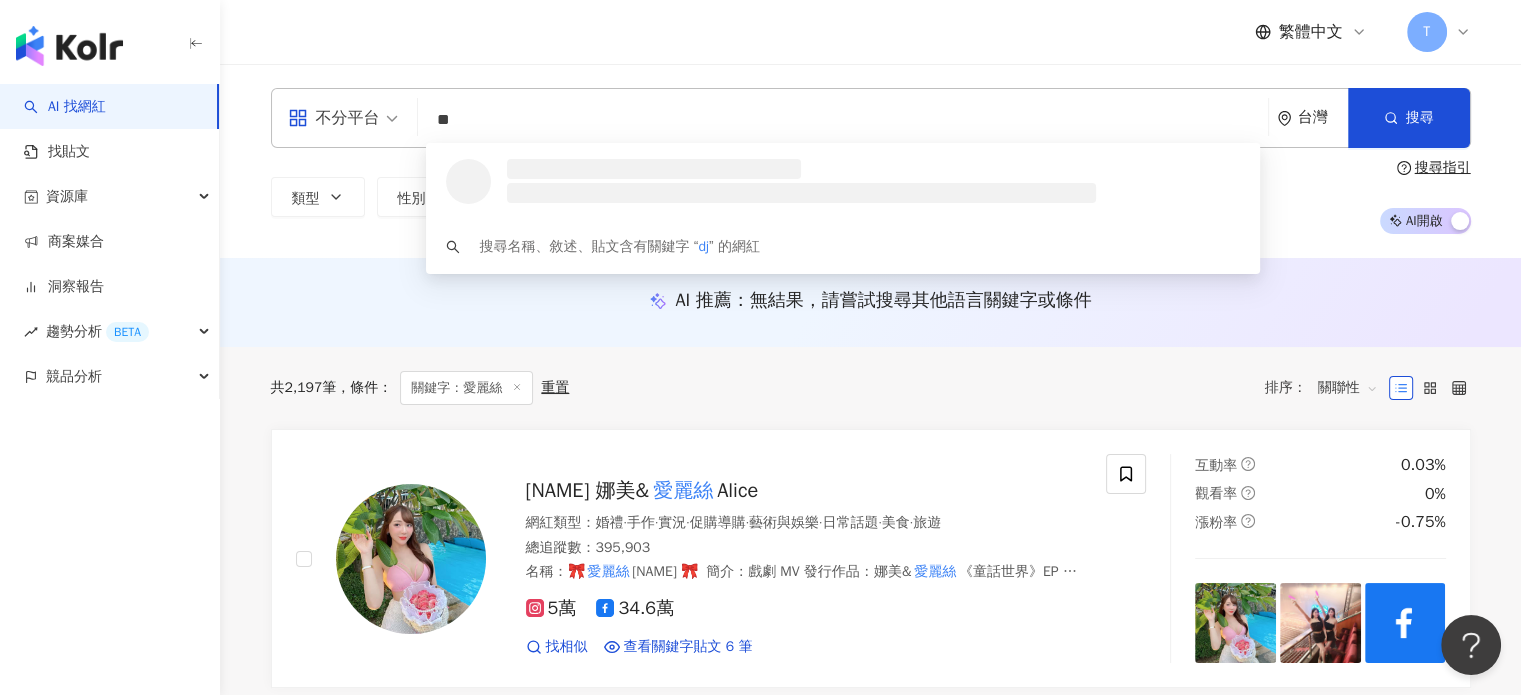 type on "*" 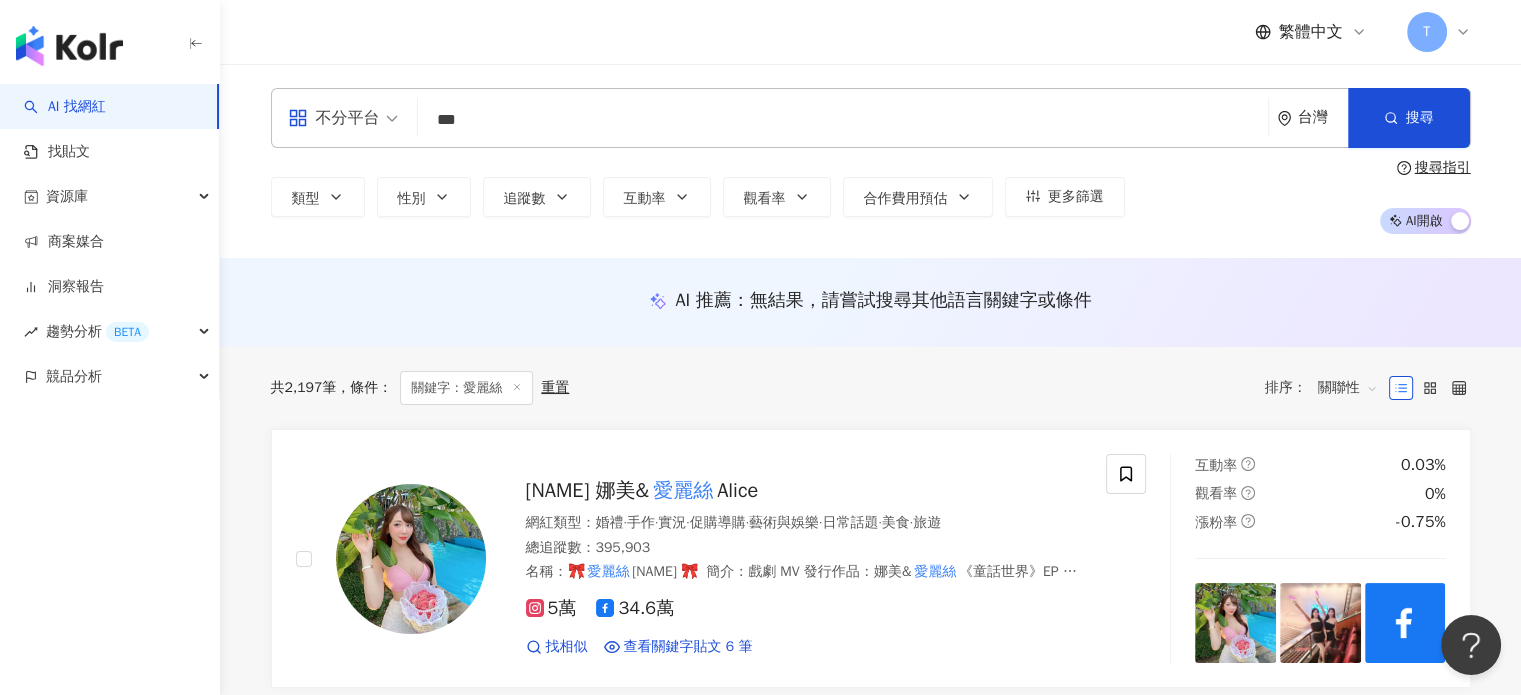 type on "***" 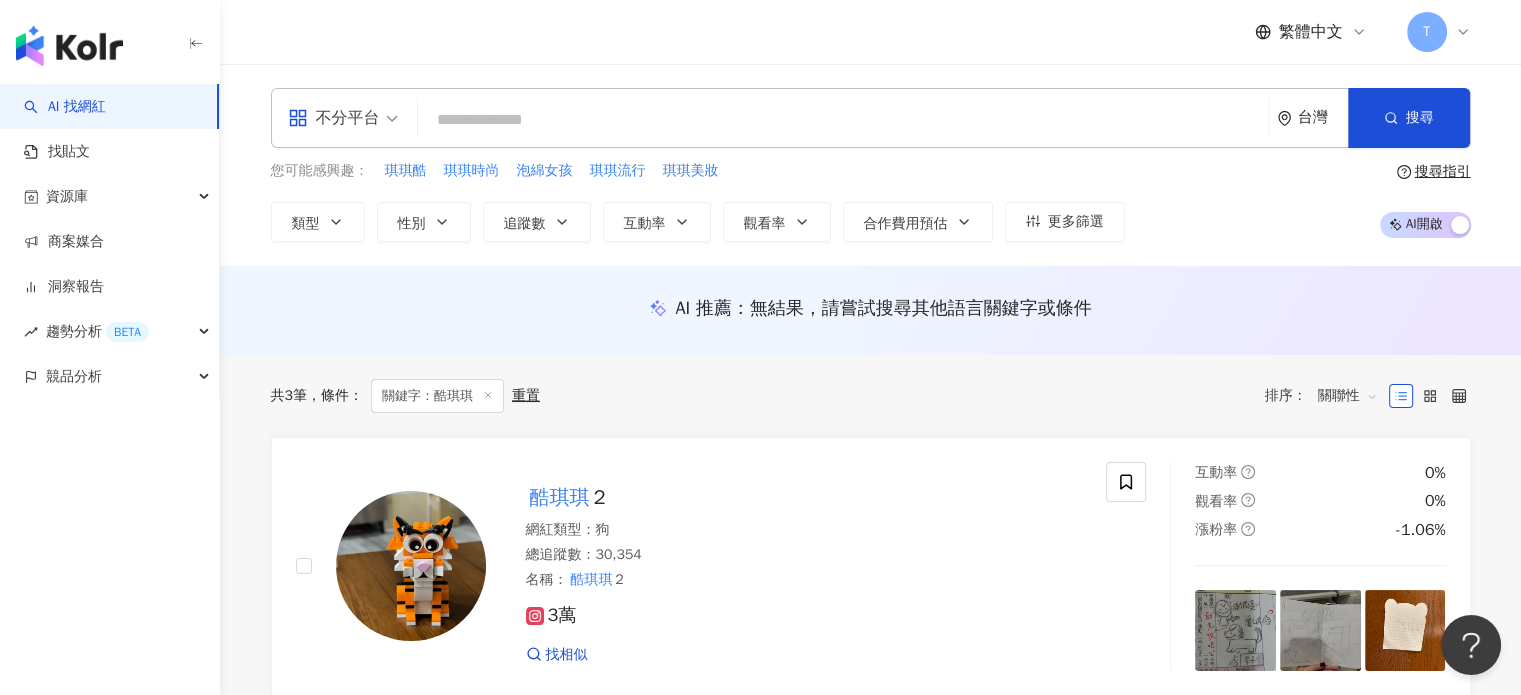 paste on "***" 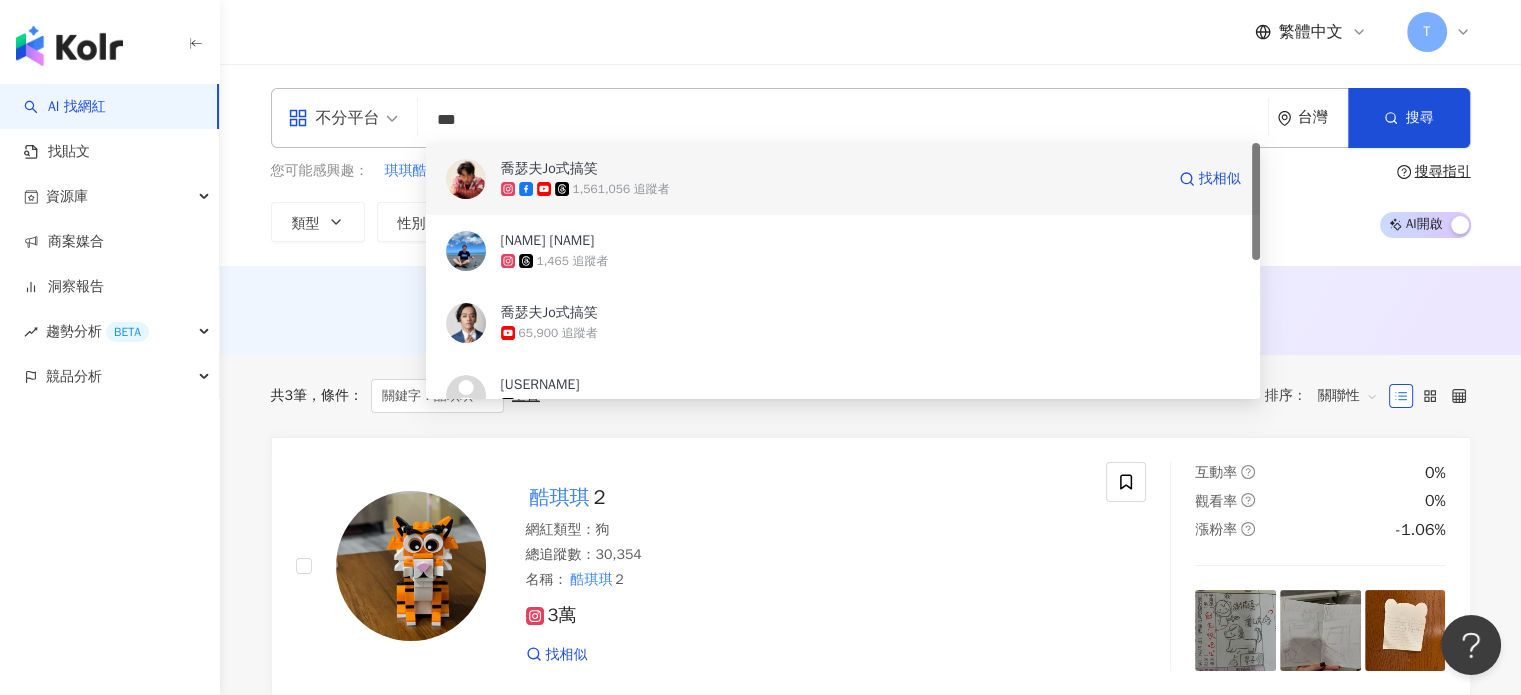 click on "1,561,056   追蹤者" at bounding box center [621, 189] 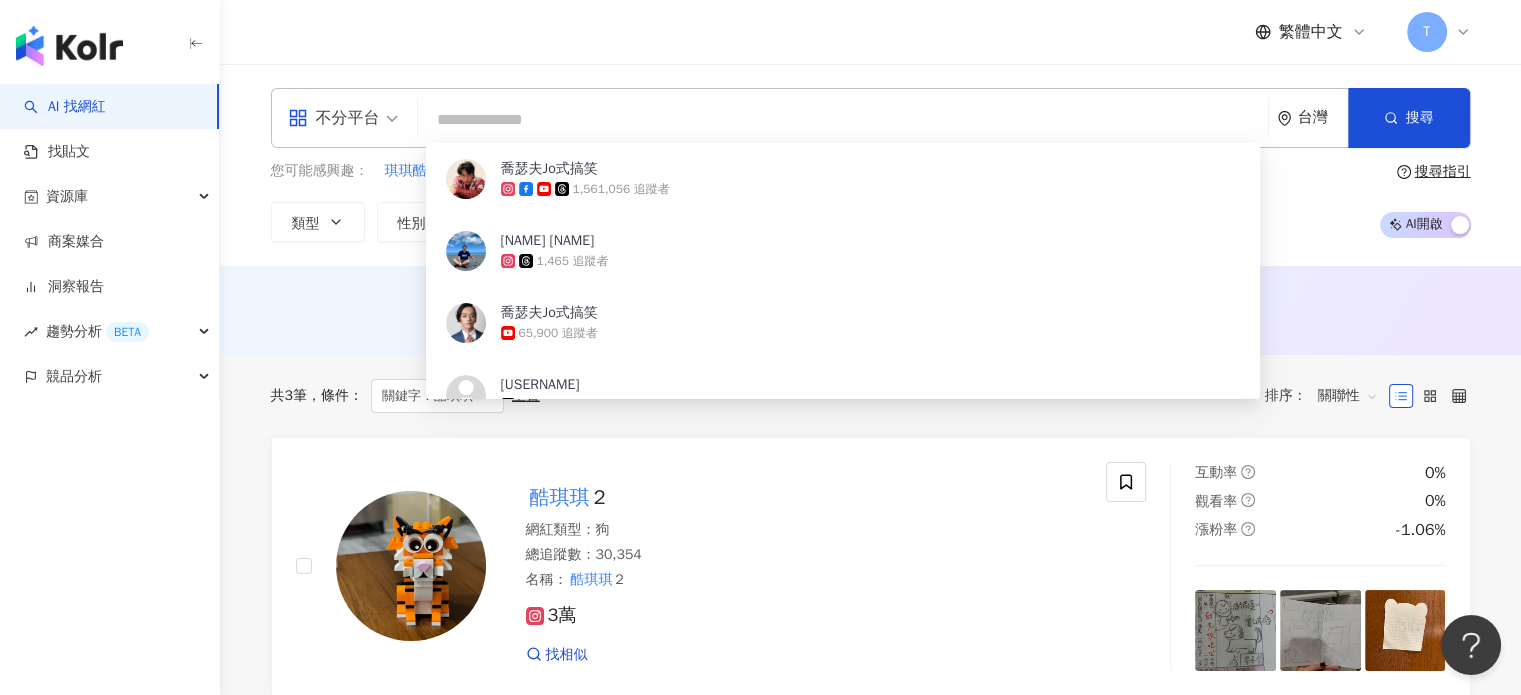 paste on "******" 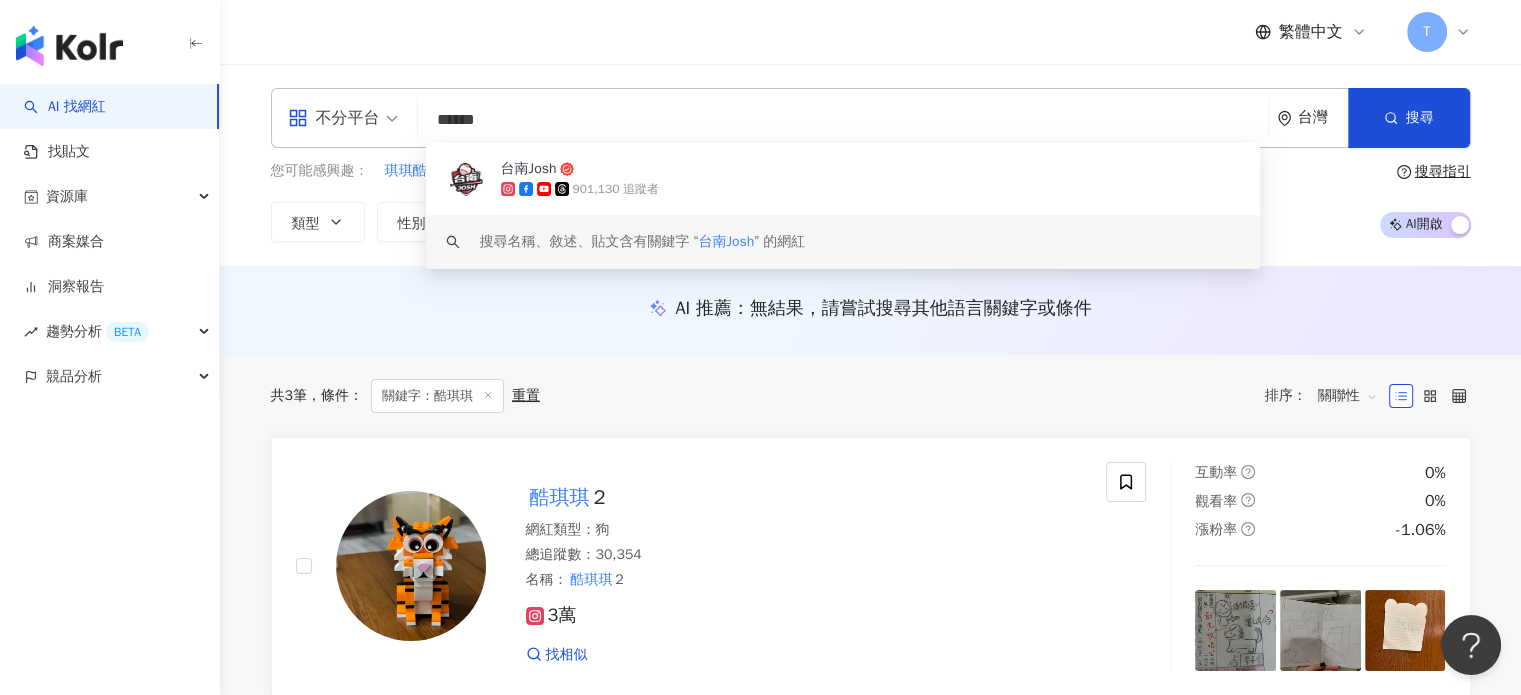 click on "台南Josh" at bounding box center [871, 169] 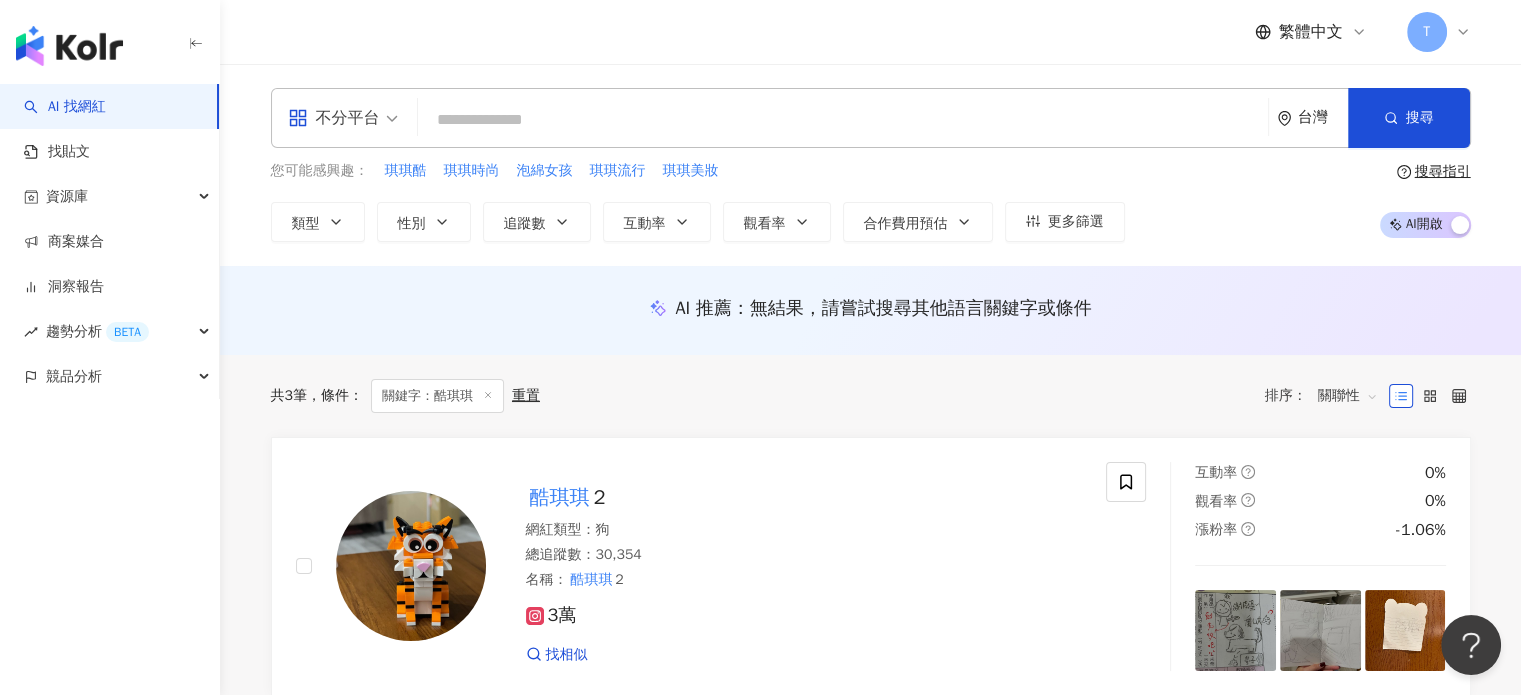 paste on "****" 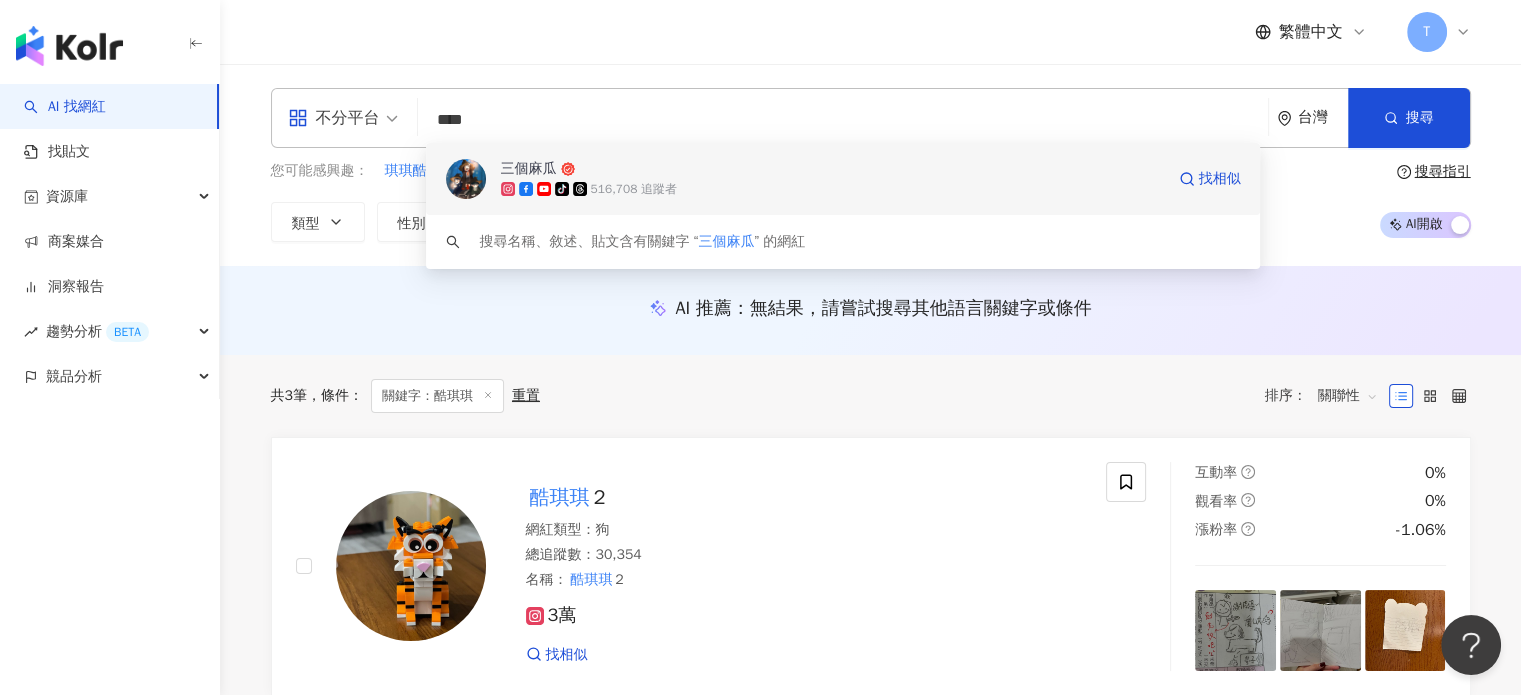 click on "516,708   追蹤者" at bounding box center [634, 189] 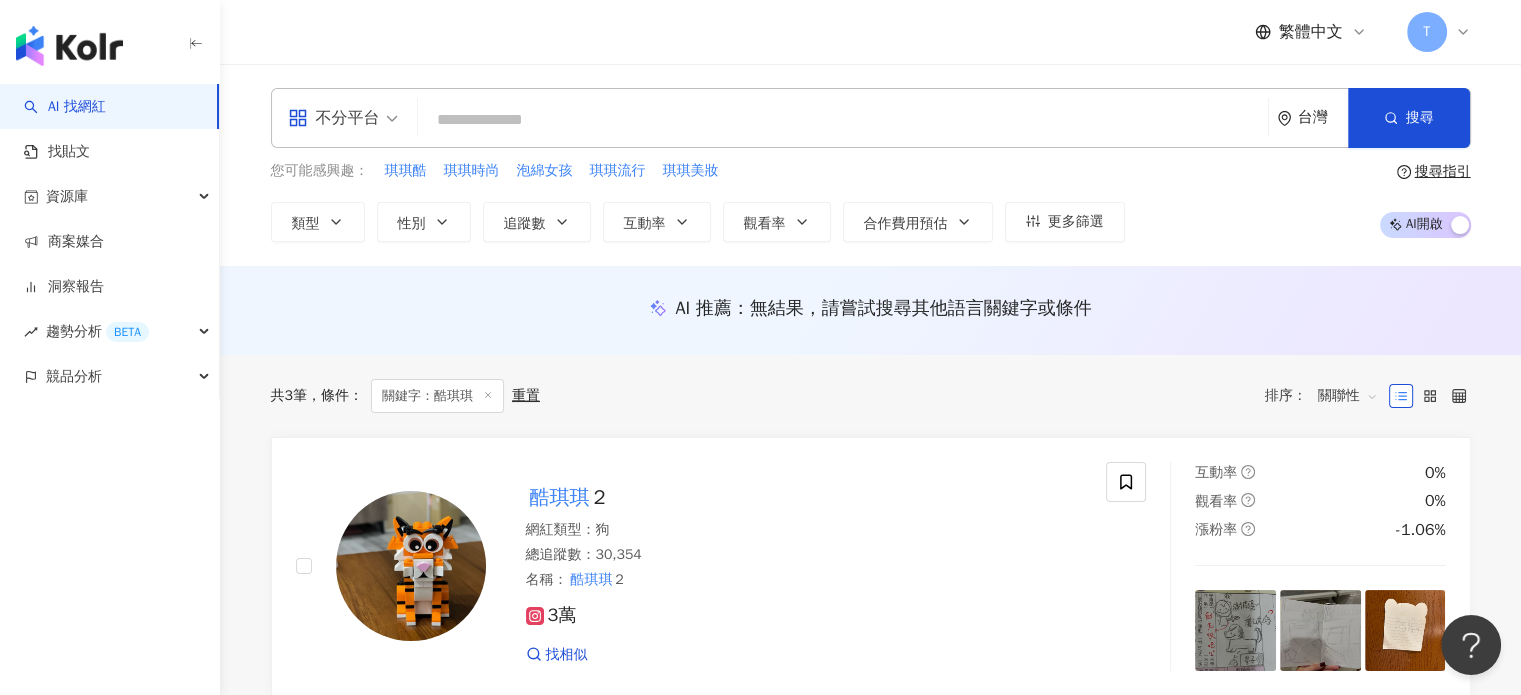 paste on "***" 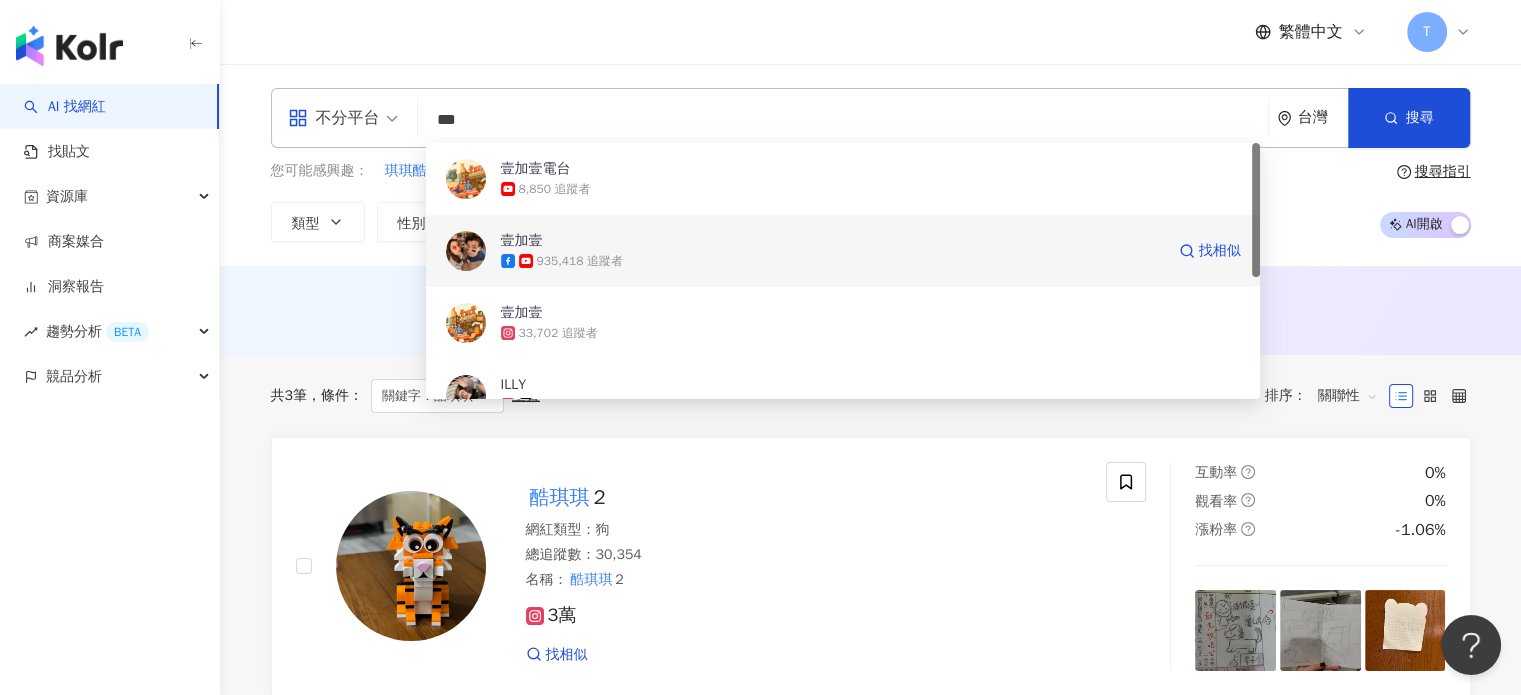 click on "935,418   追蹤者" at bounding box center [832, 261] 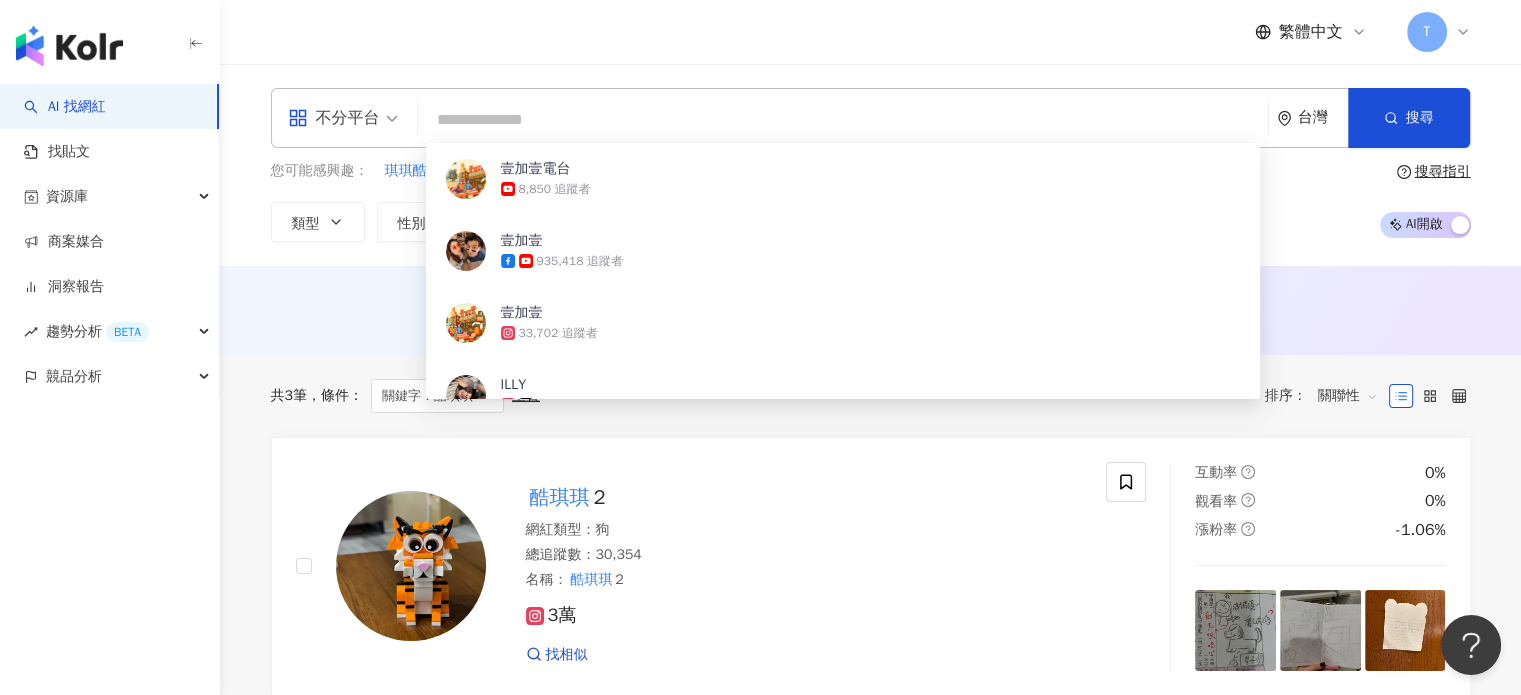 click at bounding box center (843, 120) 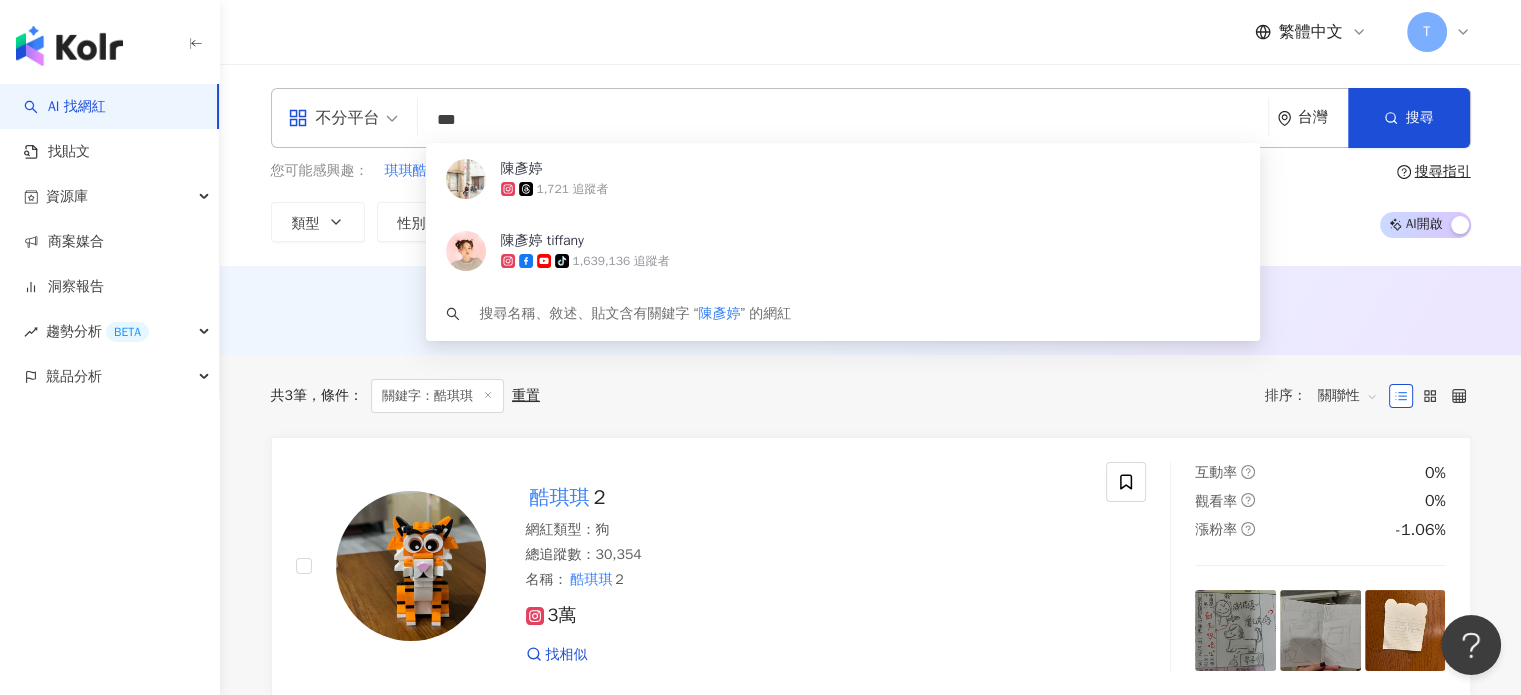click on "1,639,136   追蹤者" at bounding box center (621, 261) 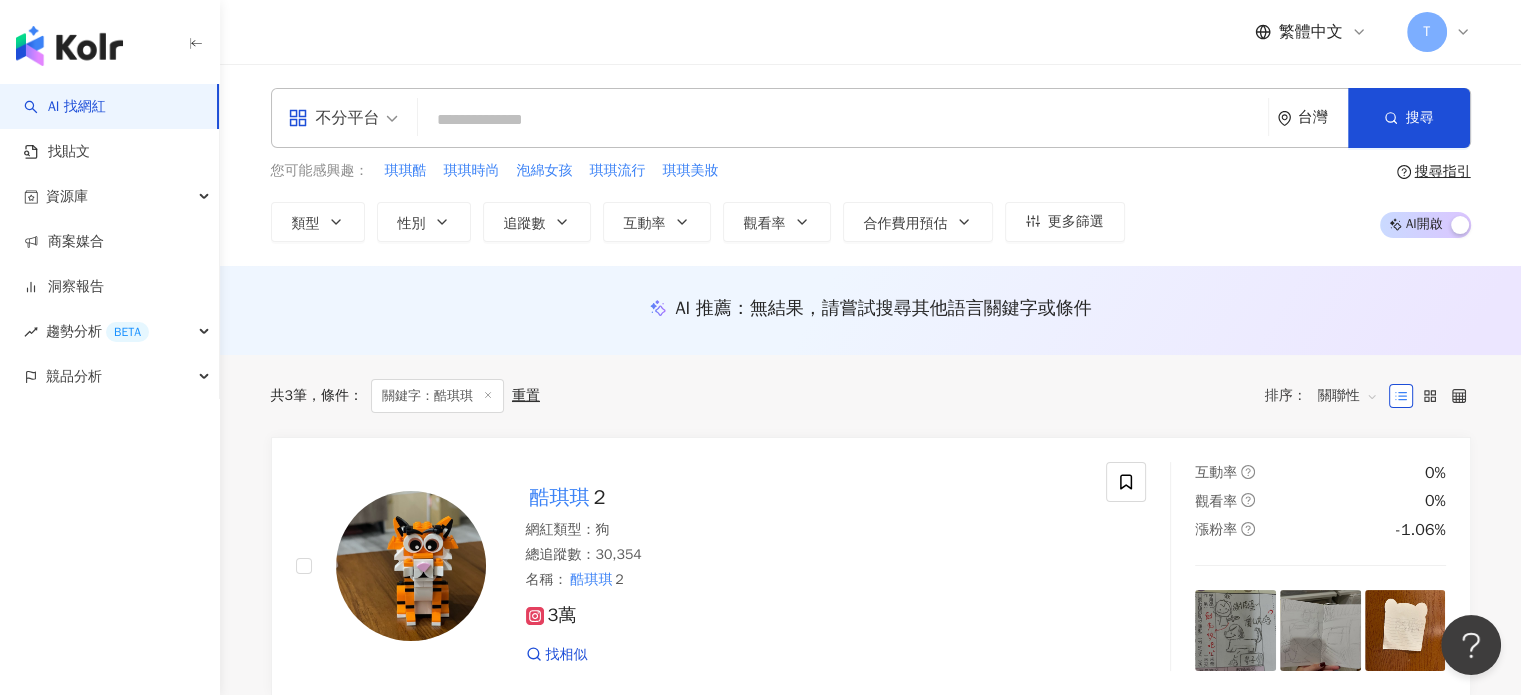 click at bounding box center [843, 120] 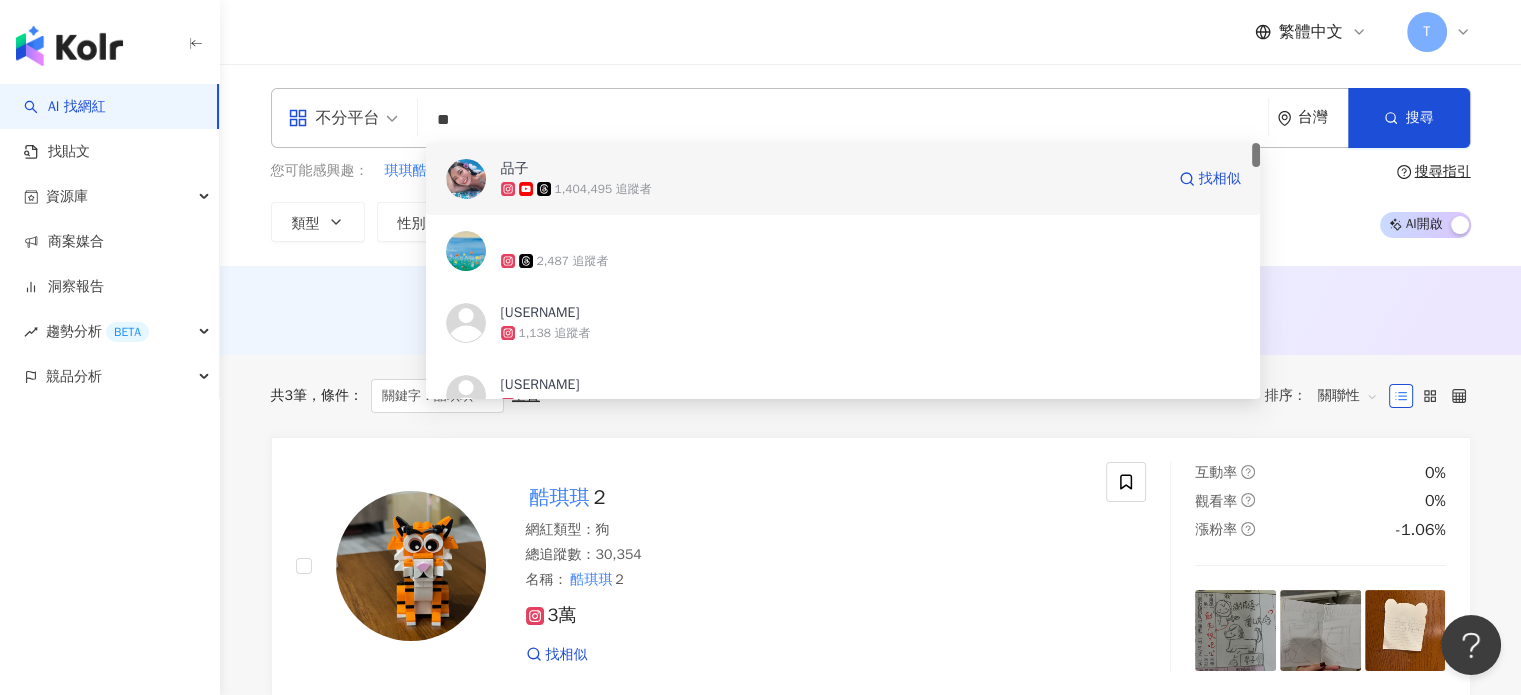 click on "1,404,495   追蹤者" at bounding box center (832, 189) 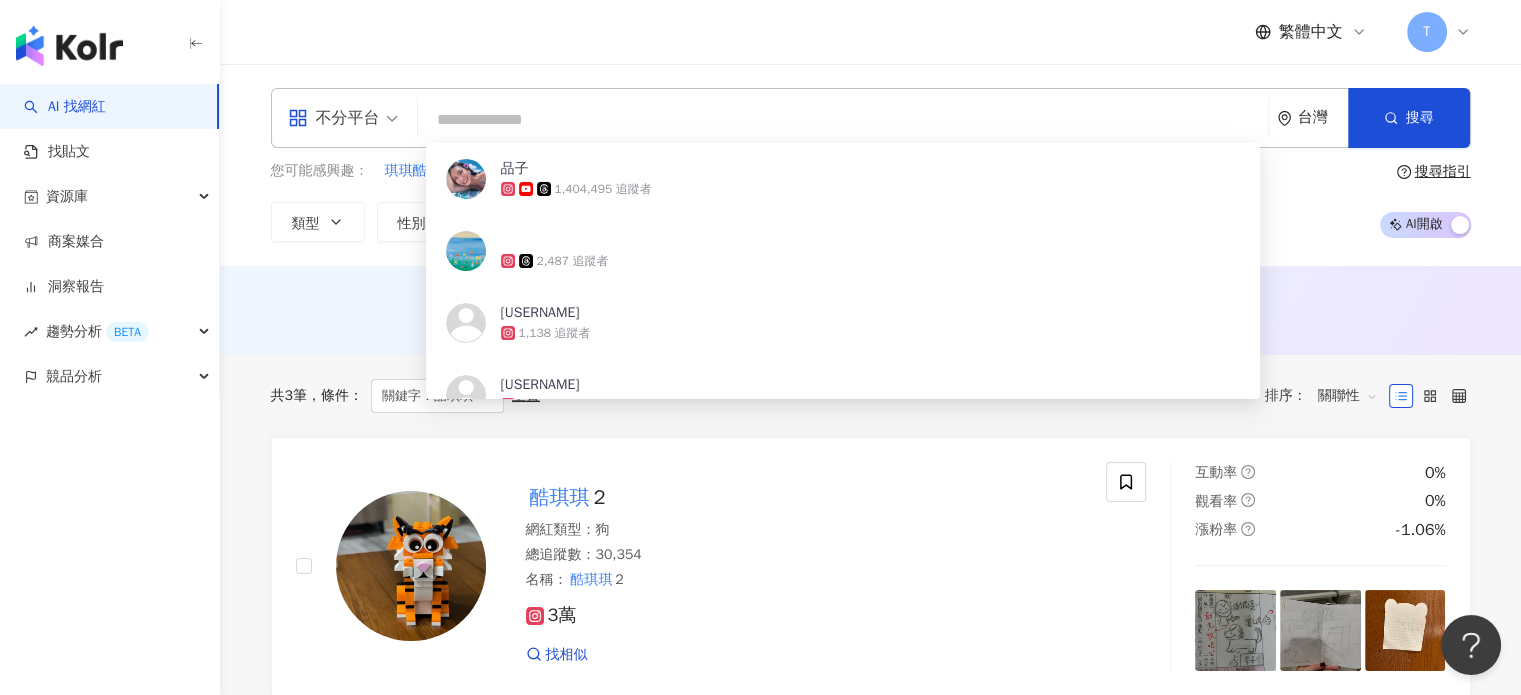 click at bounding box center (843, 120) 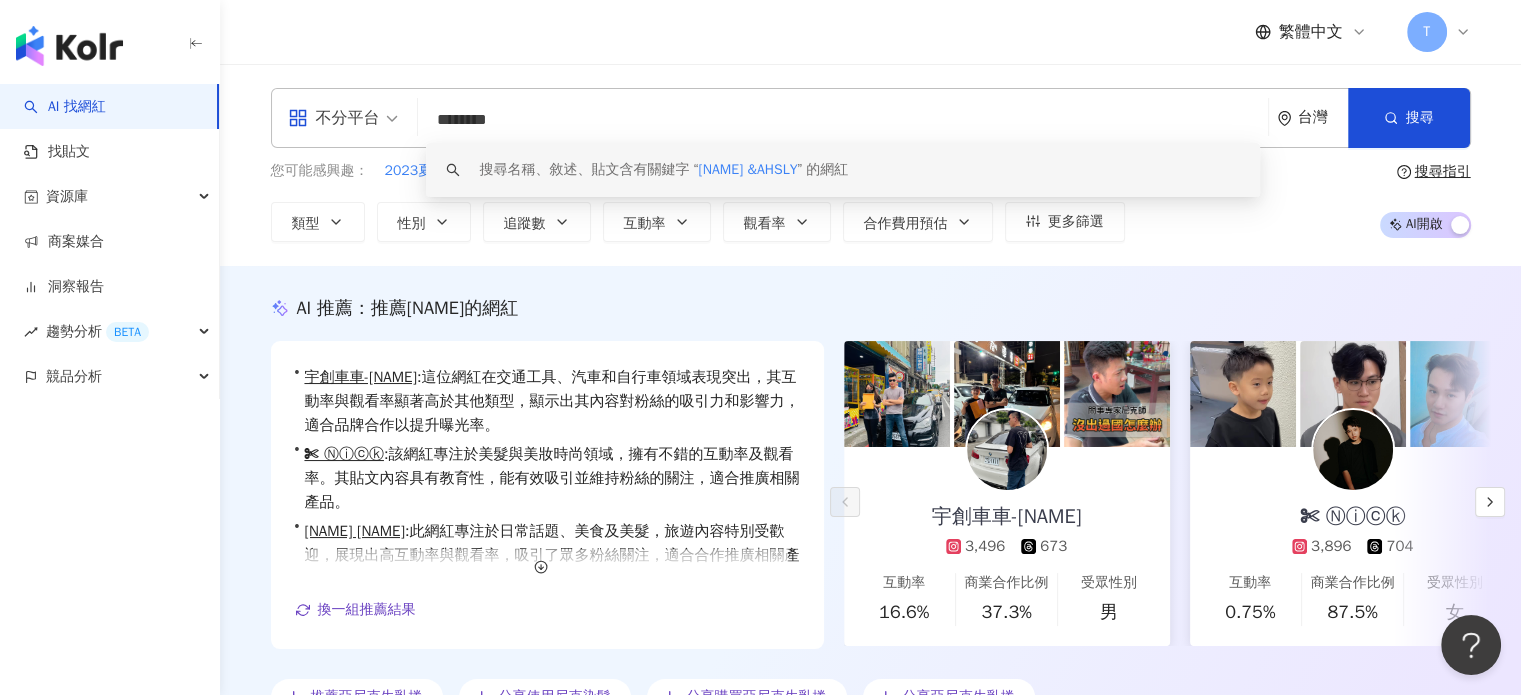 click on "尼克&AHSLY" at bounding box center (747, 169) 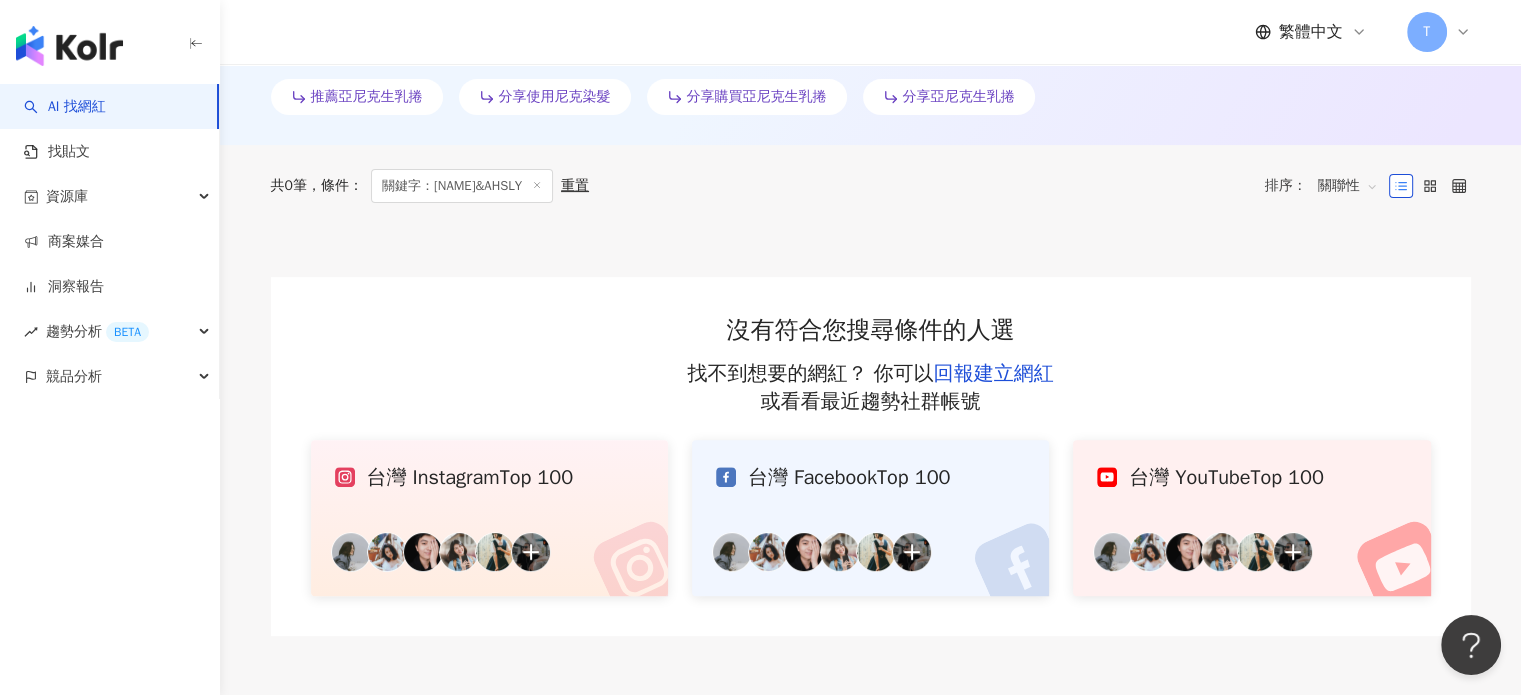 drag, startPoint x: 477, startPoint y: 114, endPoint x: 789, endPoint y: 99, distance: 312.36038 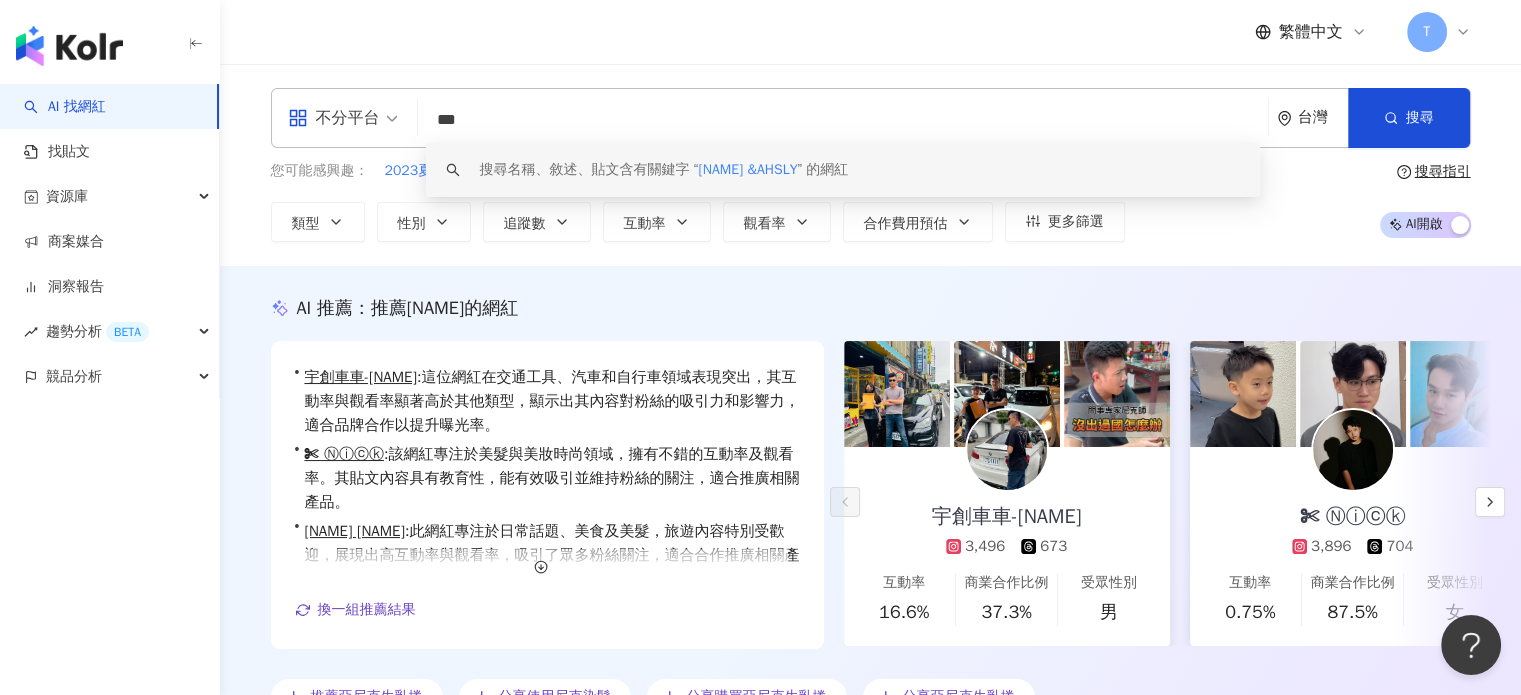 type on "**" 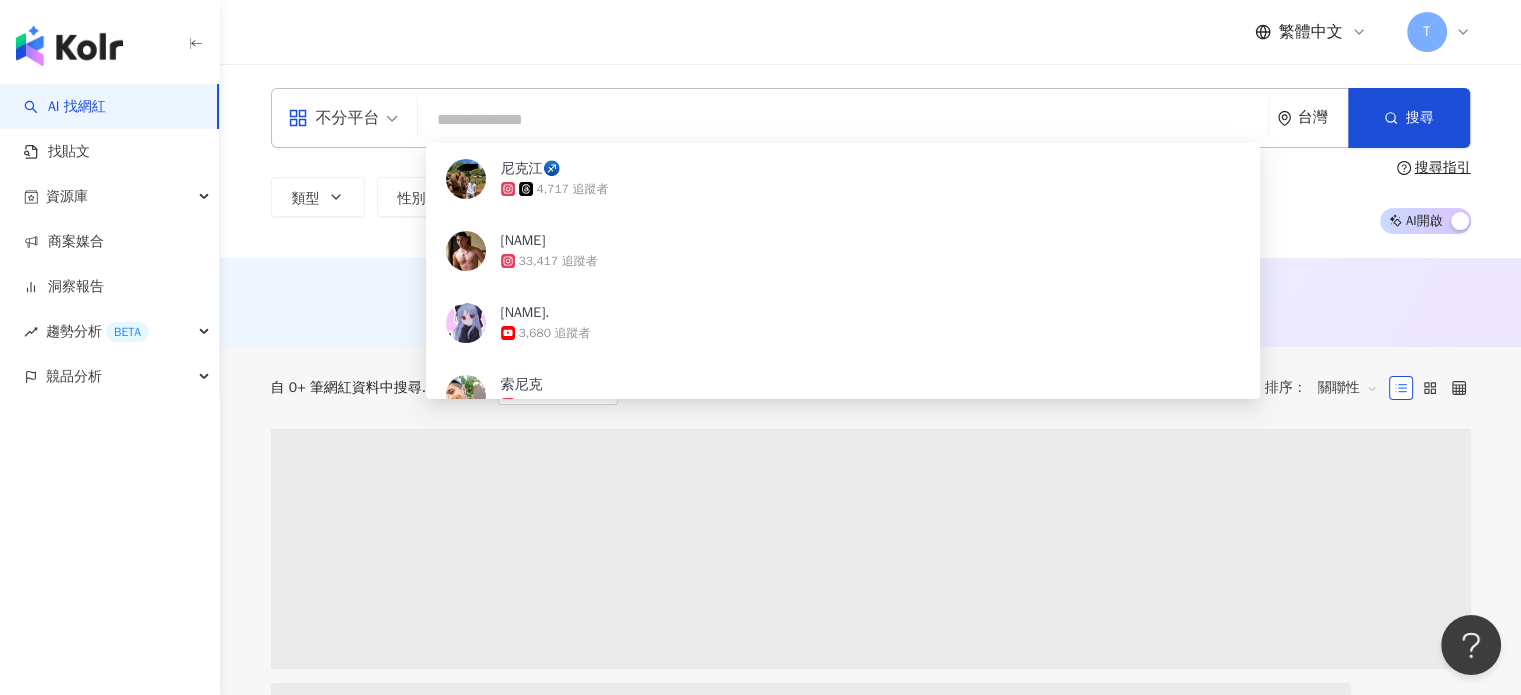 click at bounding box center [843, 120] 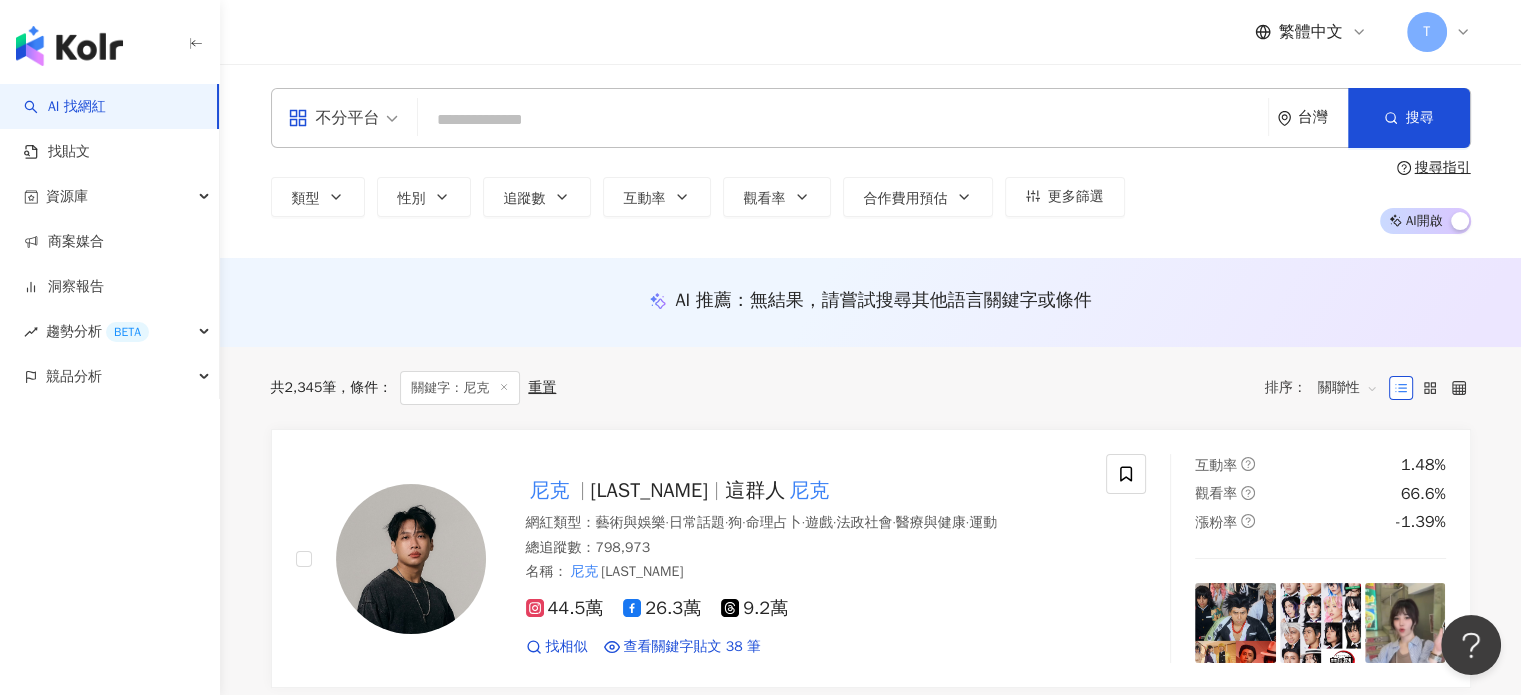 scroll, scrollTop: 400, scrollLeft: 0, axis: vertical 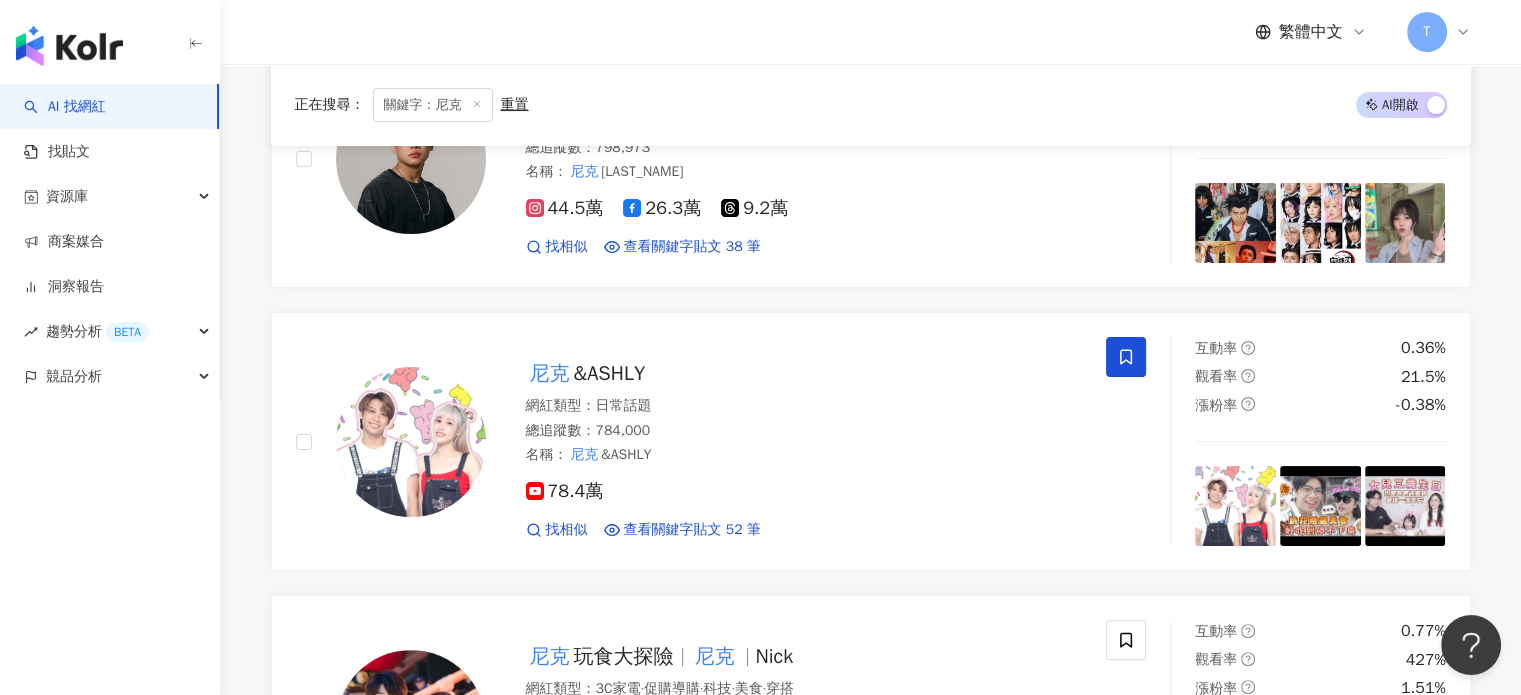 click at bounding box center [843, -280] 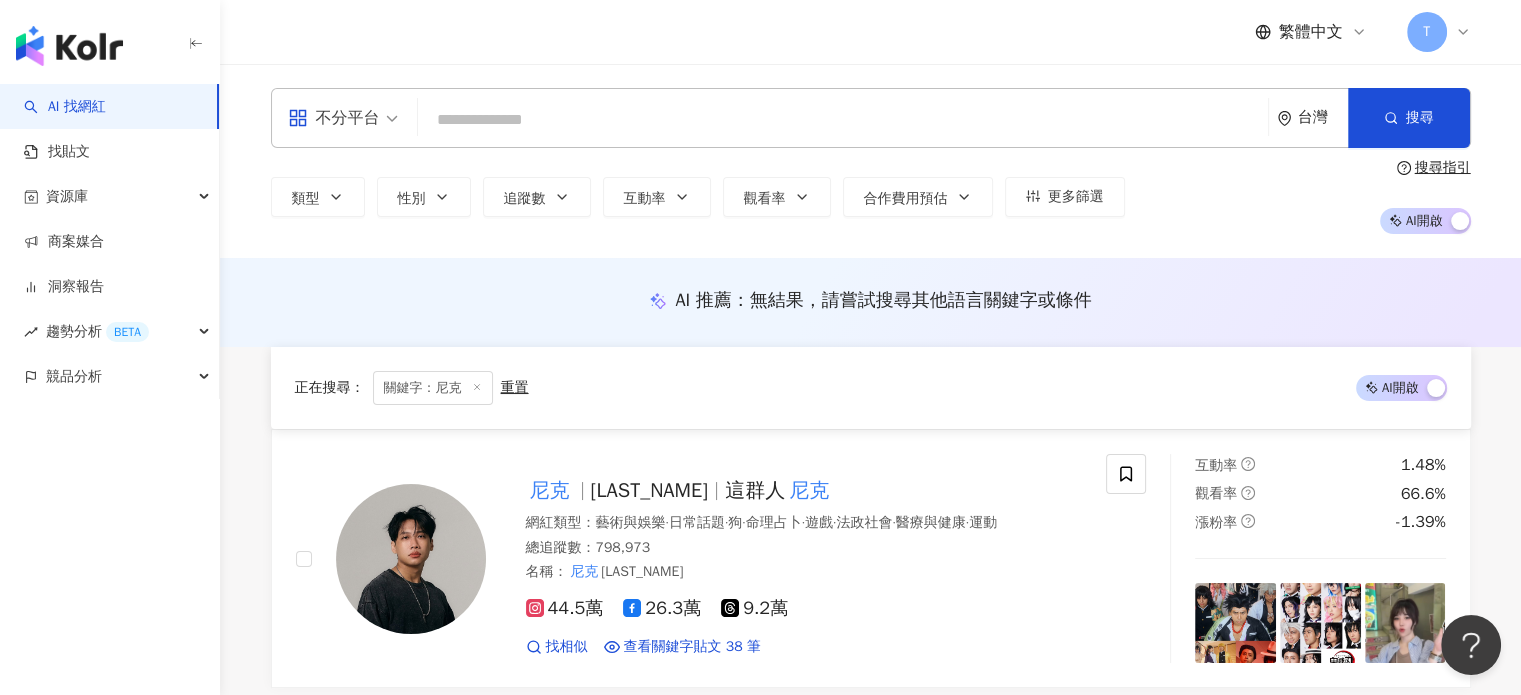 paste on "**" 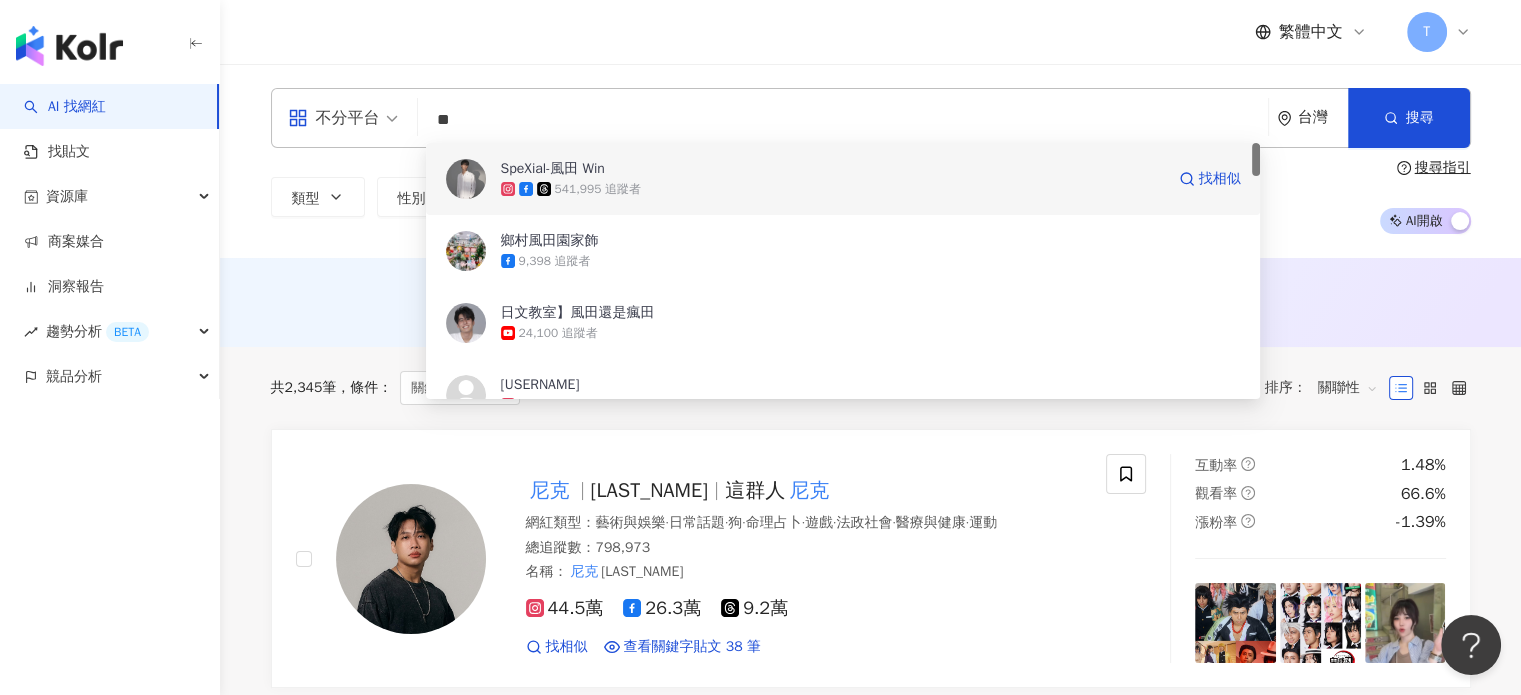 click on "541,995   追蹤者" at bounding box center (832, 189) 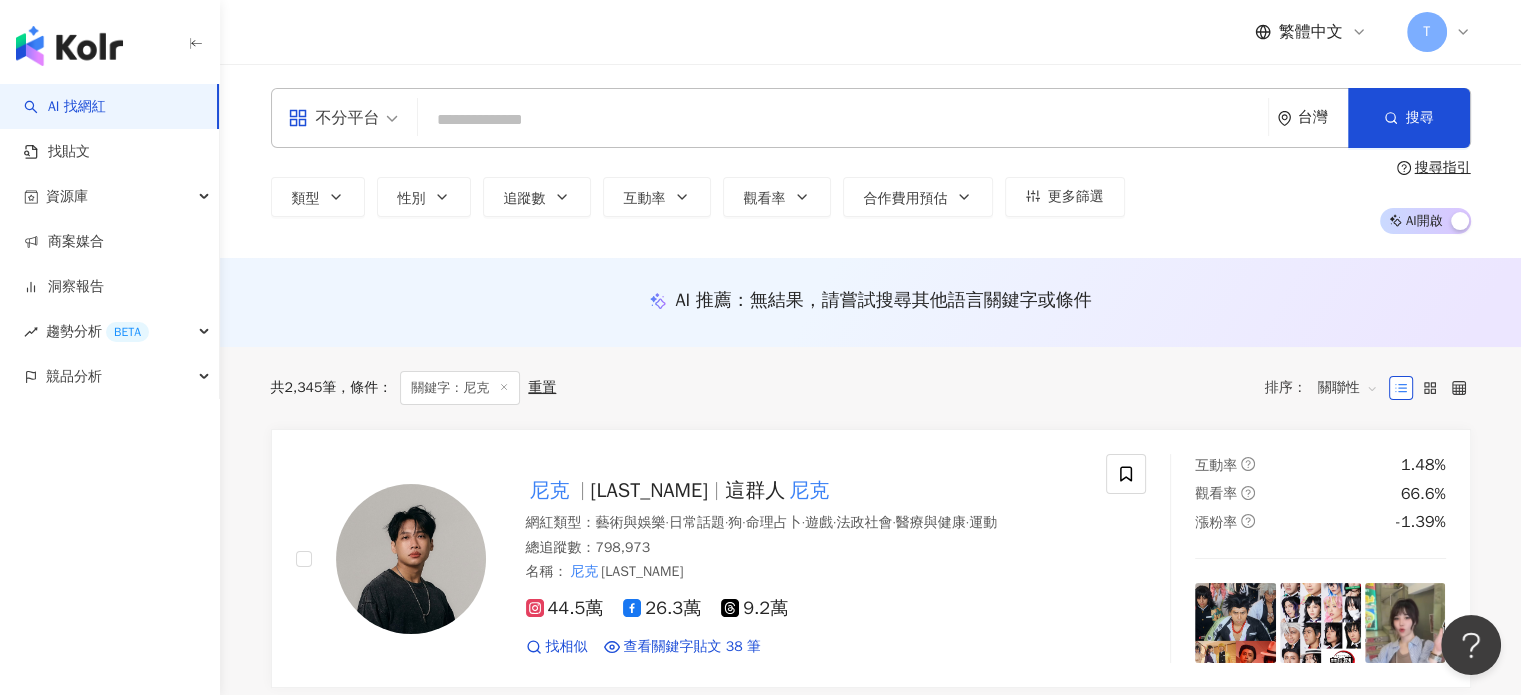 paste on "*******" 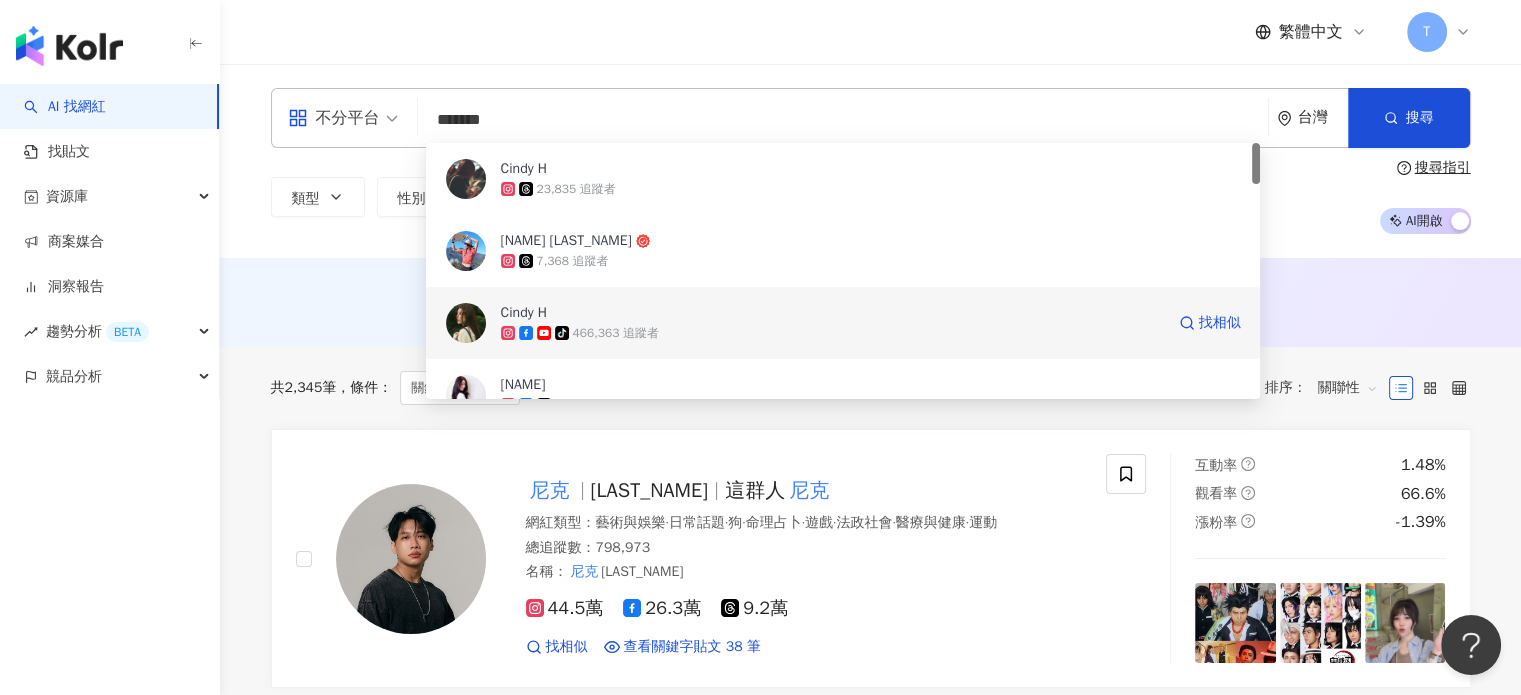 click on "466,363   追蹤者" at bounding box center [616, 333] 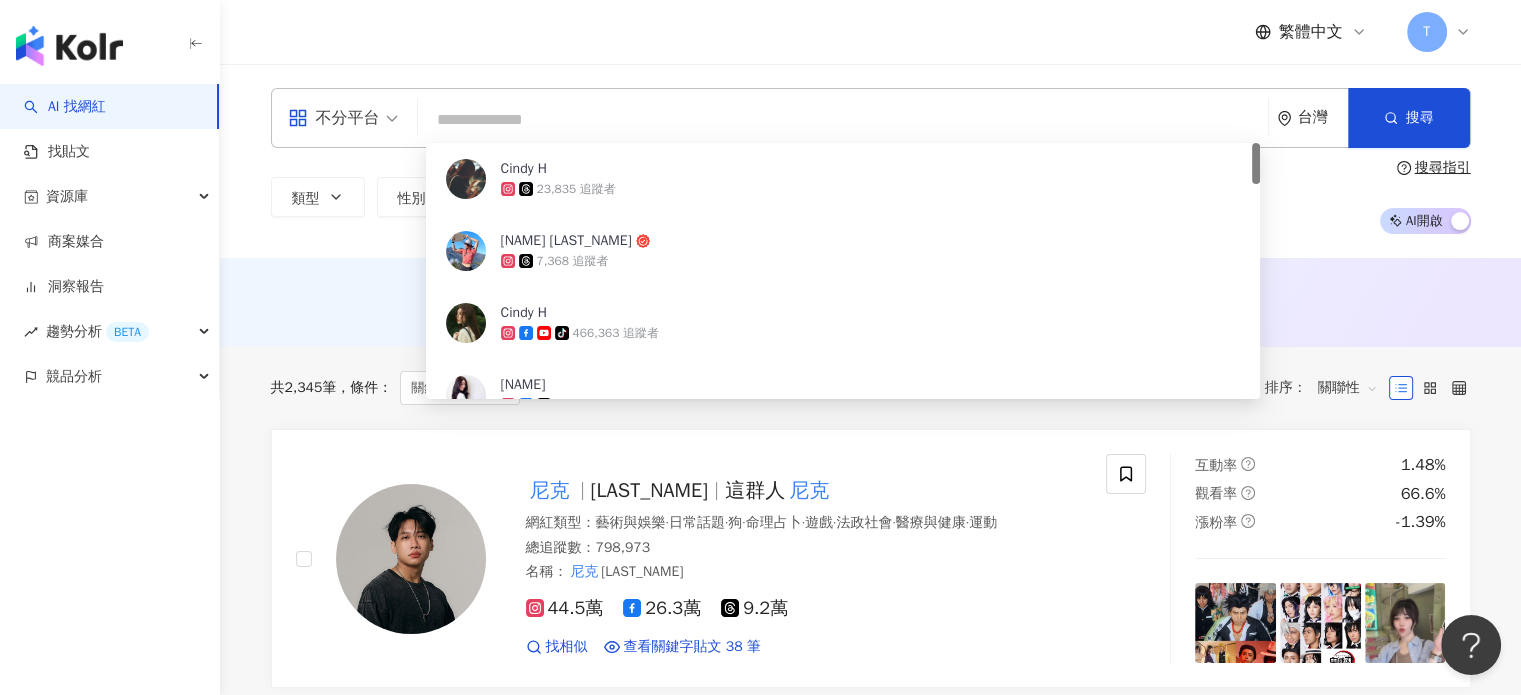 click at bounding box center (843, 120) 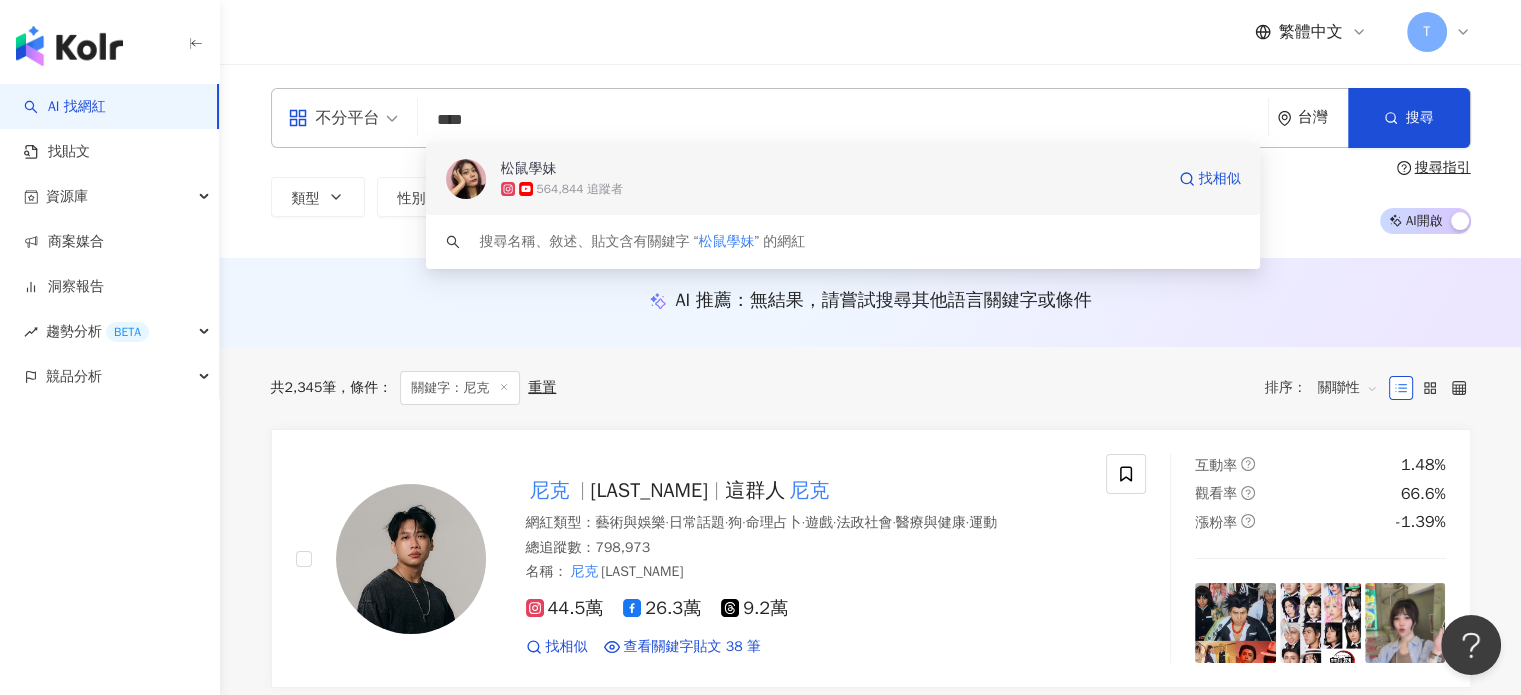 click on "564,844   追蹤者" at bounding box center [580, 189] 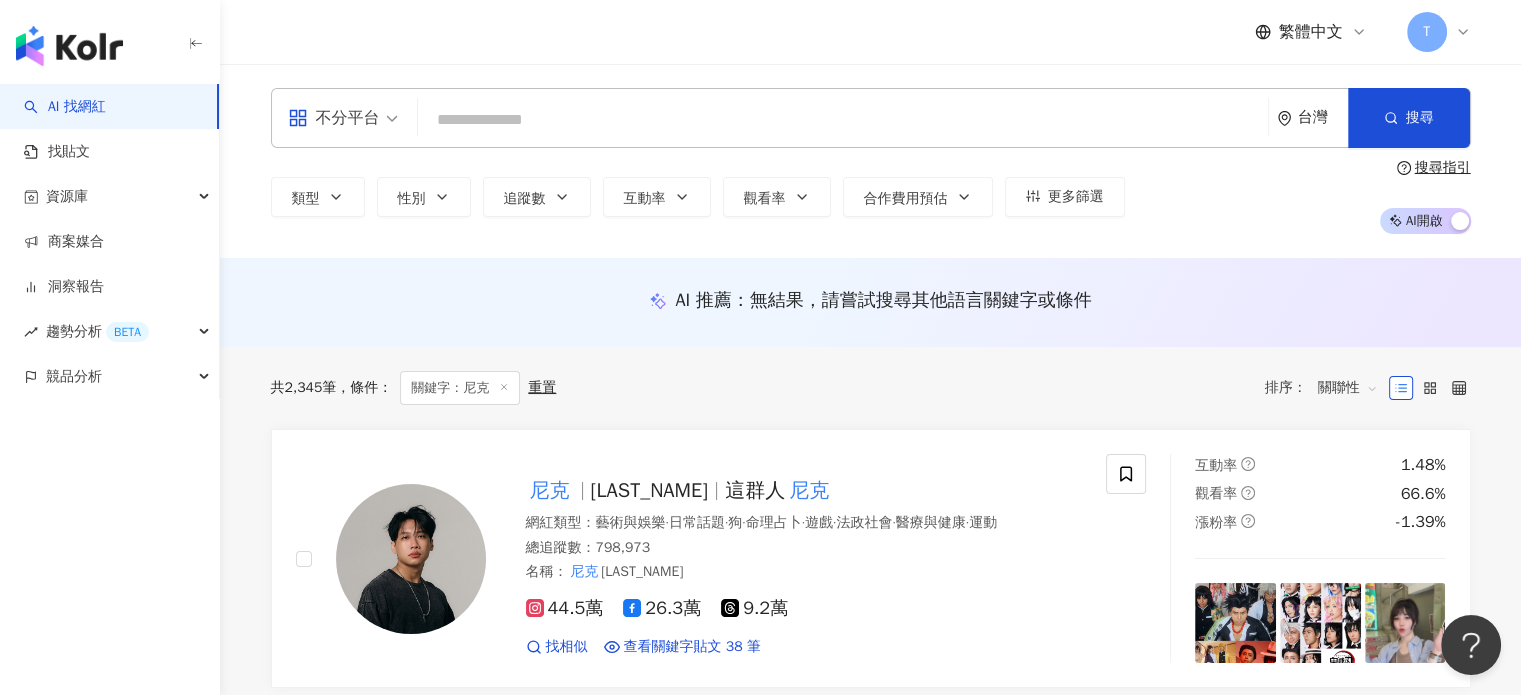 click at bounding box center (843, 120) 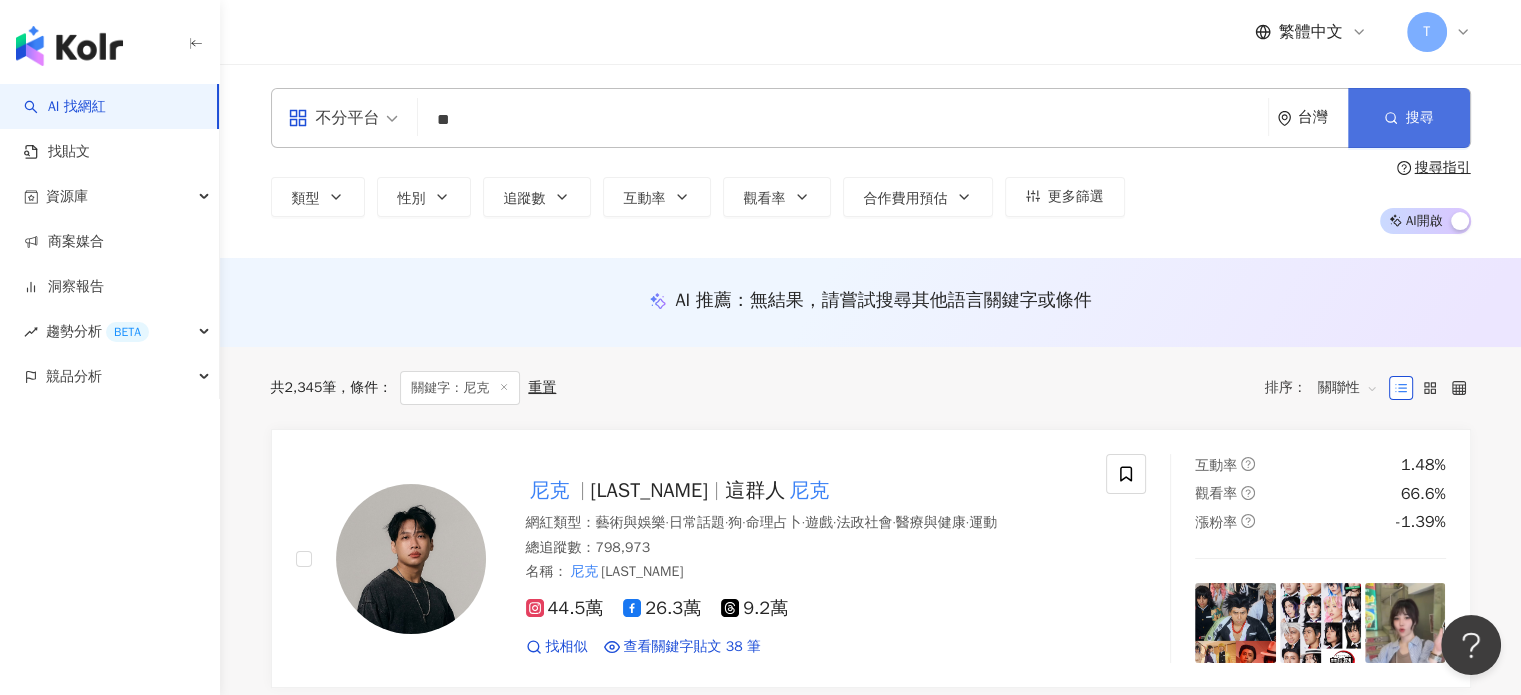 click on "搜尋" at bounding box center (1409, 118) 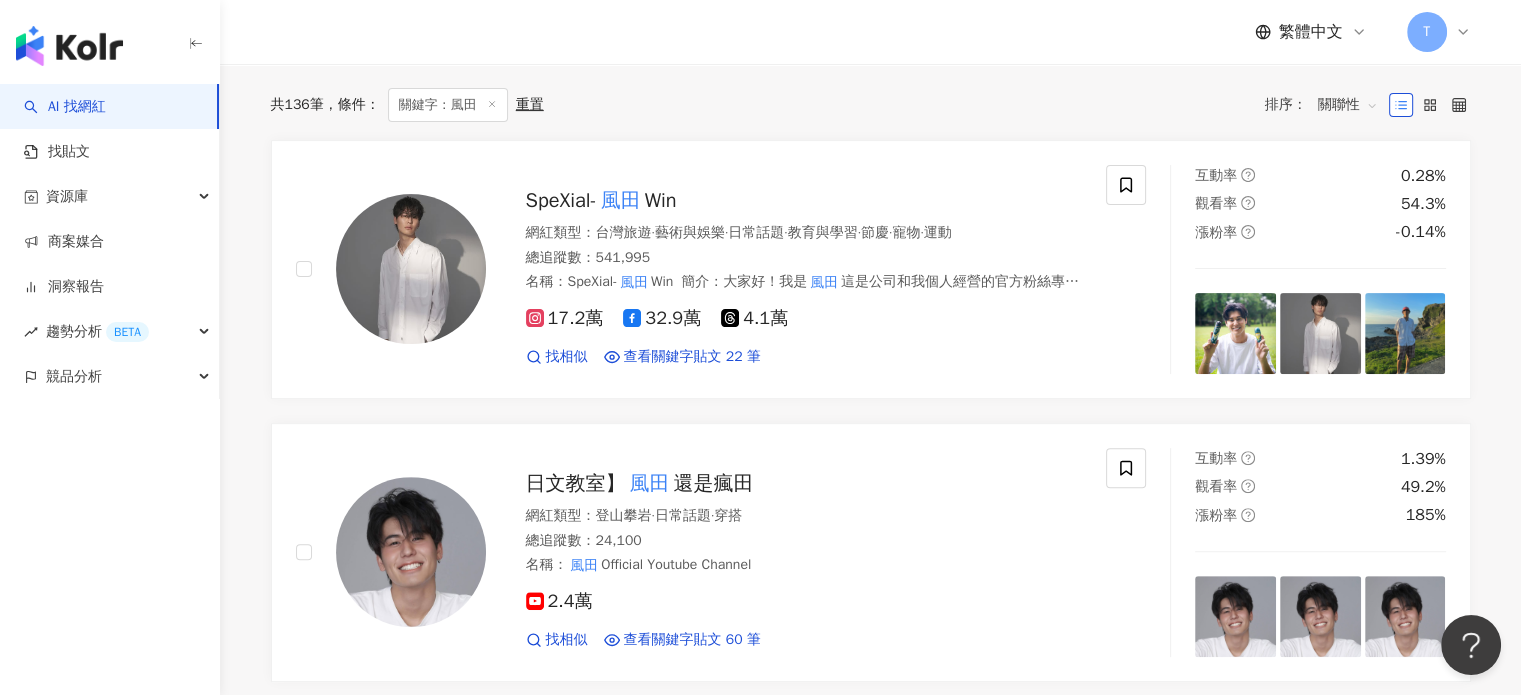 scroll, scrollTop: 100, scrollLeft: 0, axis: vertical 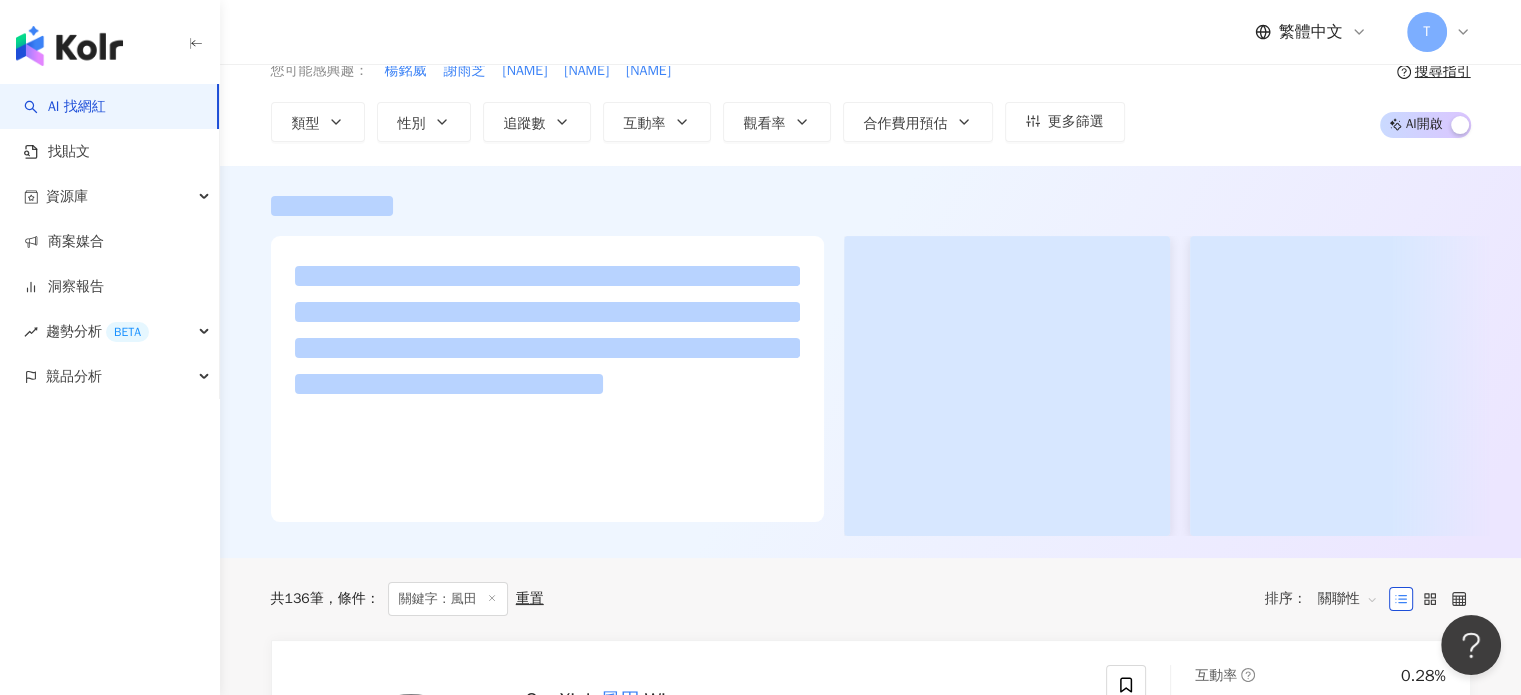 click on "**" at bounding box center [843, 20] 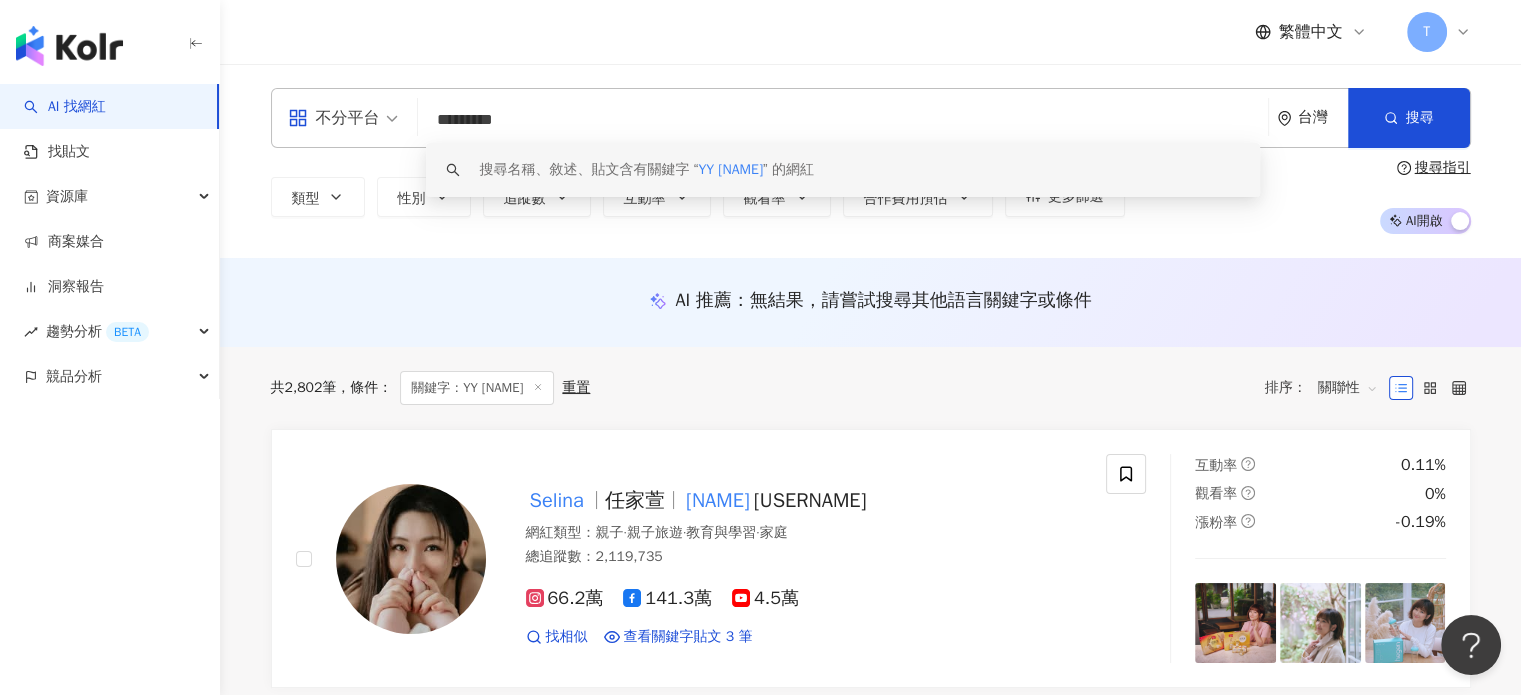 click on "*********" at bounding box center (843, 120) 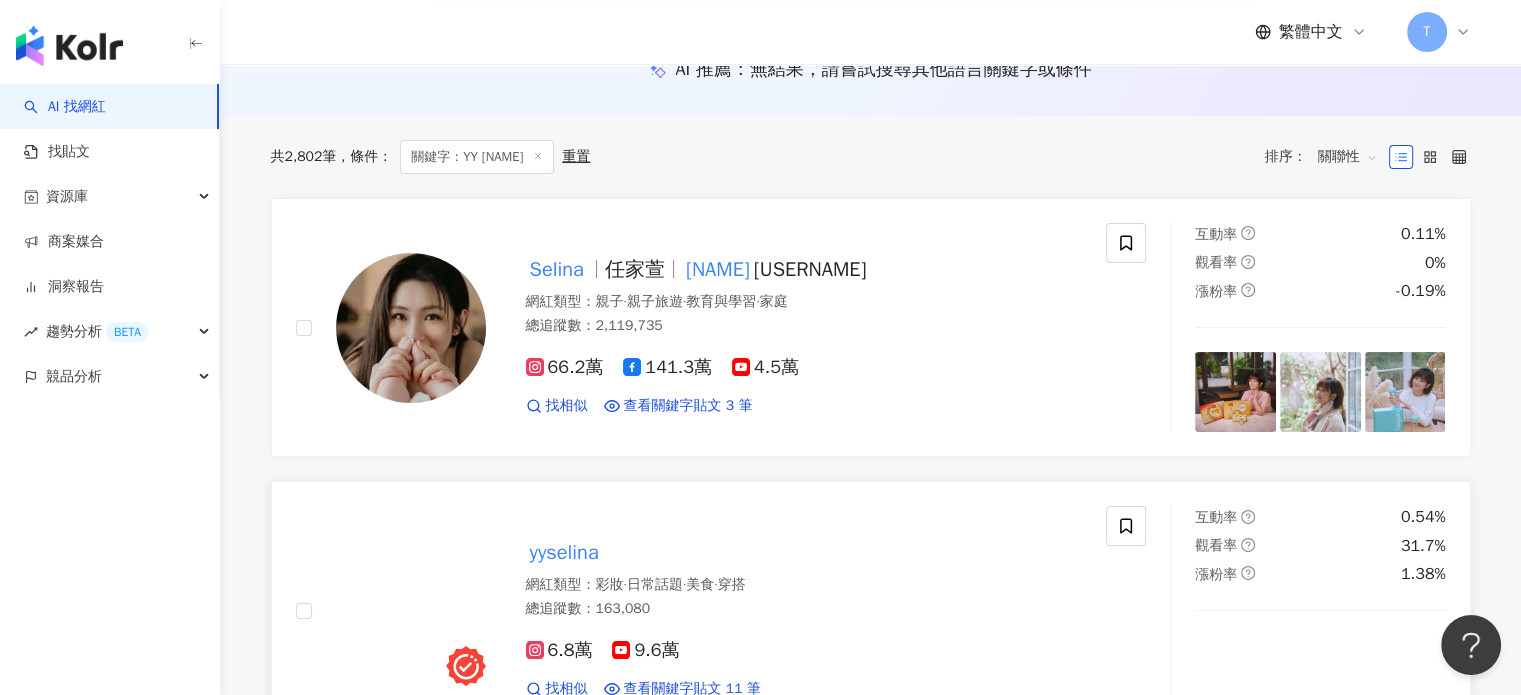 scroll, scrollTop: 400, scrollLeft: 0, axis: vertical 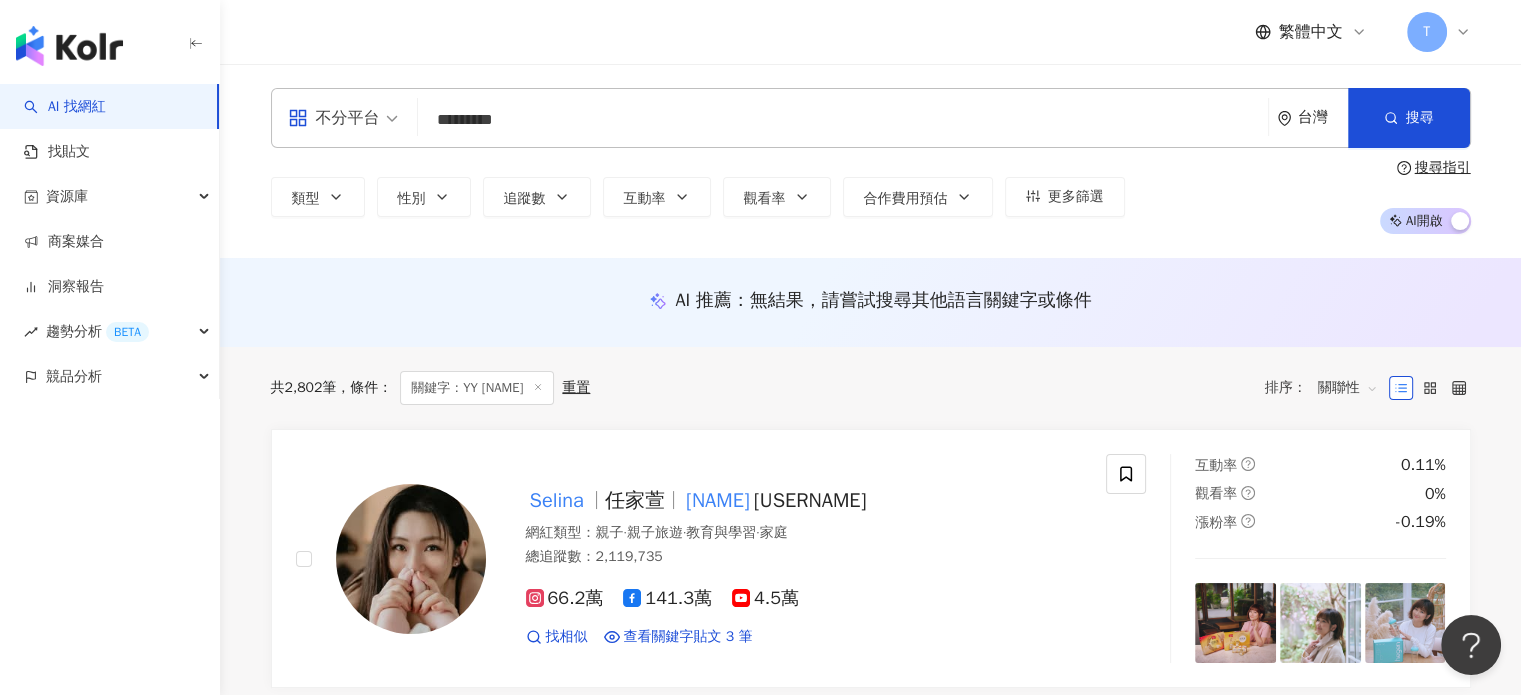 click on "*********" at bounding box center (843, 120) 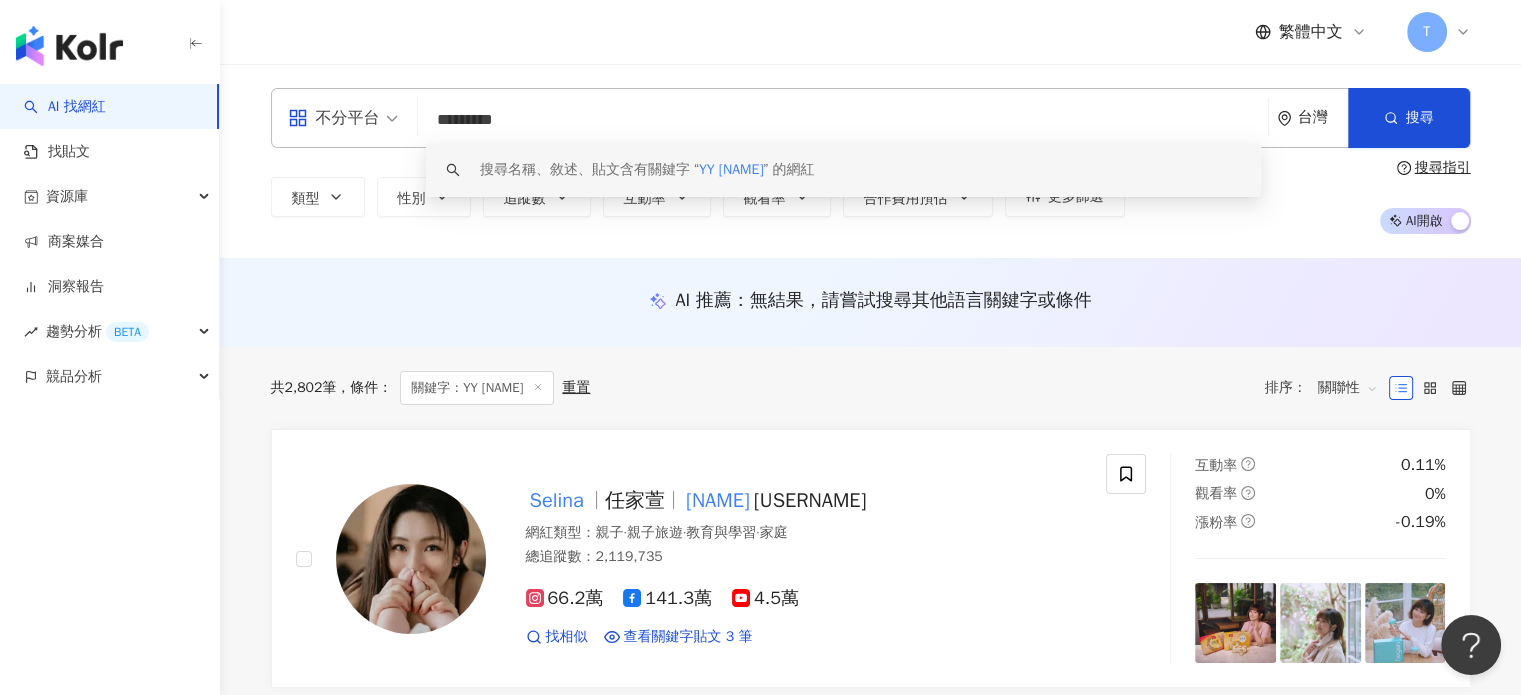 paste 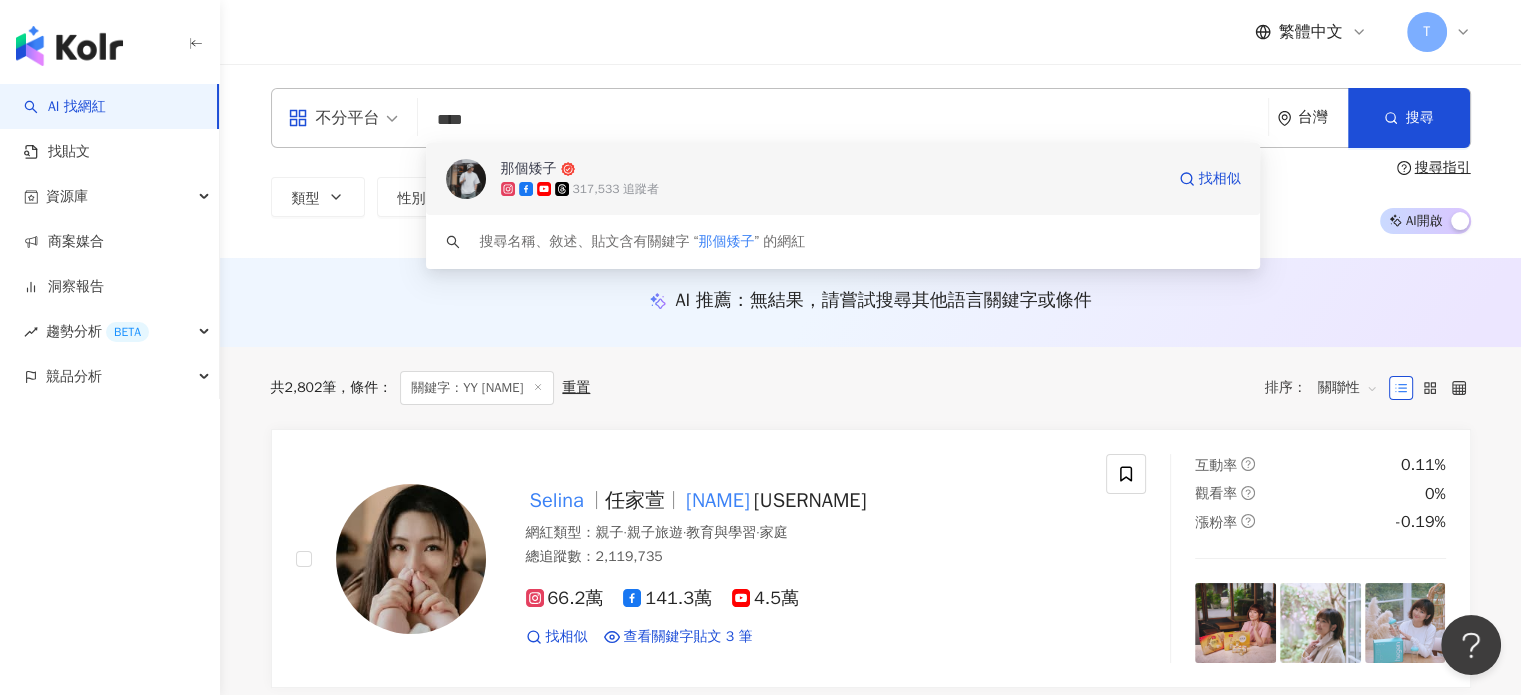 click on "317,533   追蹤者" at bounding box center [832, 189] 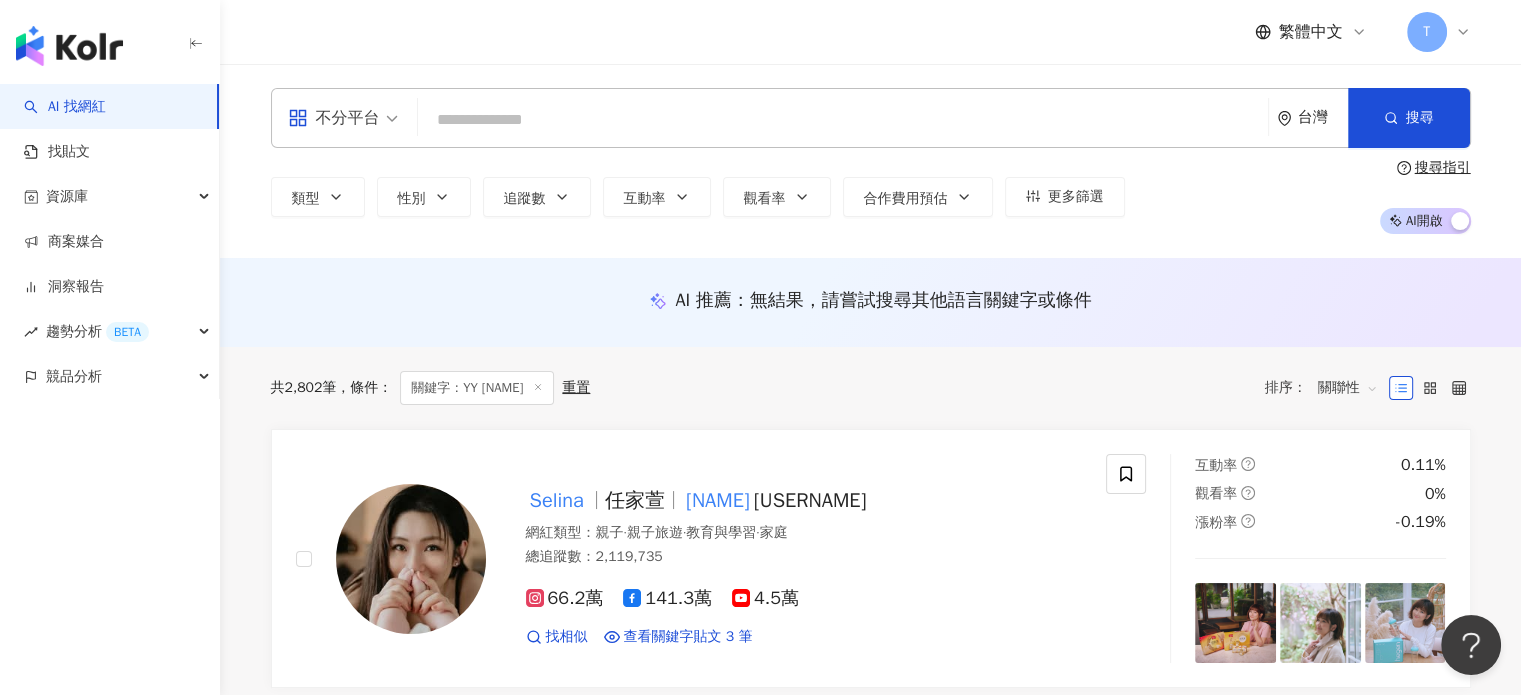 paste on "***" 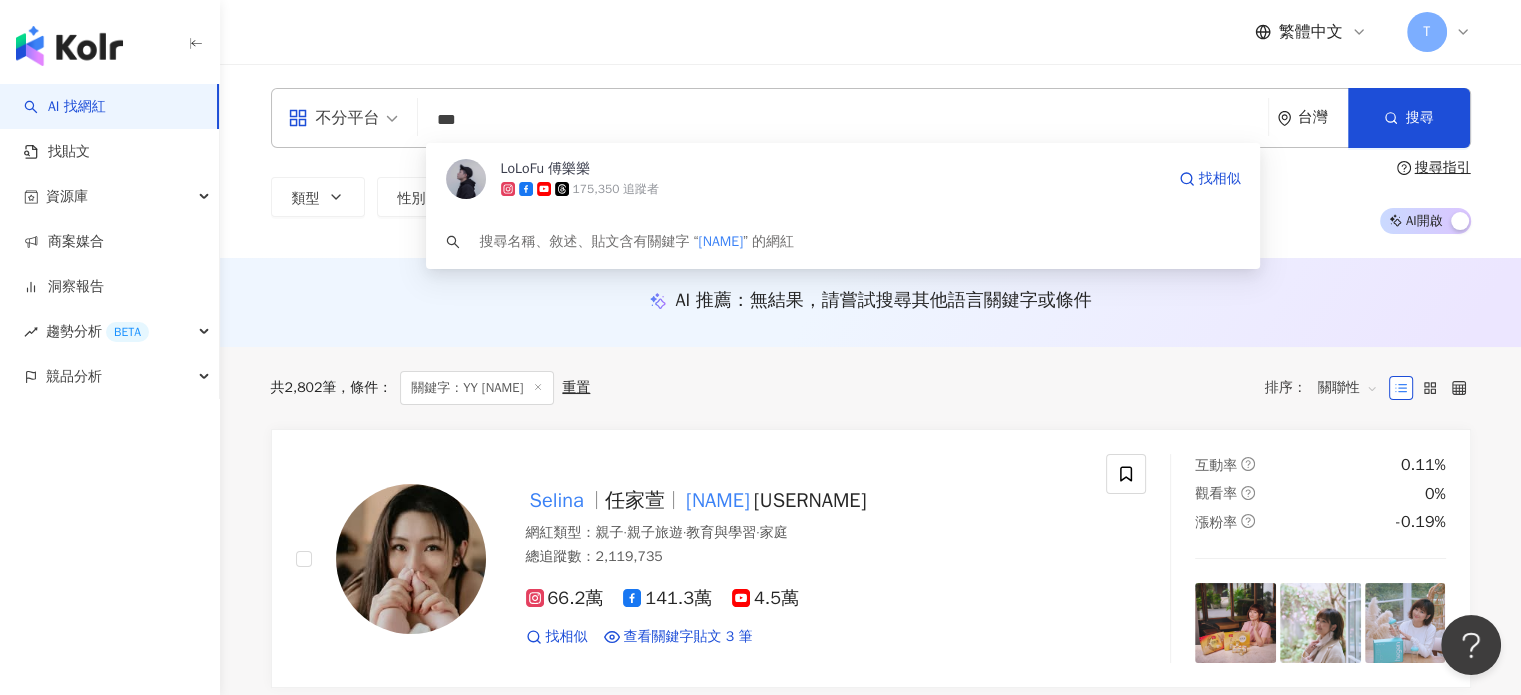 click on "175,350   追蹤者" at bounding box center (832, 189) 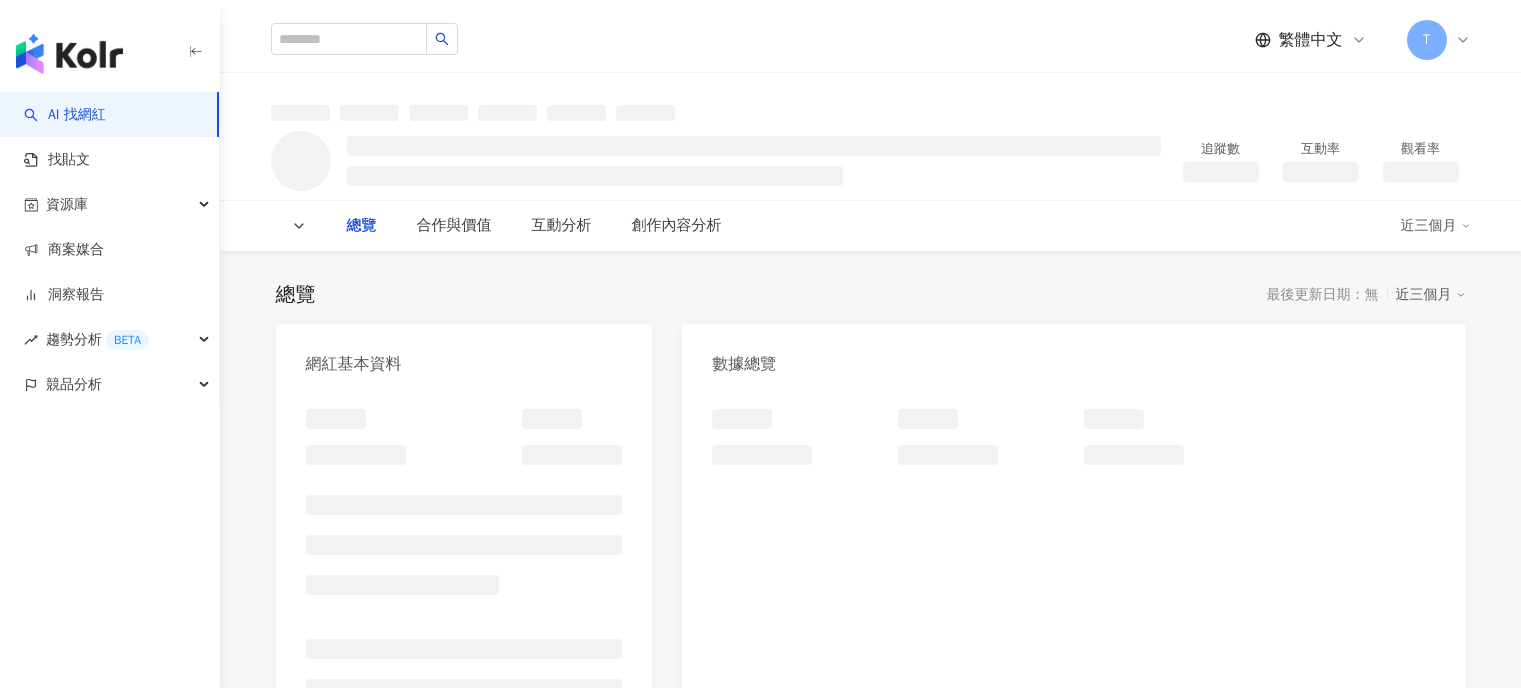 scroll, scrollTop: 0, scrollLeft: 0, axis: both 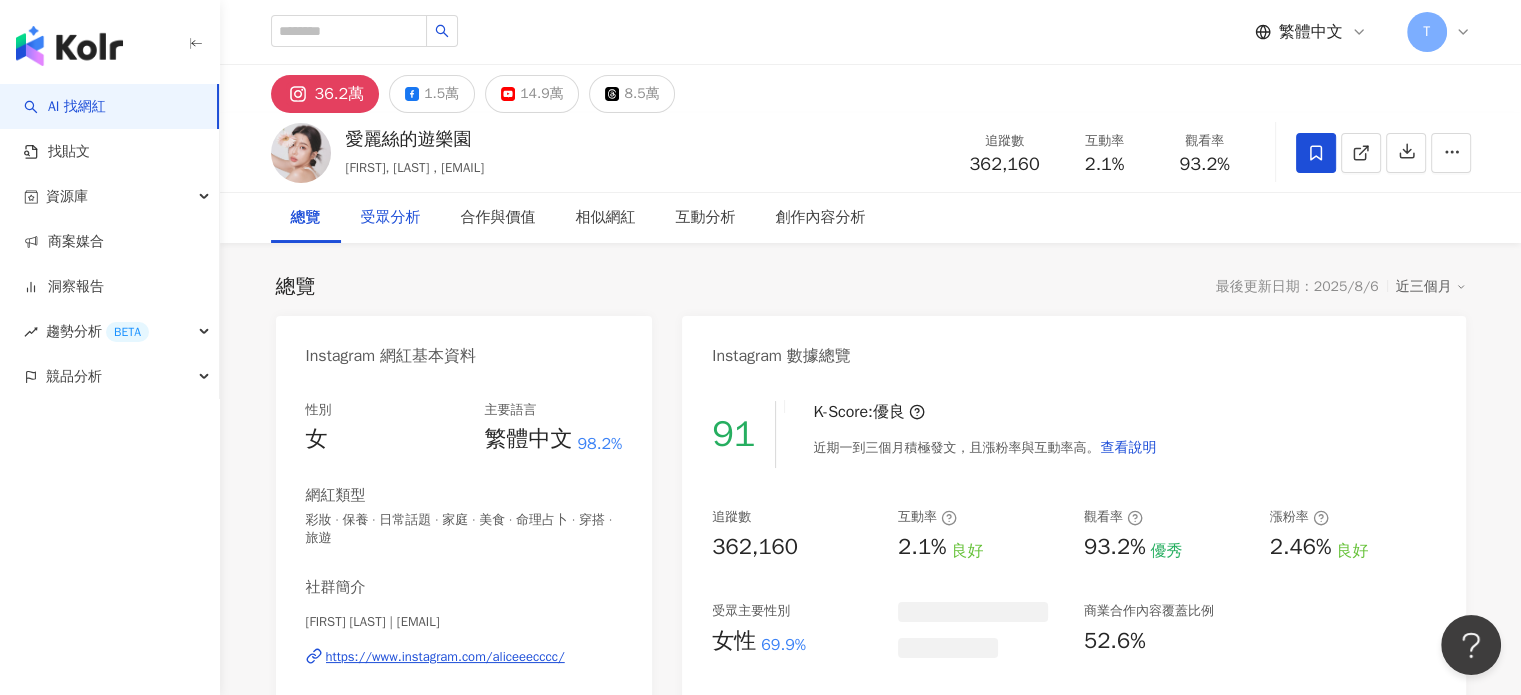 click on "受眾分析" at bounding box center [391, 218] 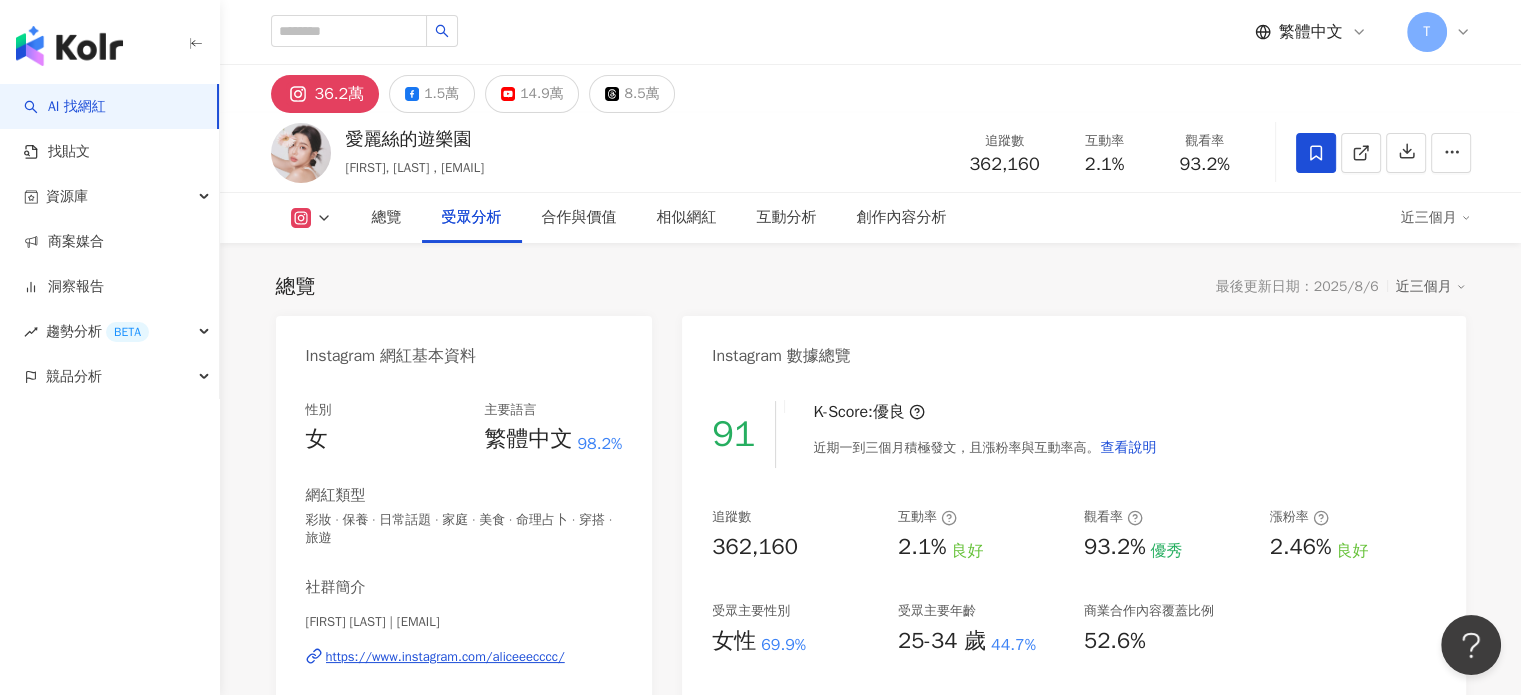 scroll, scrollTop: 1726, scrollLeft: 0, axis: vertical 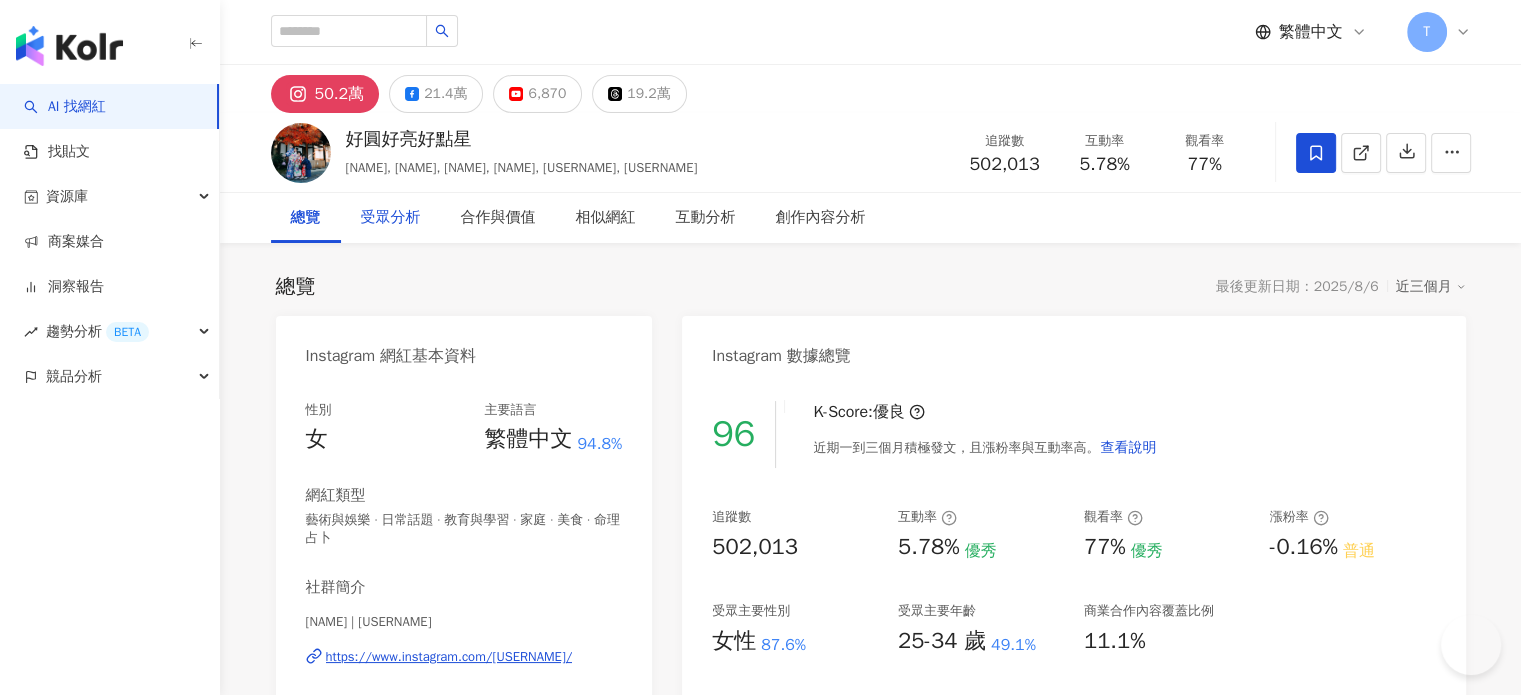 click on "受眾分析" at bounding box center [391, 218] 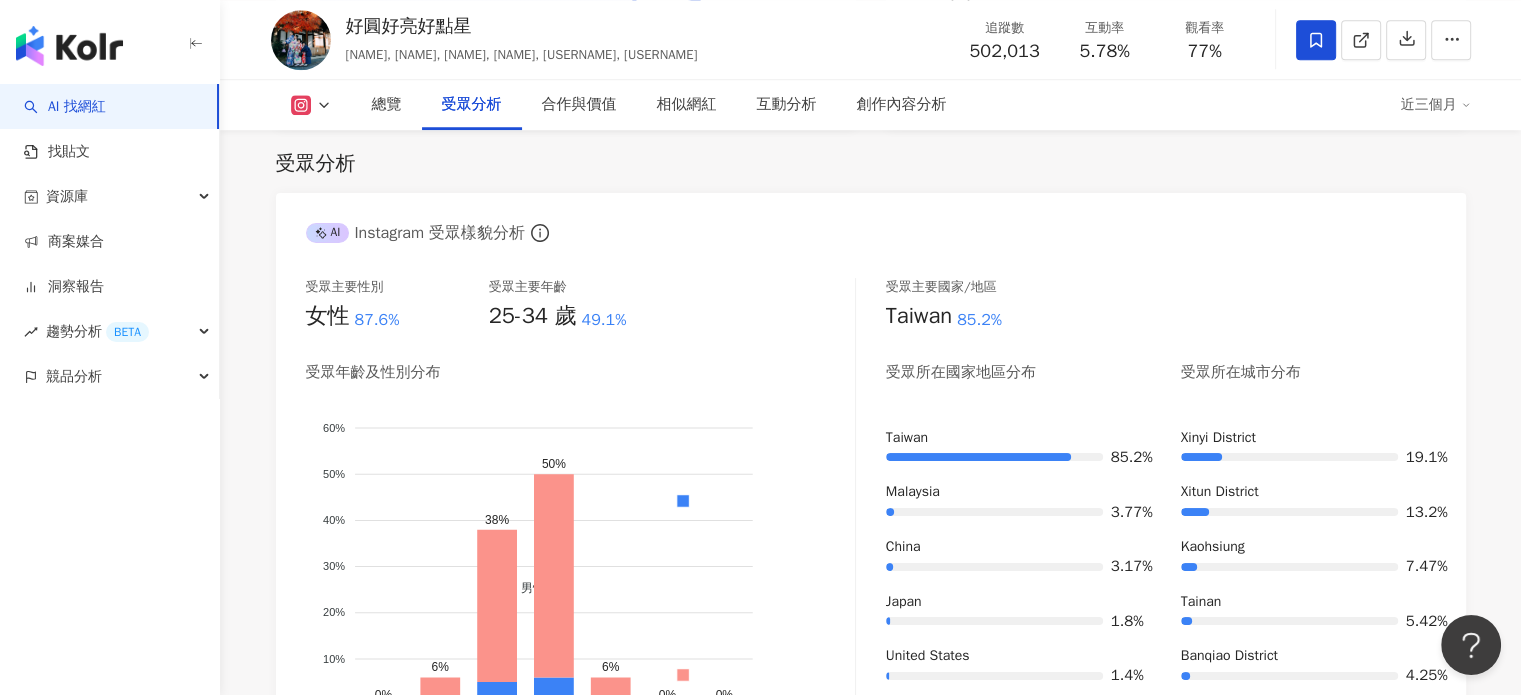 scroll, scrollTop: 0, scrollLeft: 0, axis: both 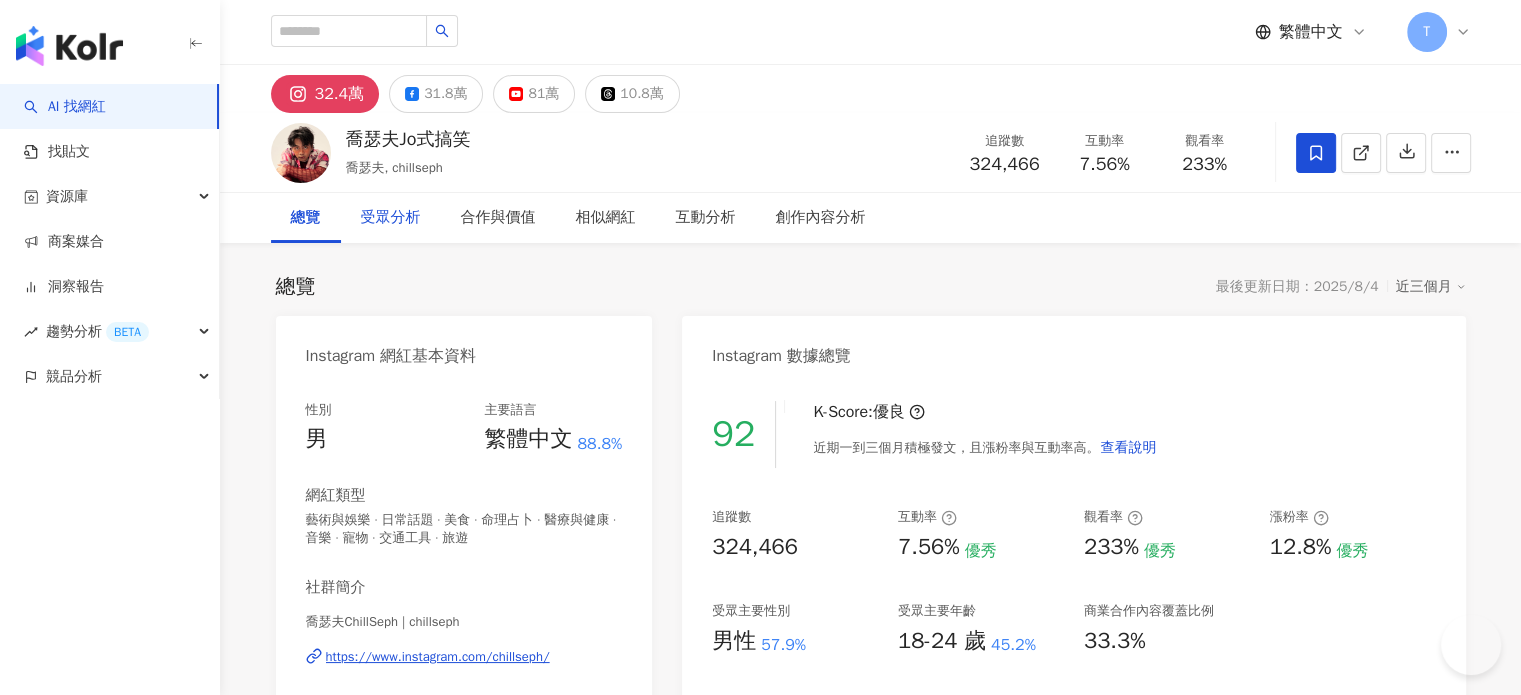 click on "受眾分析" at bounding box center (391, 218) 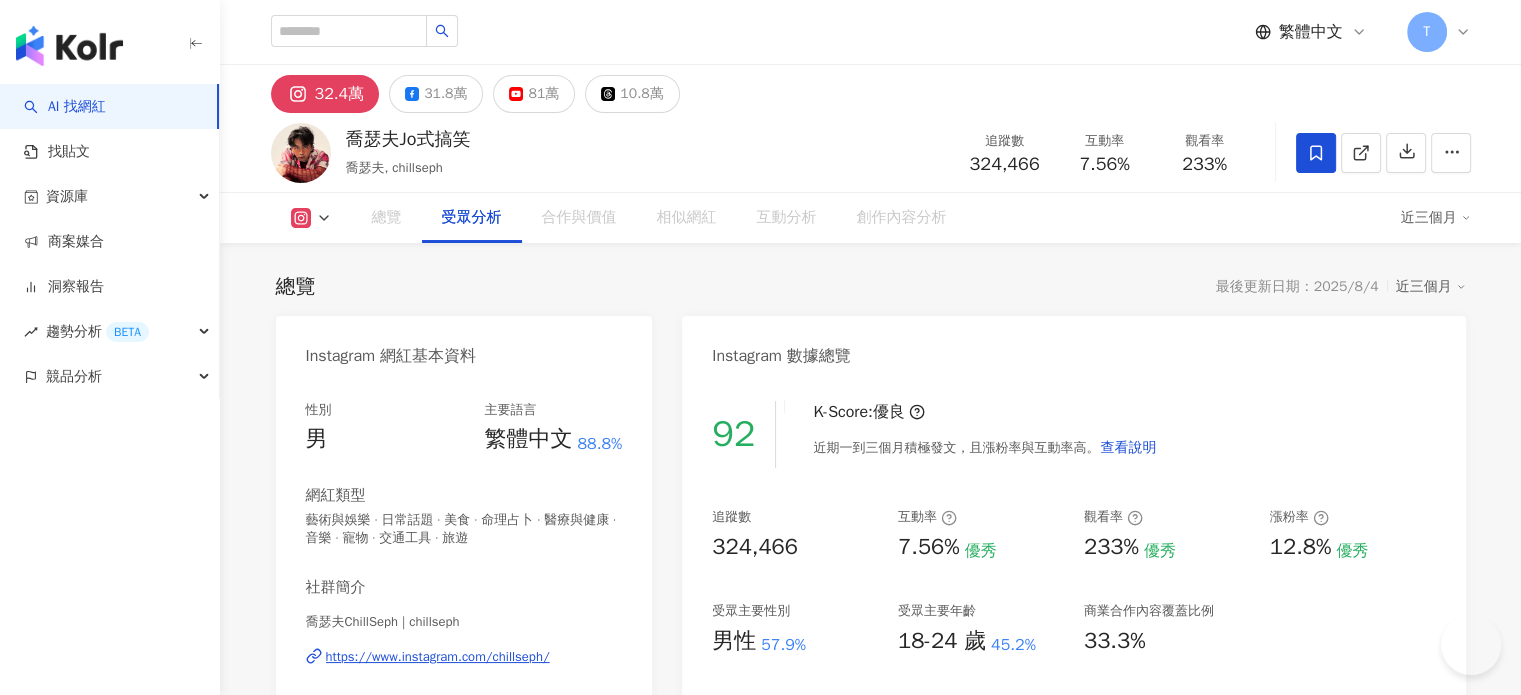scroll, scrollTop: 1708, scrollLeft: 0, axis: vertical 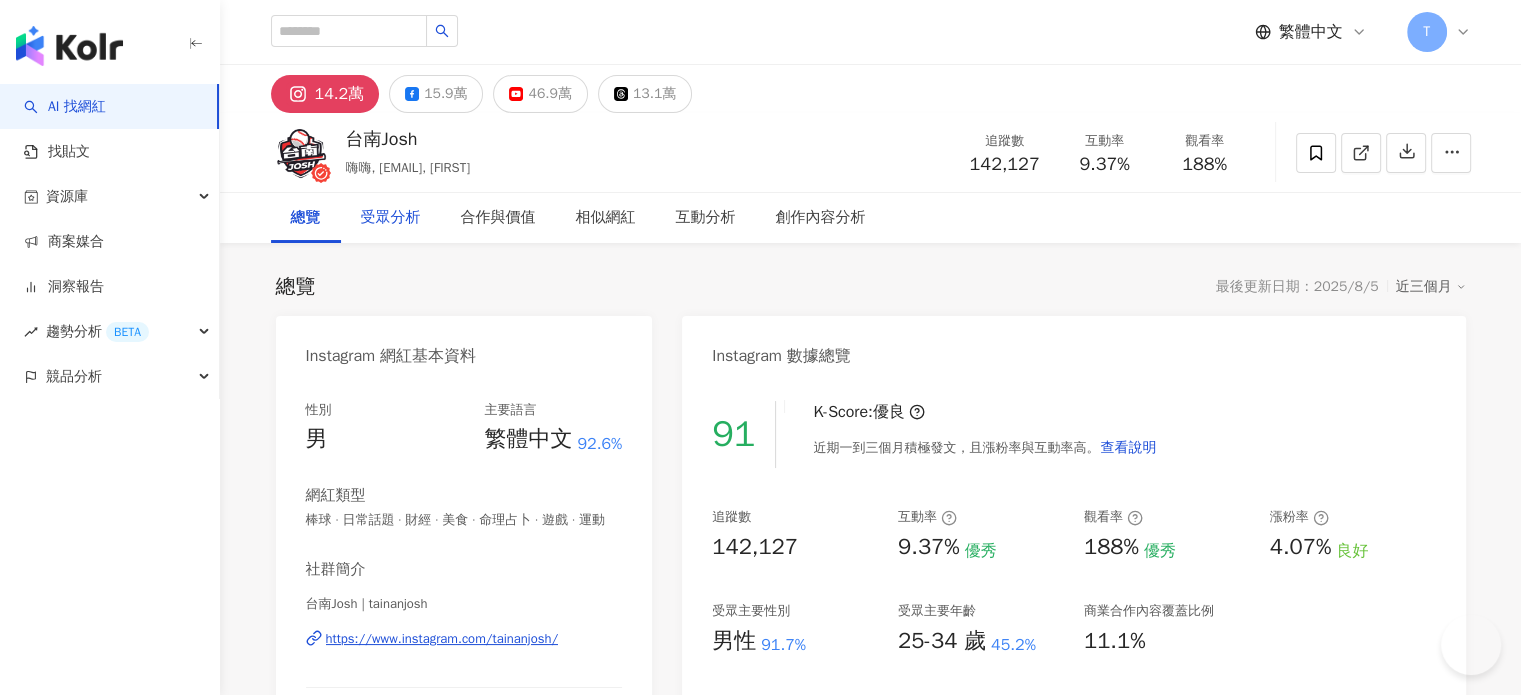 click on "受眾分析" at bounding box center [391, 218] 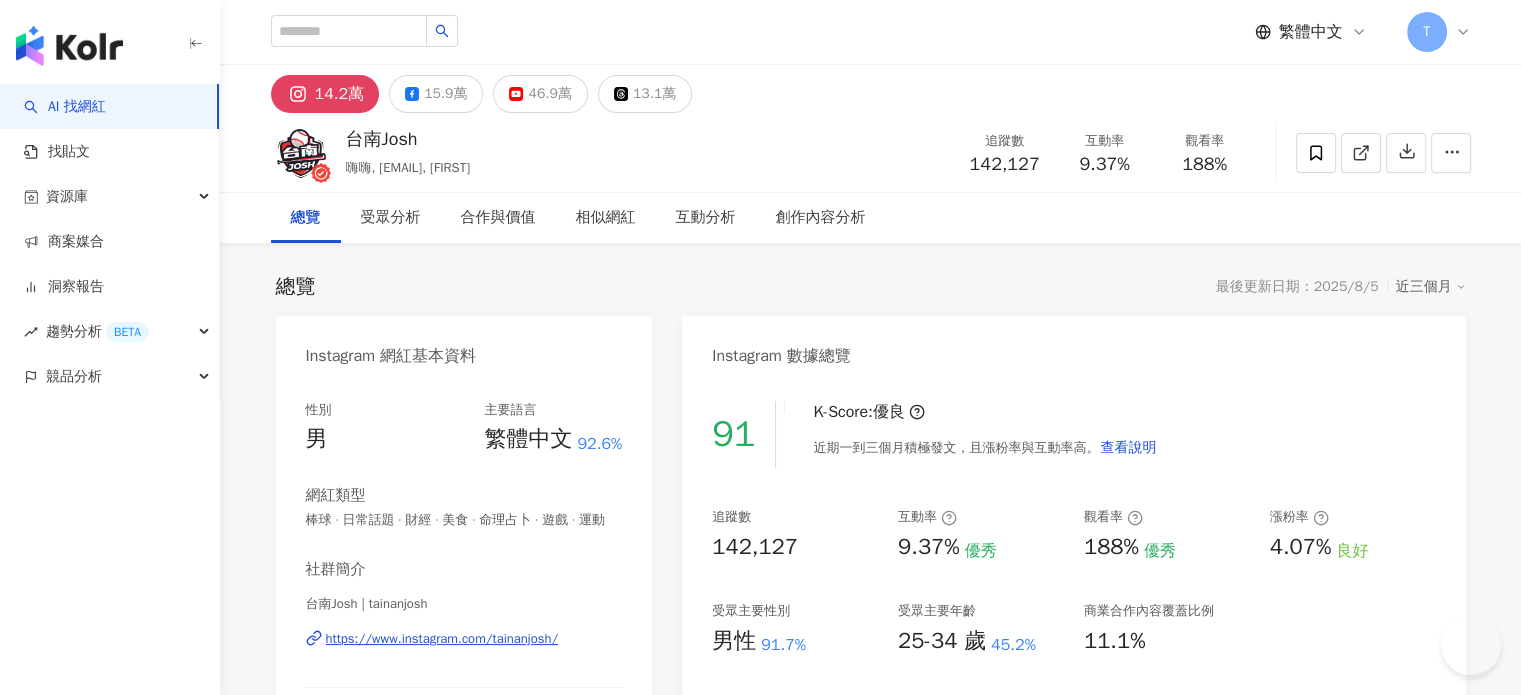 scroll, scrollTop: 1708, scrollLeft: 0, axis: vertical 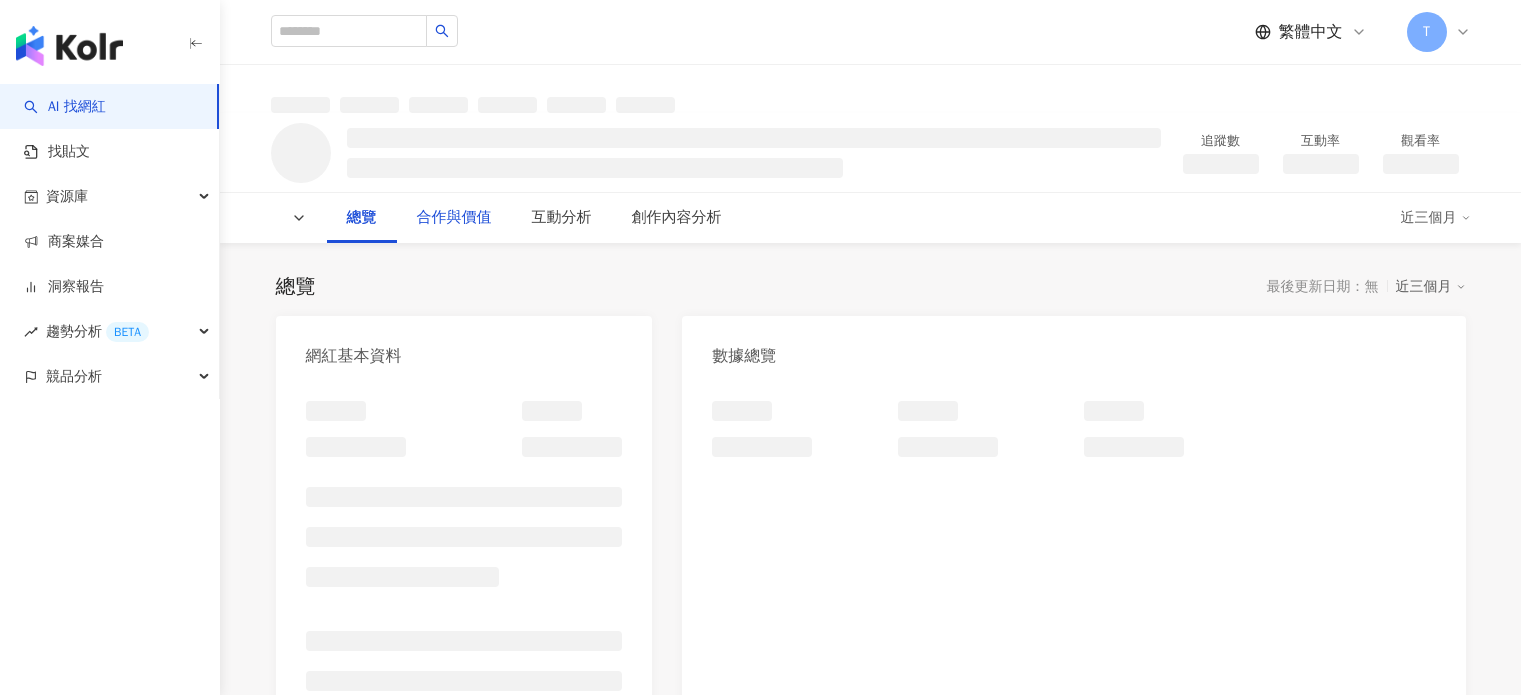 click on "合作與價值" at bounding box center [454, 218] 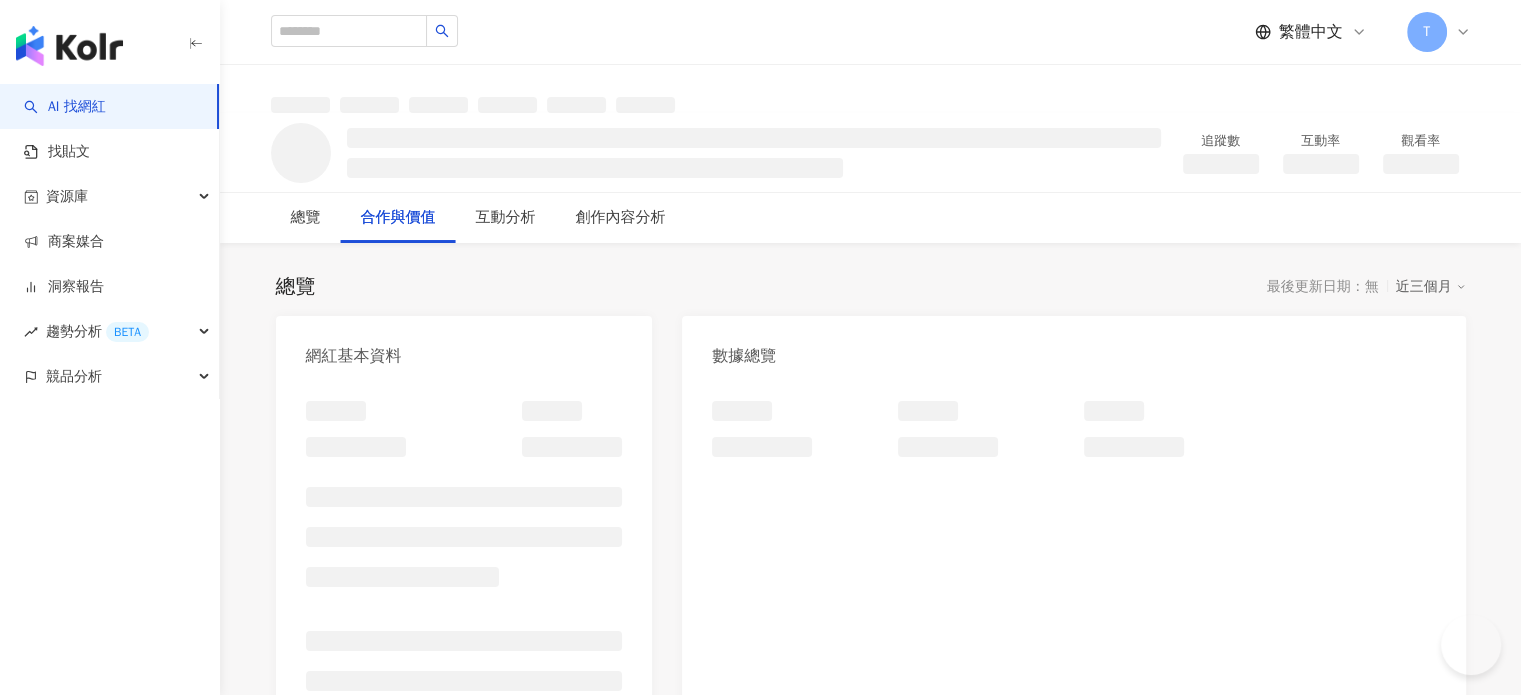scroll, scrollTop: 1011, scrollLeft: 0, axis: vertical 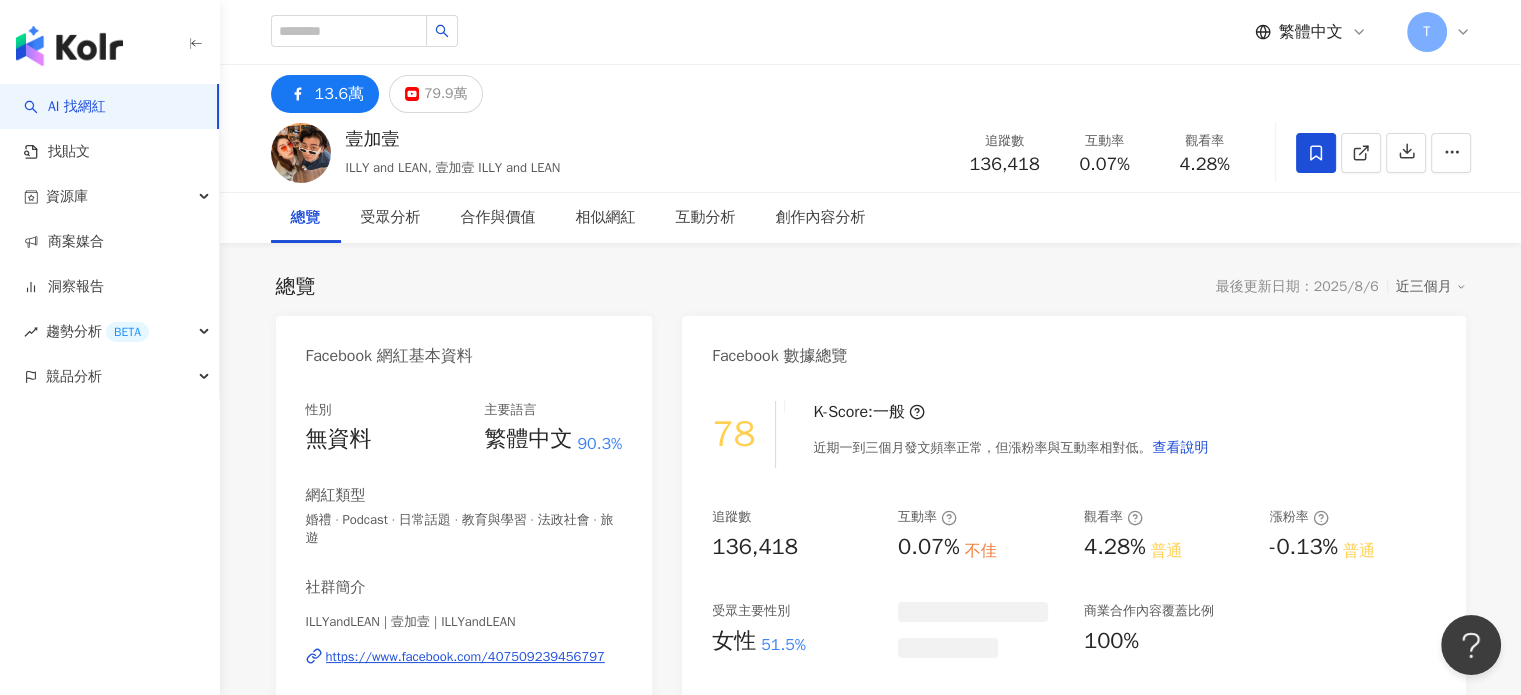 click on "79.9萬" at bounding box center (445, 94) 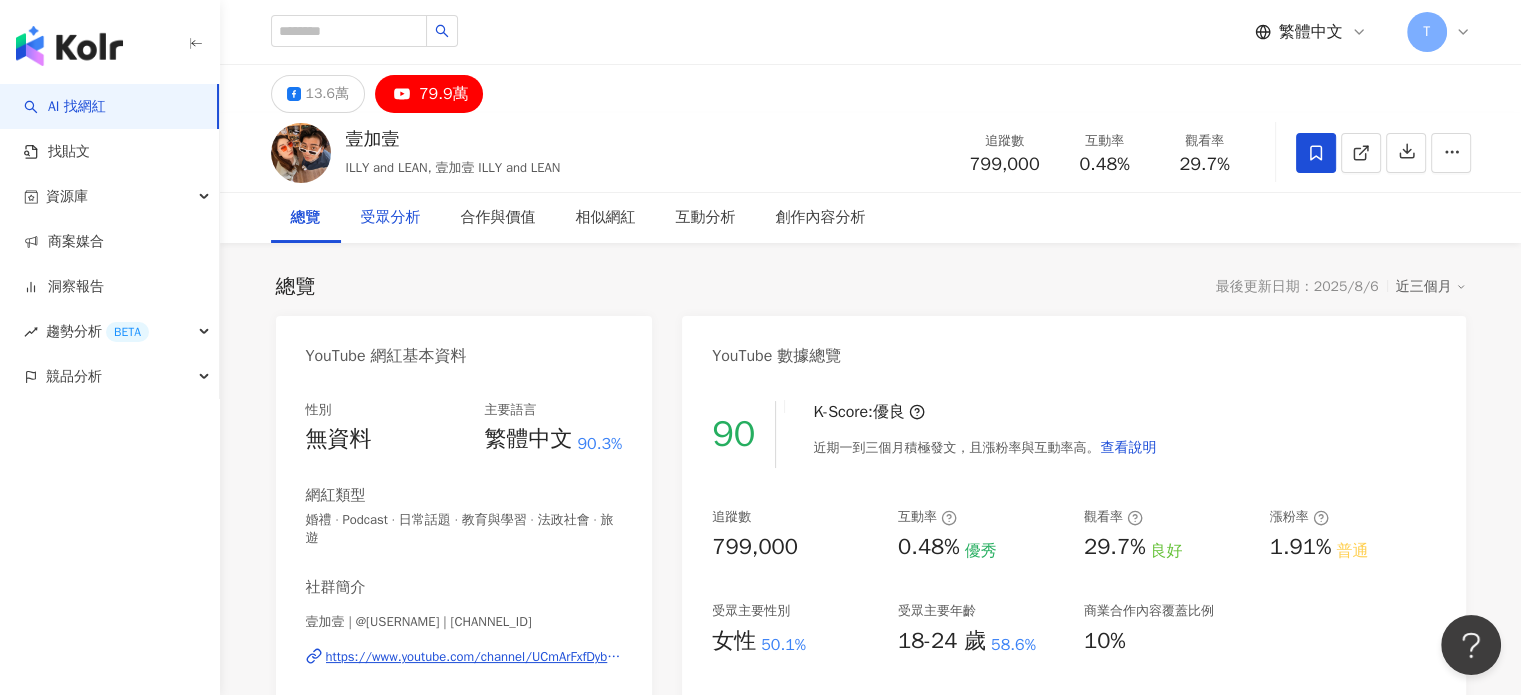 click on "受眾分析" at bounding box center [391, 218] 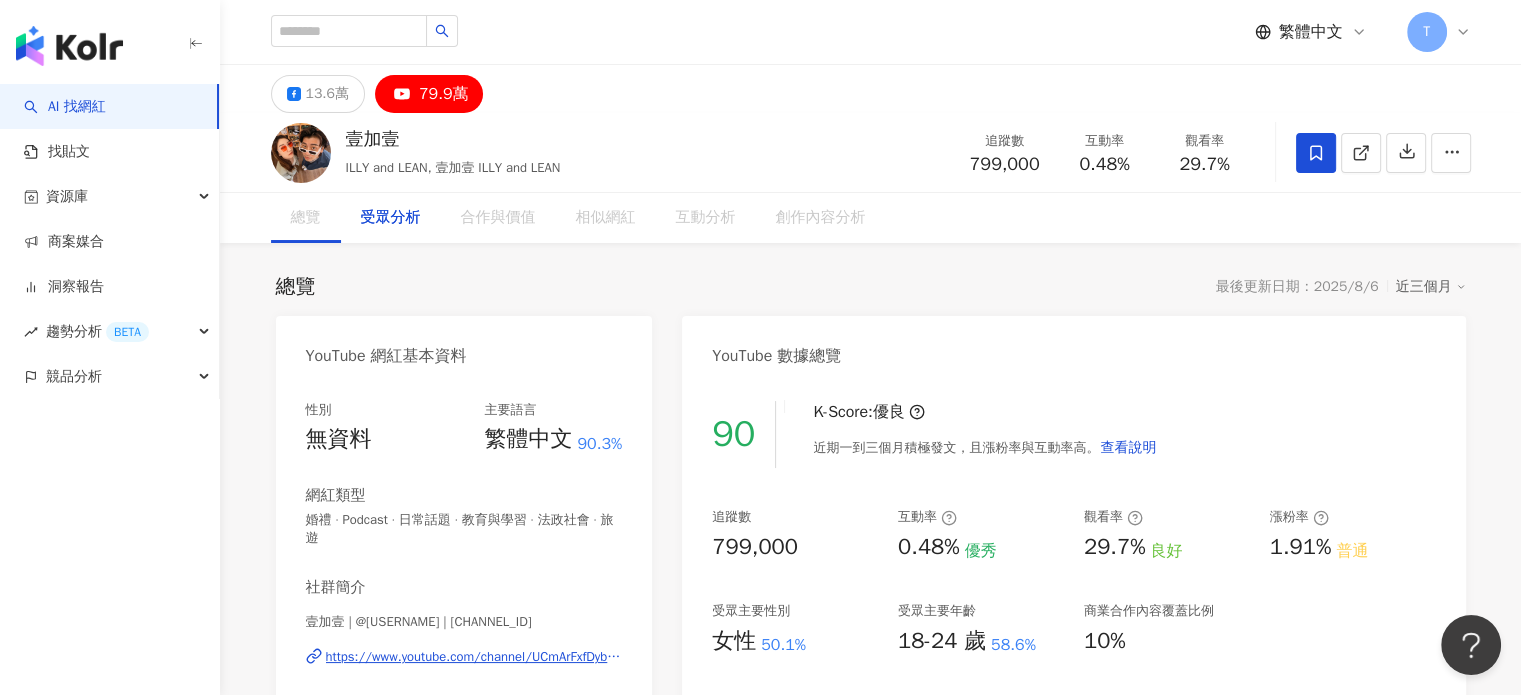 scroll, scrollTop: 1757, scrollLeft: 0, axis: vertical 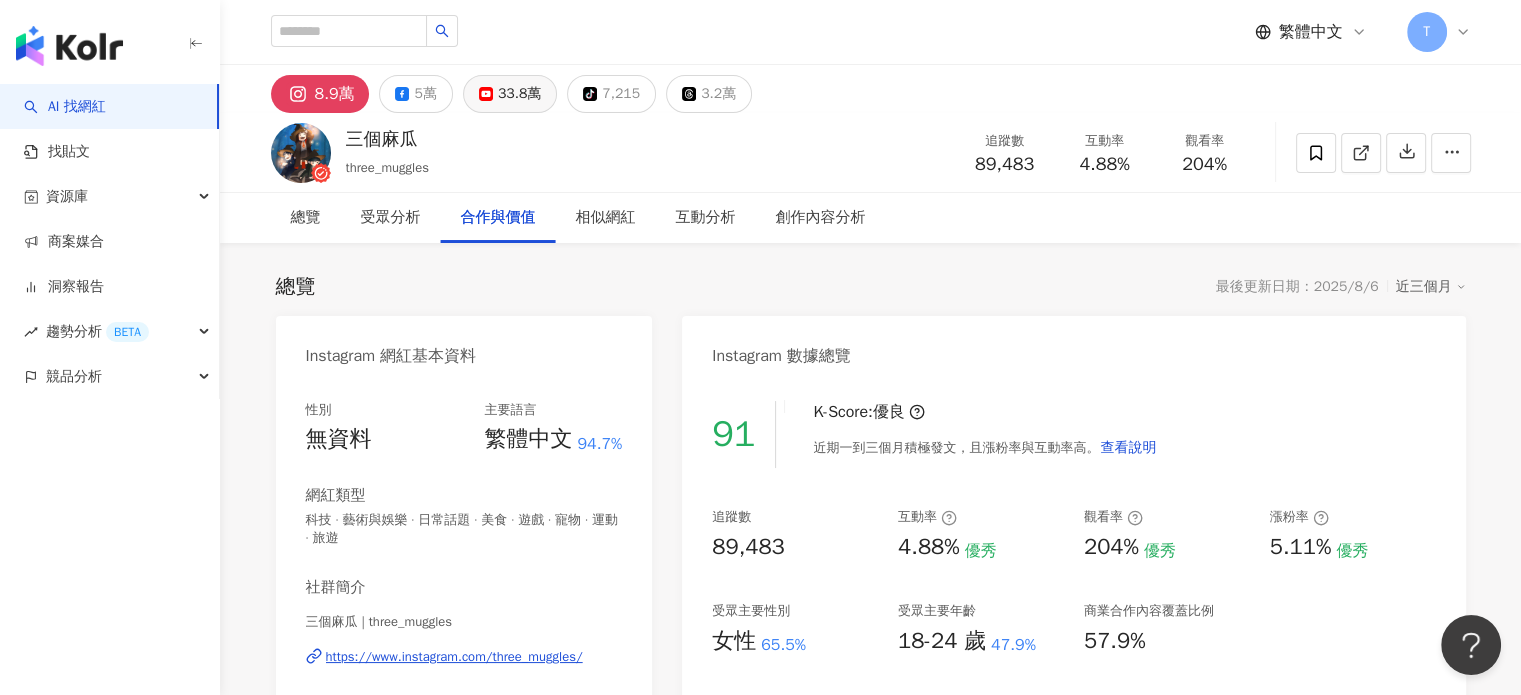 click on "33.8萬" at bounding box center (519, 94) 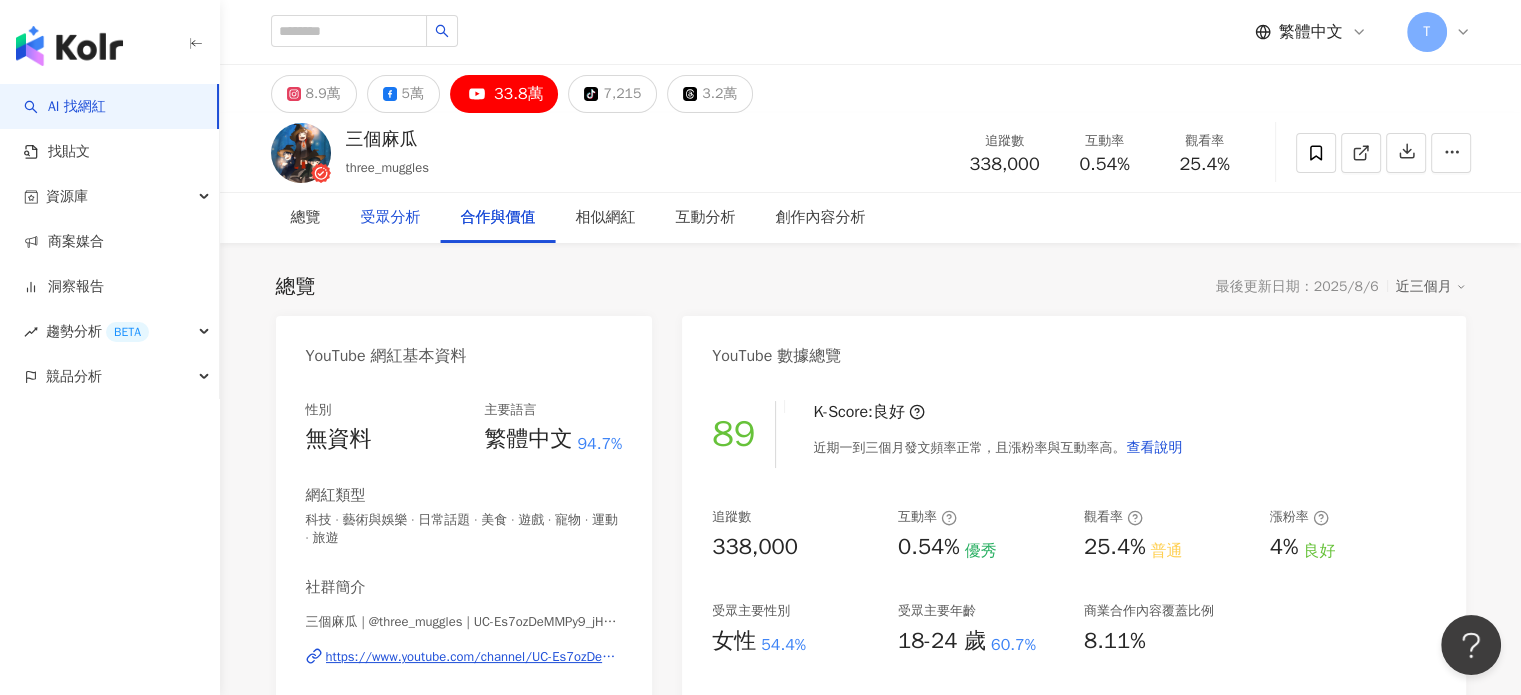 click on "受眾分析" at bounding box center [391, 218] 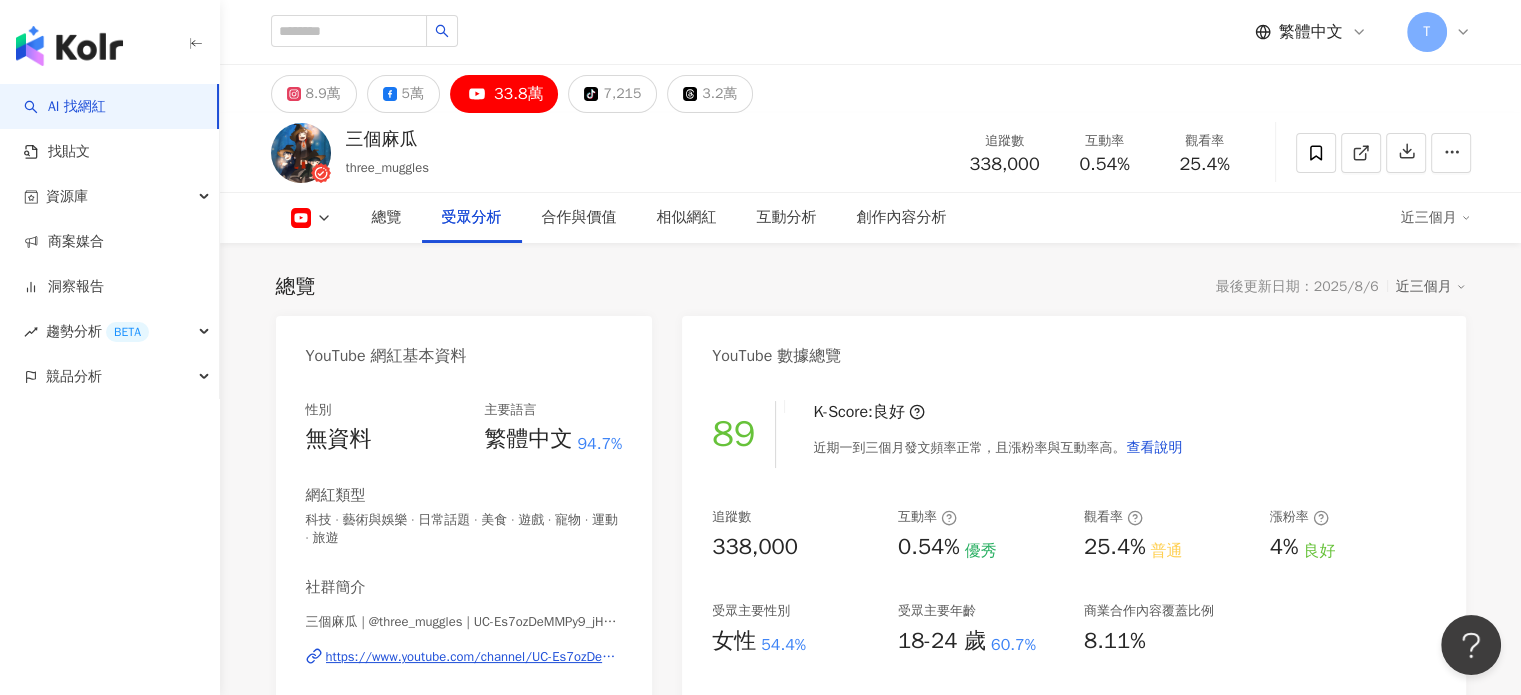 scroll, scrollTop: 1726, scrollLeft: 0, axis: vertical 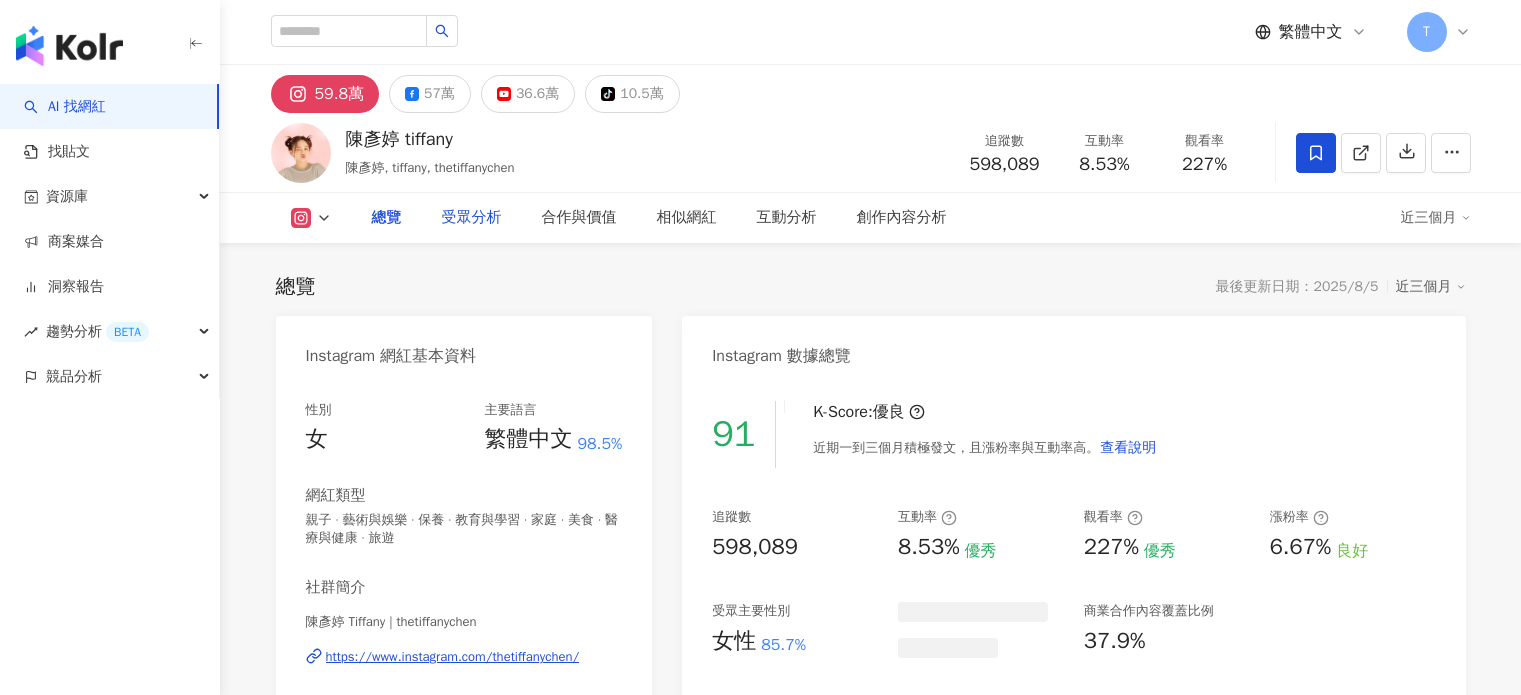 click on "受眾分析" at bounding box center [472, 218] 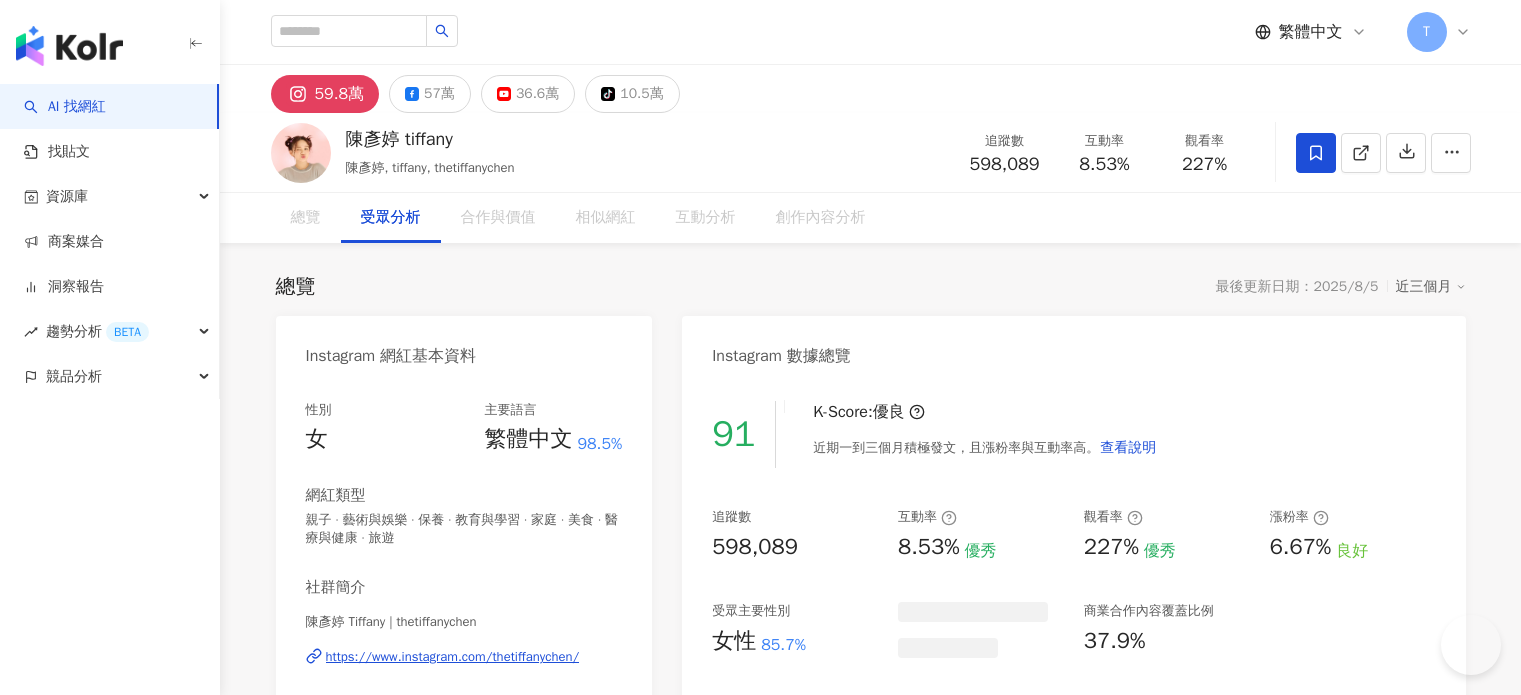 scroll, scrollTop: 0, scrollLeft: 0, axis: both 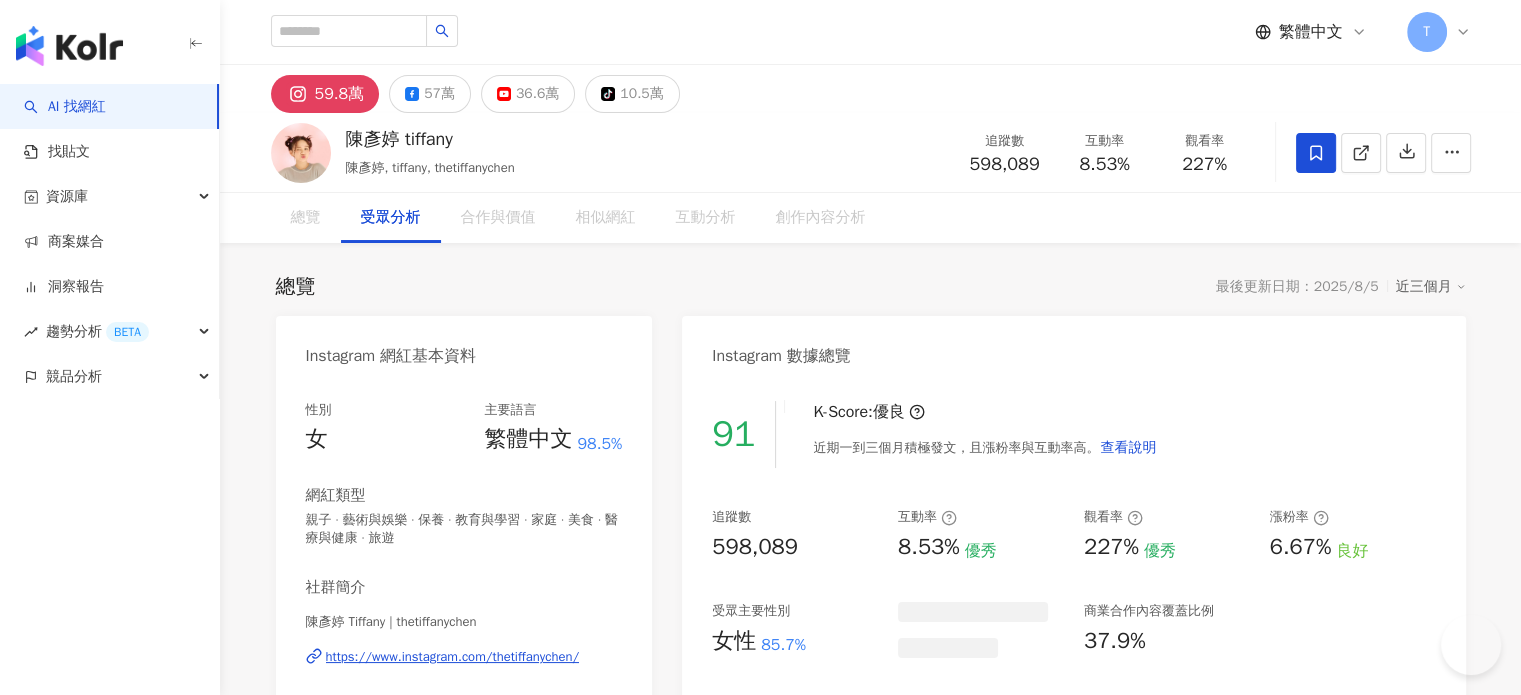 click on "36.6萬" at bounding box center [537, 94] 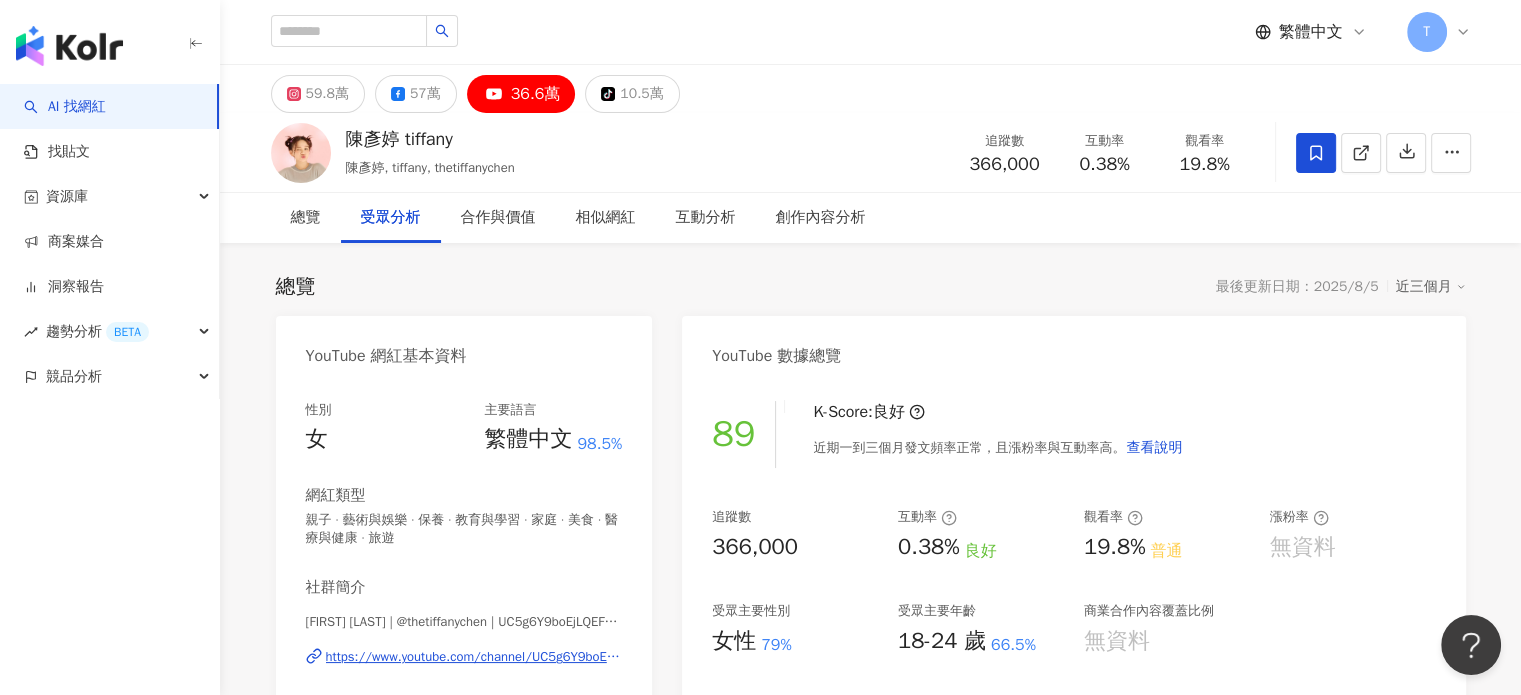 scroll, scrollTop: 0, scrollLeft: 0, axis: both 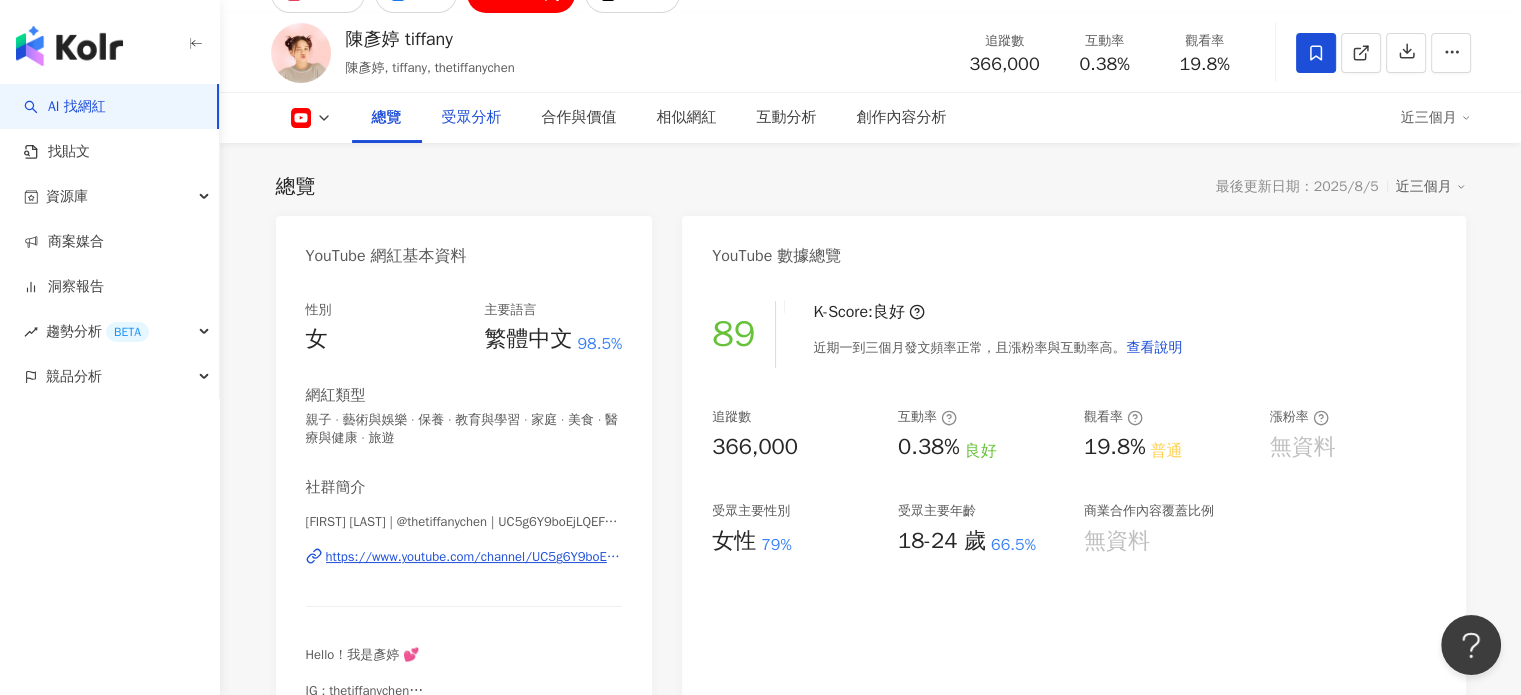click on "受眾分析" at bounding box center (472, 118) 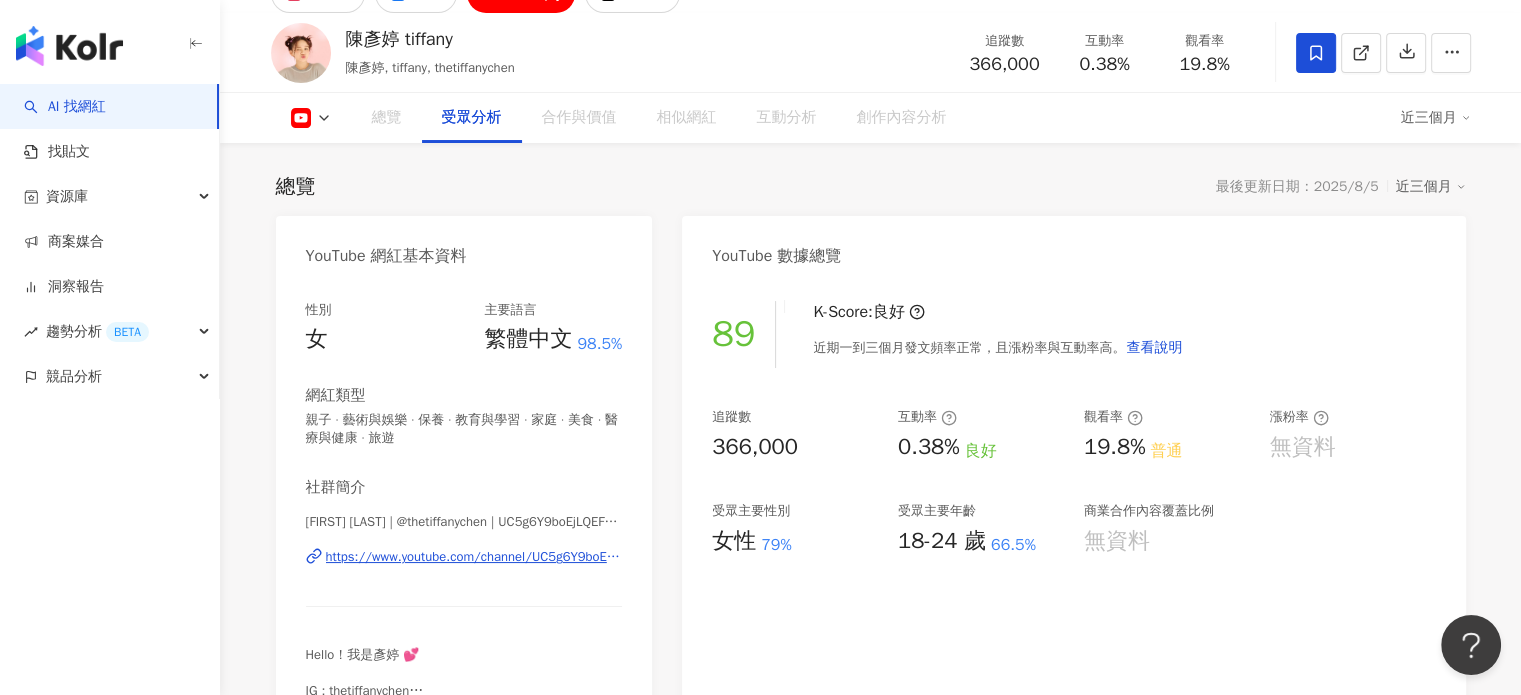 scroll, scrollTop: 1704, scrollLeft: 0, axis: vertical 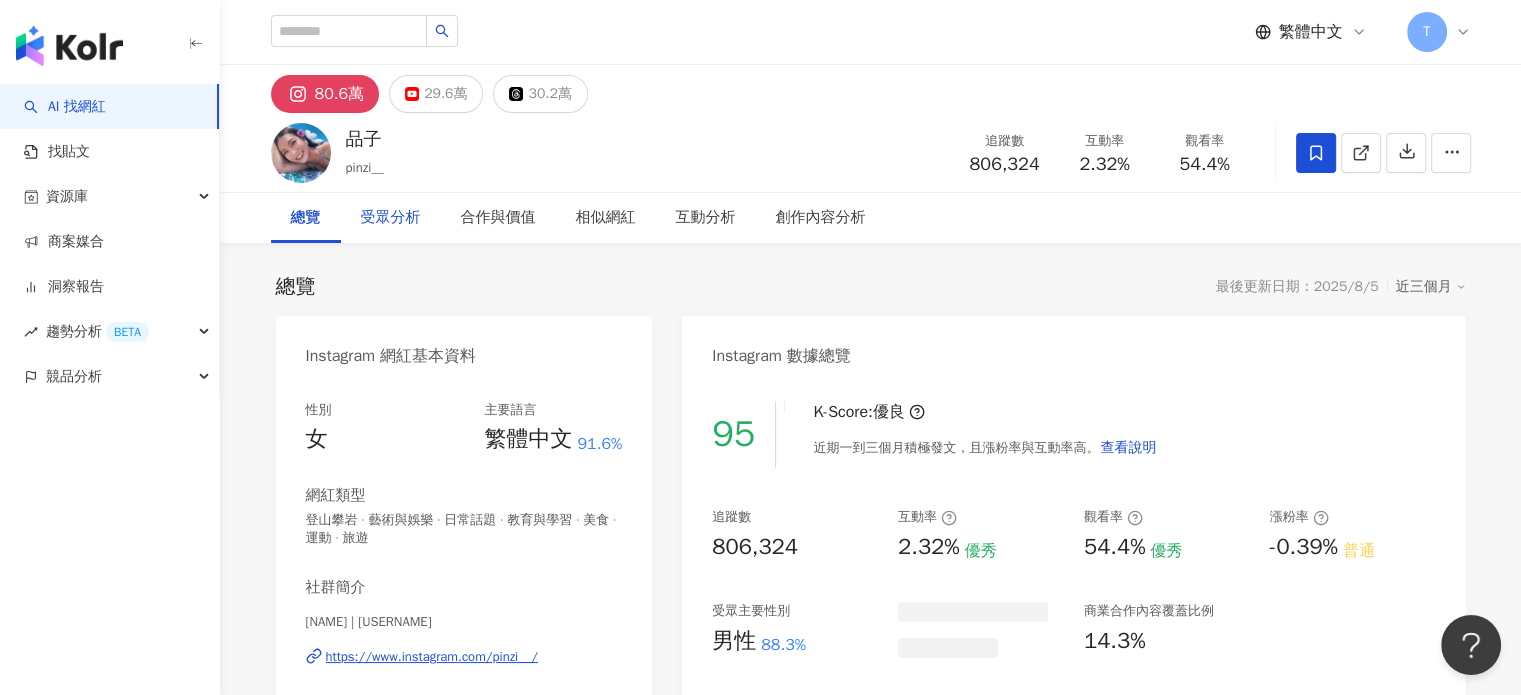 click on "29.6萬" at bounding box center (445, 94) 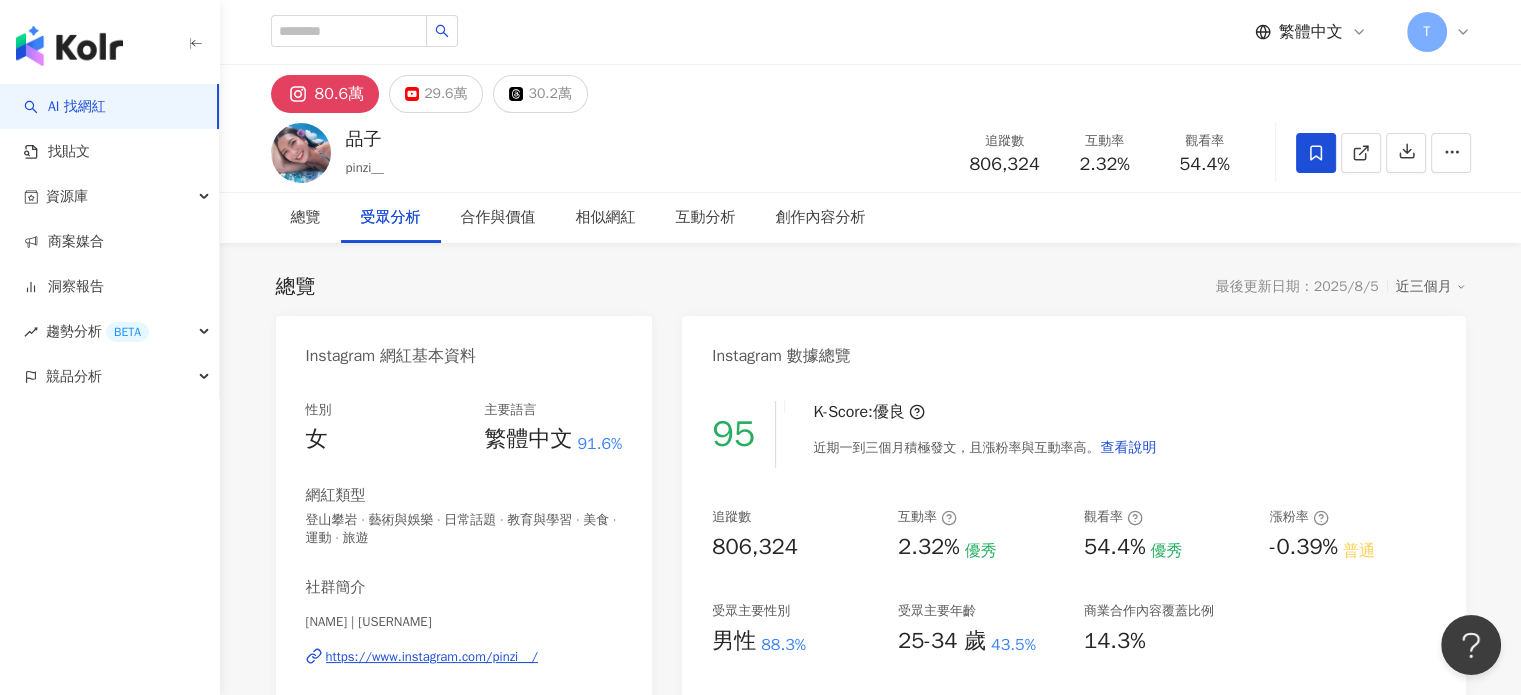 click on "受眾分析" at bounding box center (391, 218) 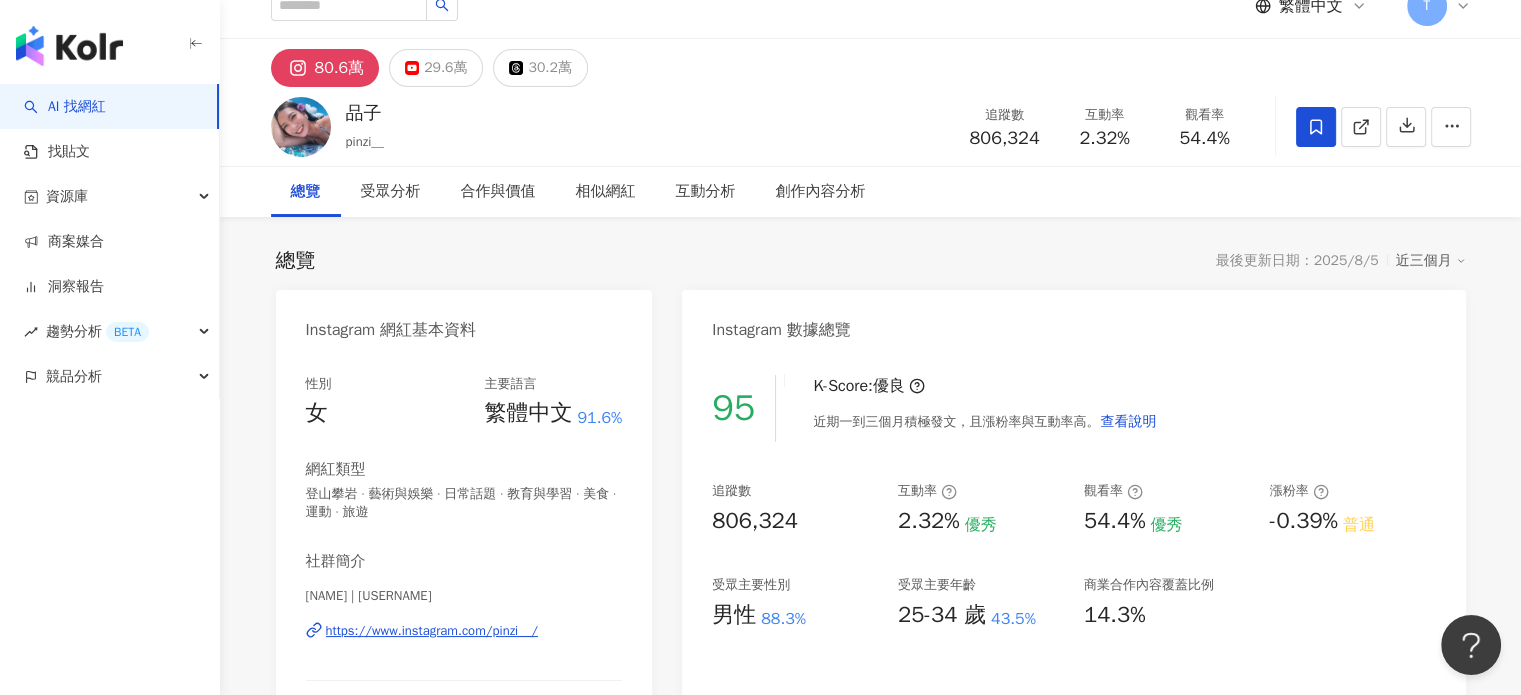scroll, scrollTop: 0, scrollLeft: 0, axis: both 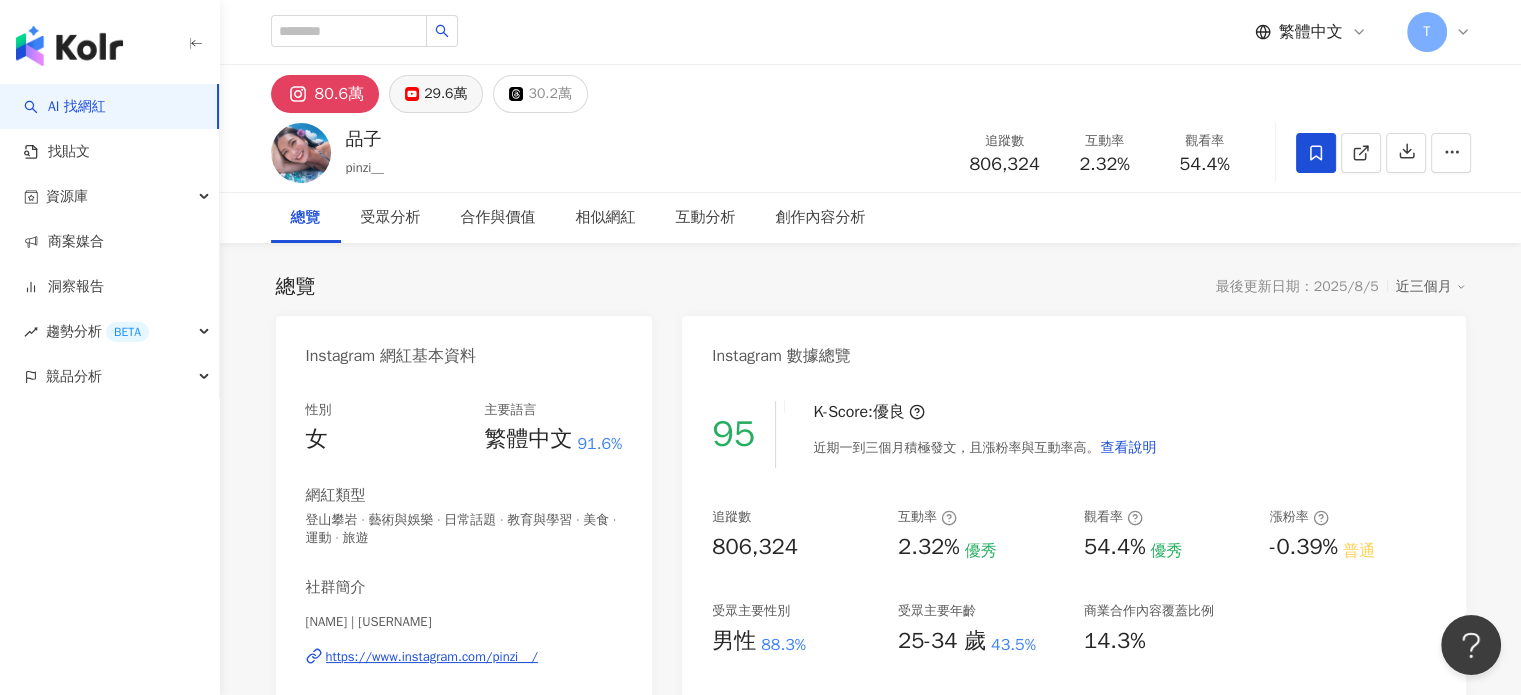 click on "29.6萬" at bounding box center (436, 94) 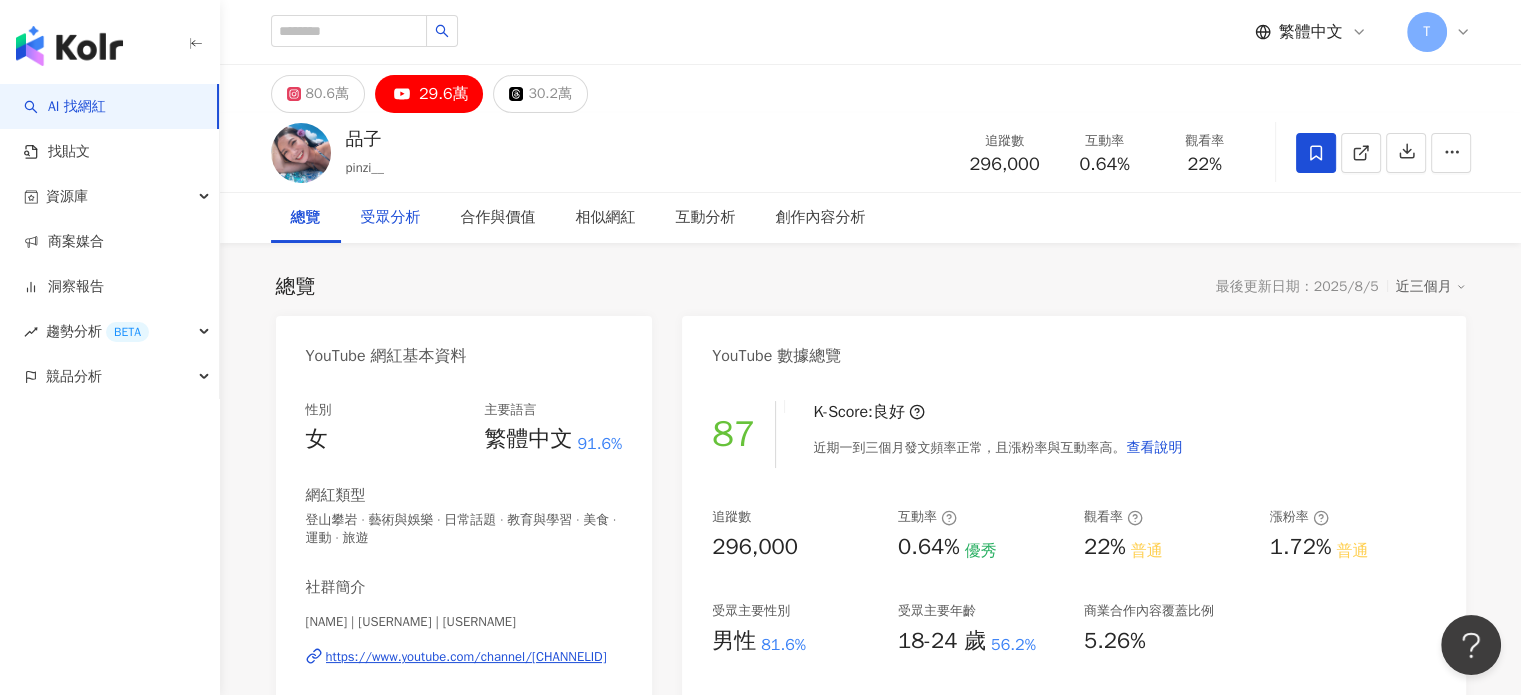 click on "受眾分析" at bounding box center (391, 218) 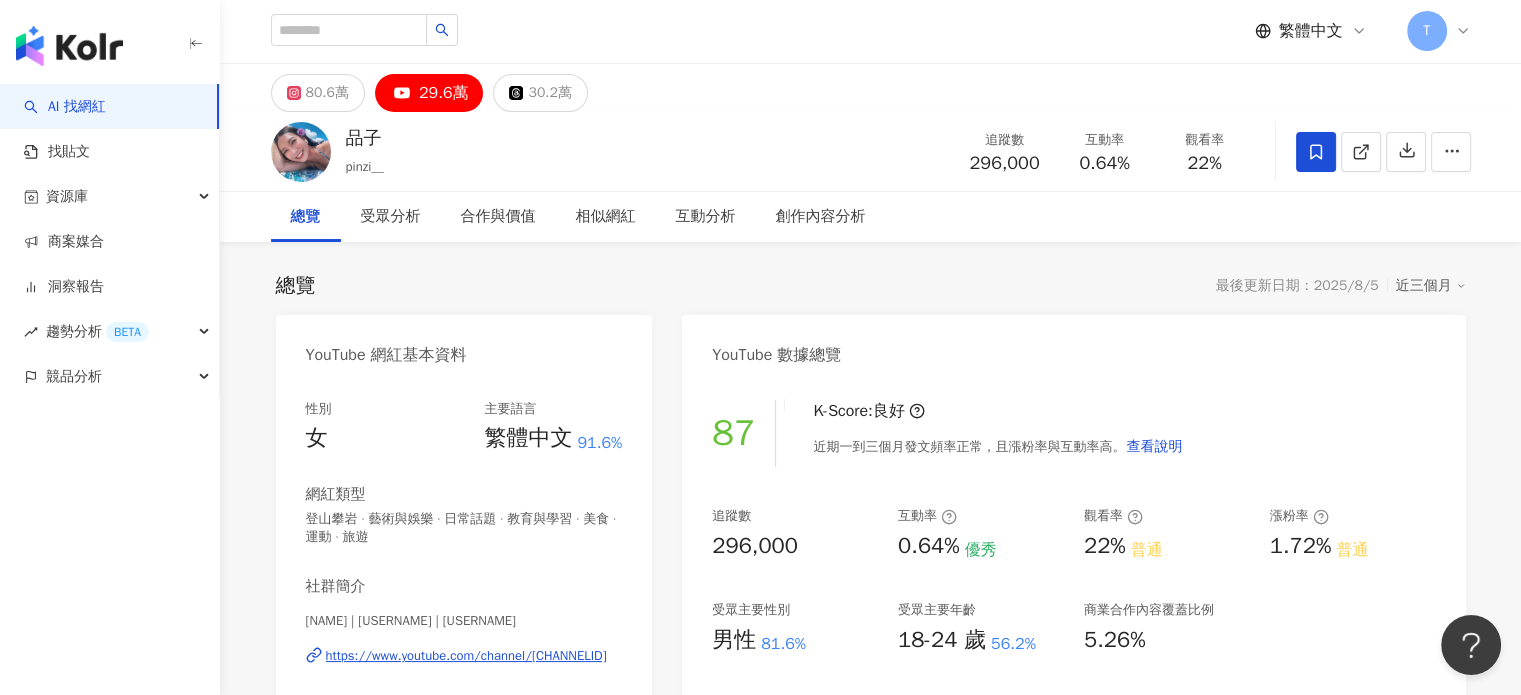 scroll, scrollTop: 0, scrollLeft: 0, axis: both 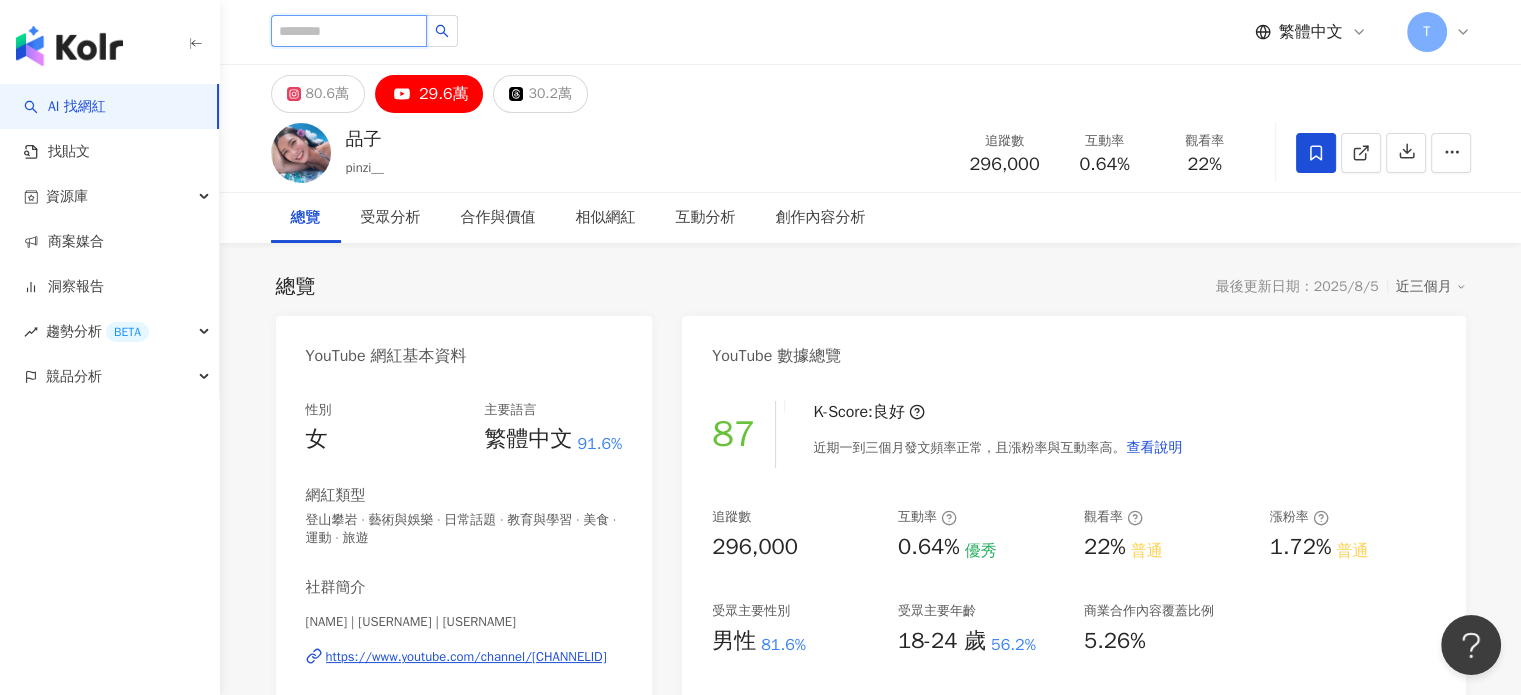 click at bounding box center (349, 31) 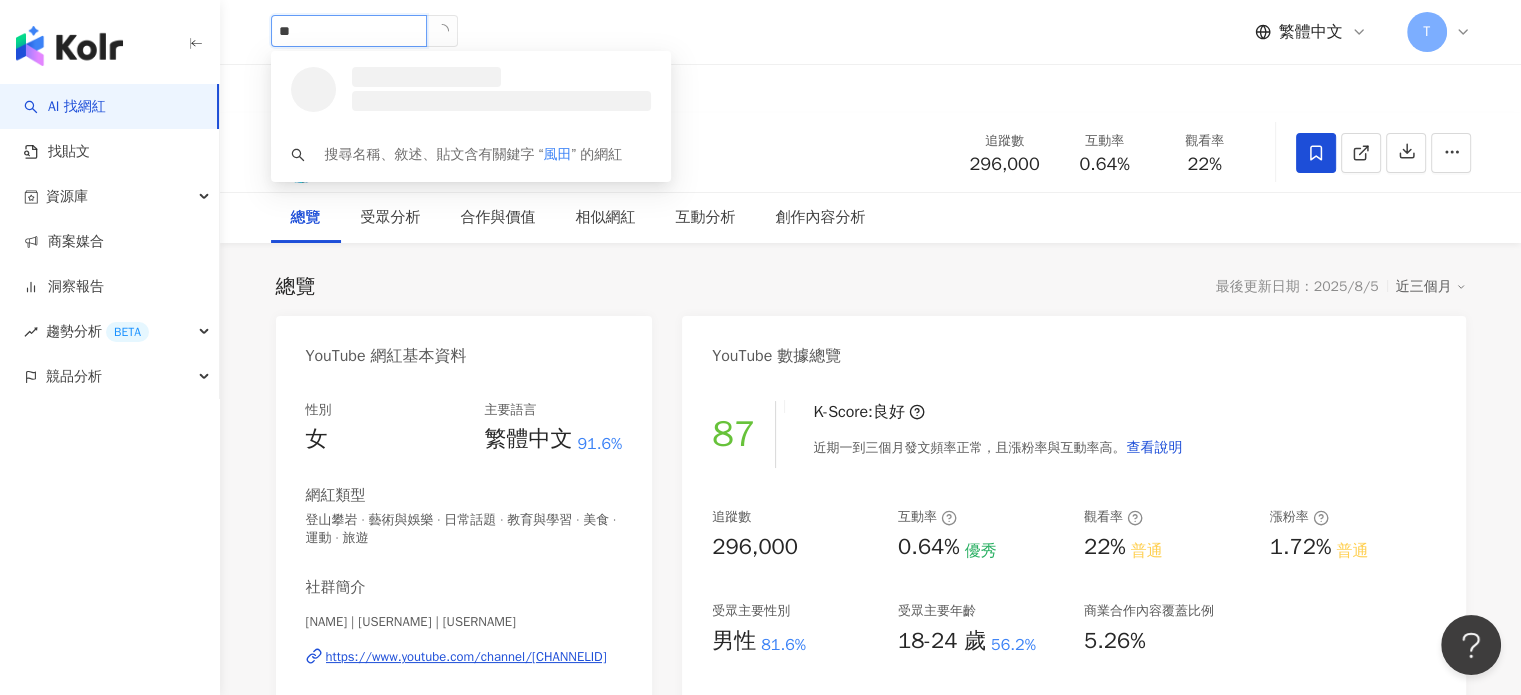 type on "**" 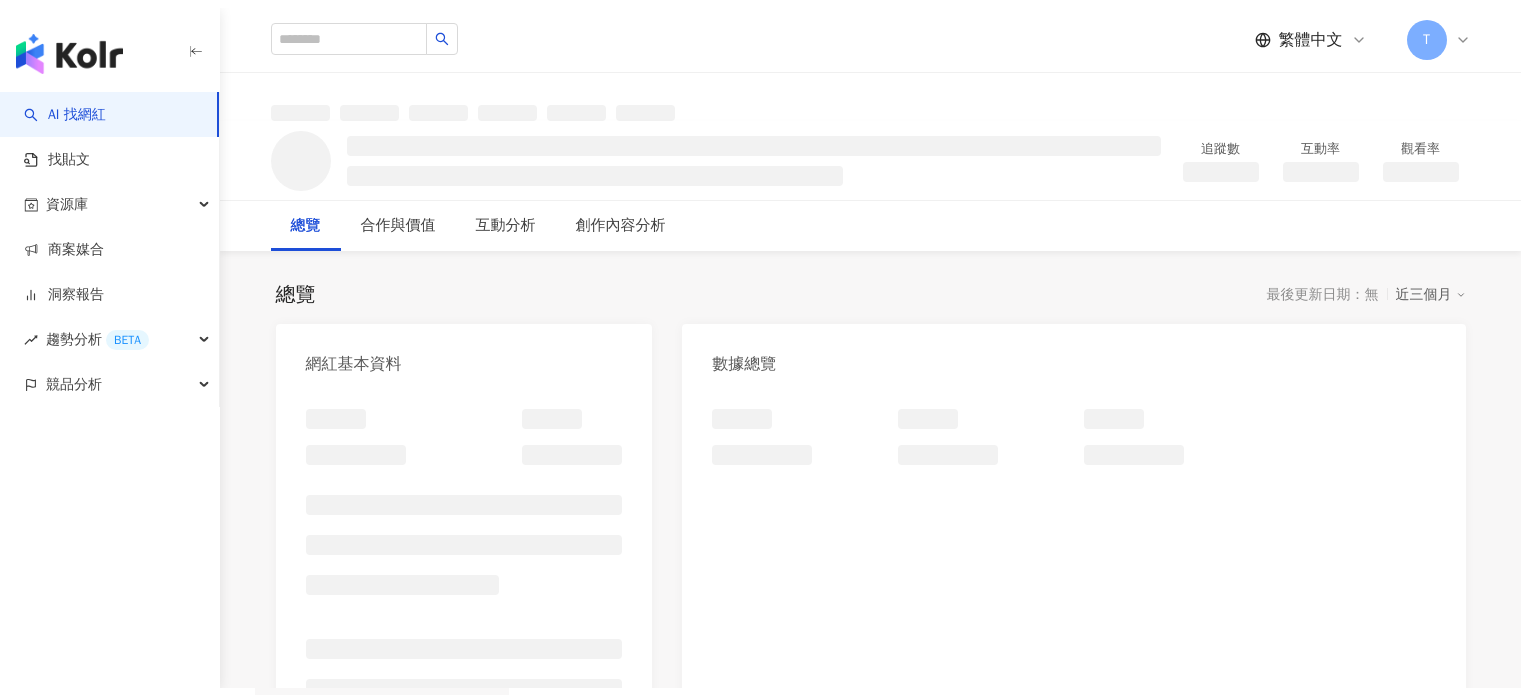 scroll, scrollTop: 0, scrollLeft: 0, axis: both 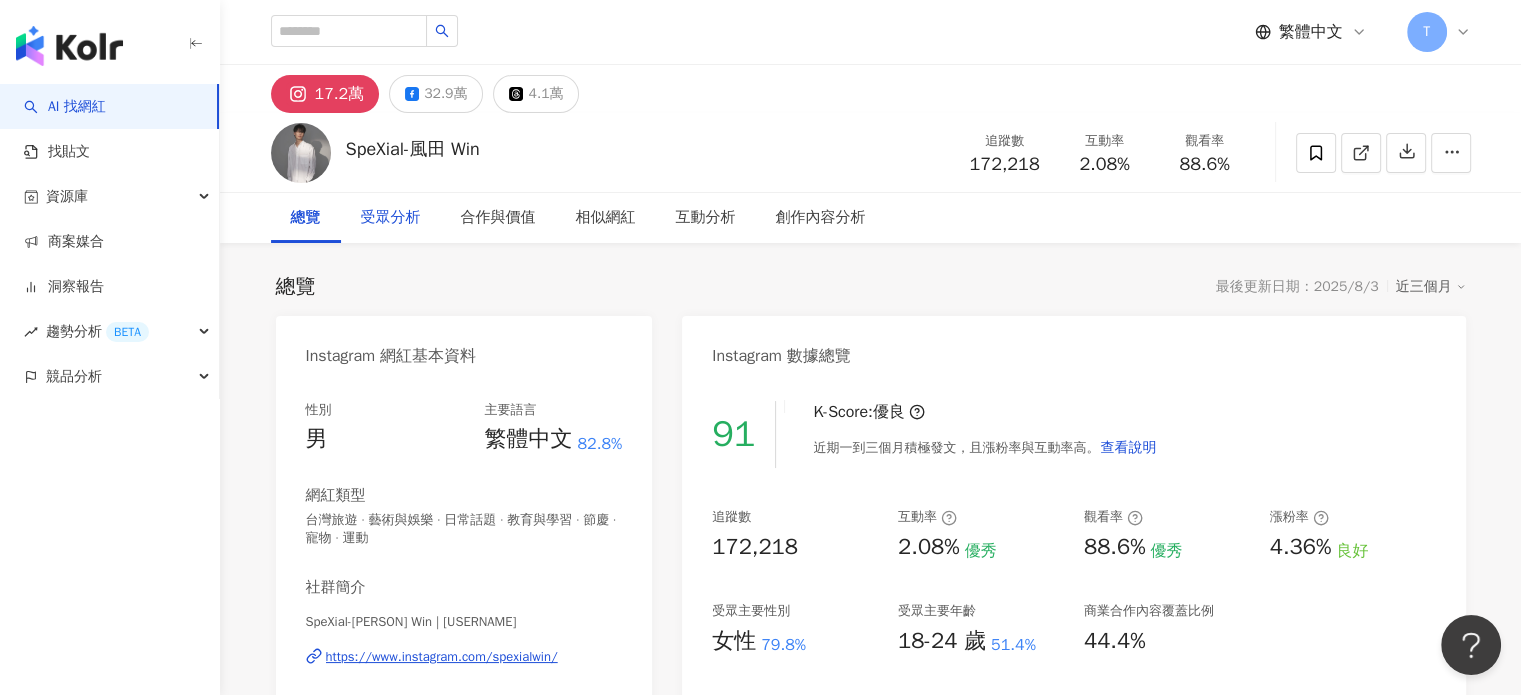 click on "受眾分析" at bounding box center (391, 218) 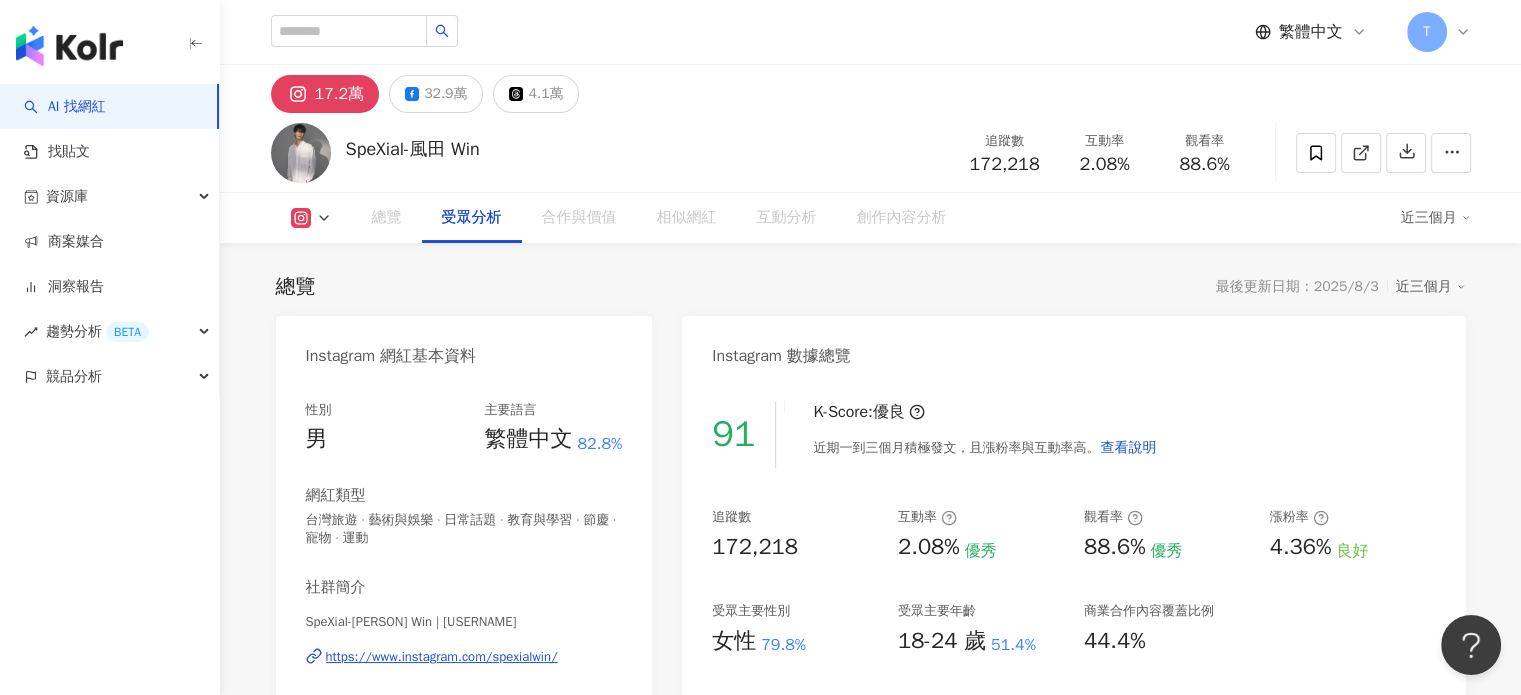 scroll, scrollTop: 1690, scrollLeft: 0, axis: vertical 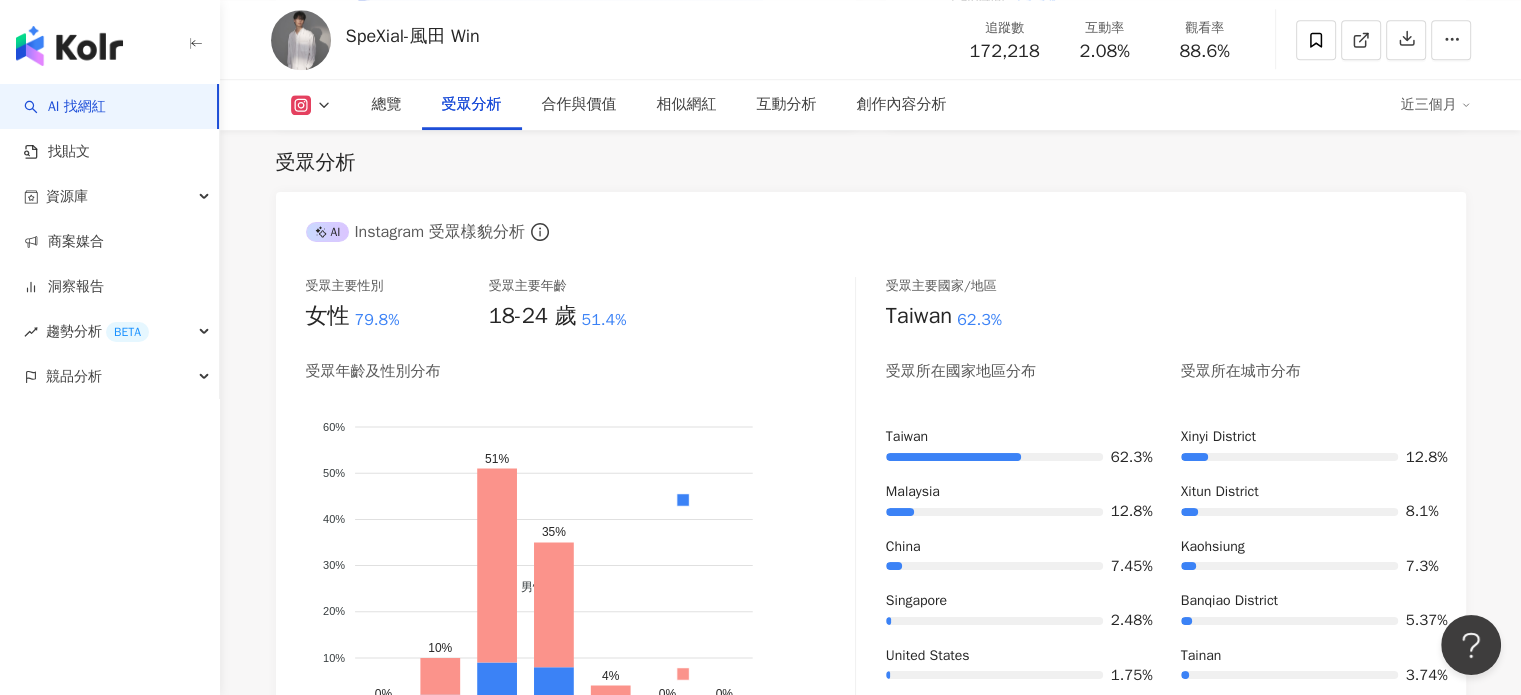 click 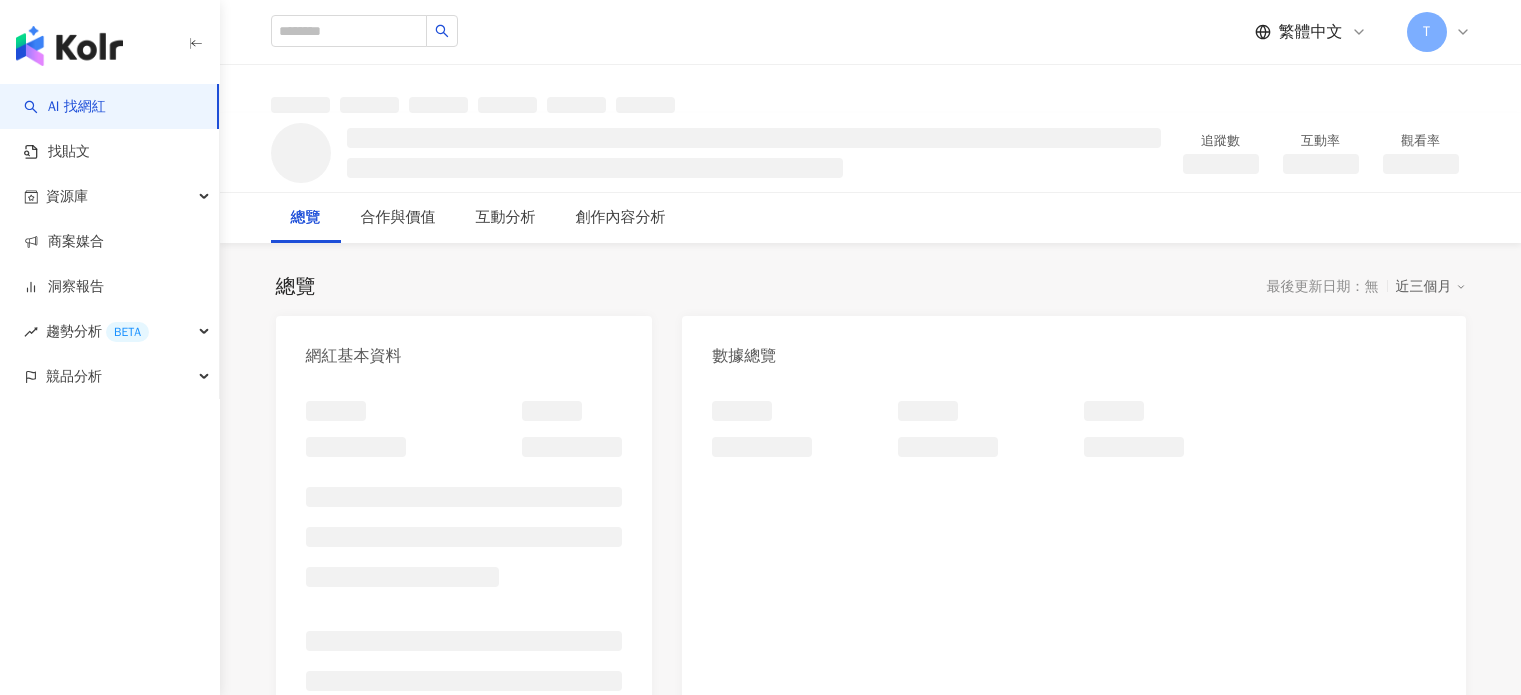 scroll, scrollTop: 0, scrollLeft: 0, axis: both 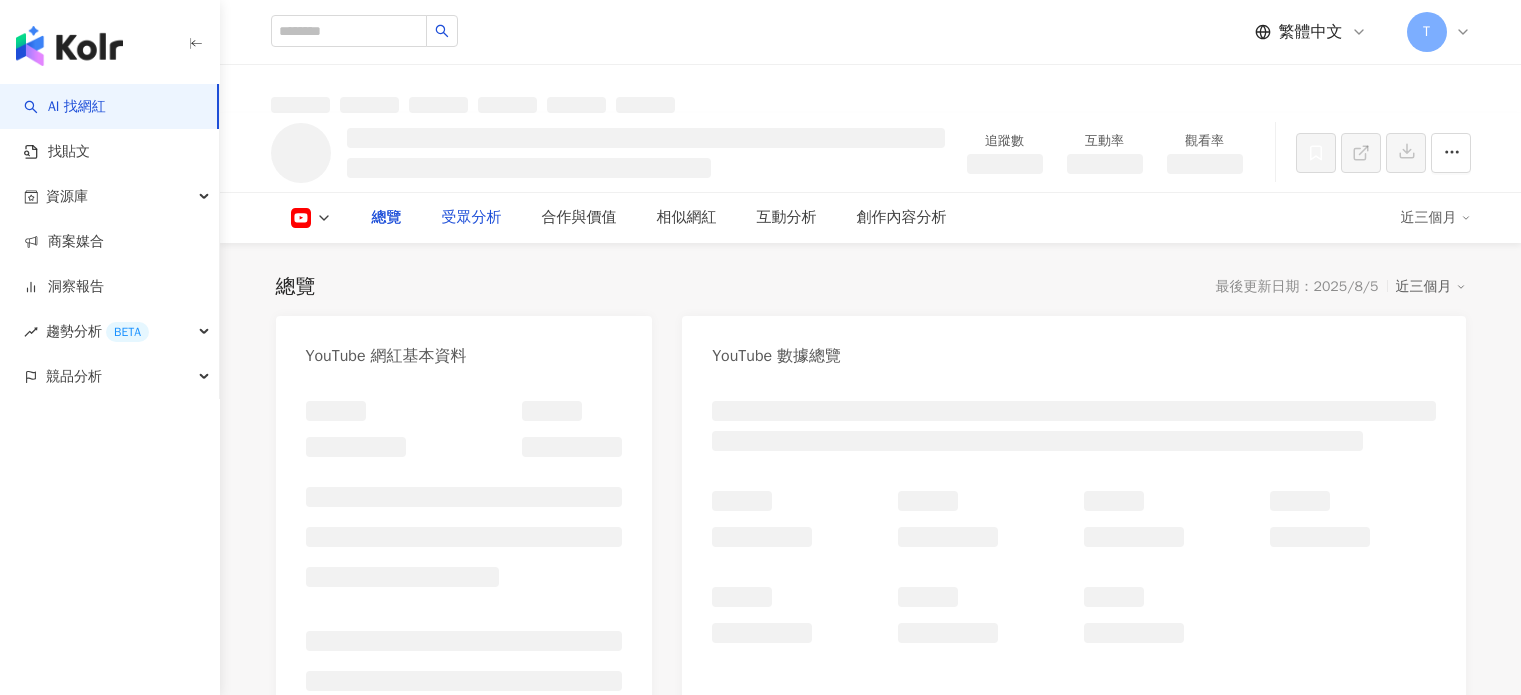 click on "受眾分析" at bounding box center [472, 218] 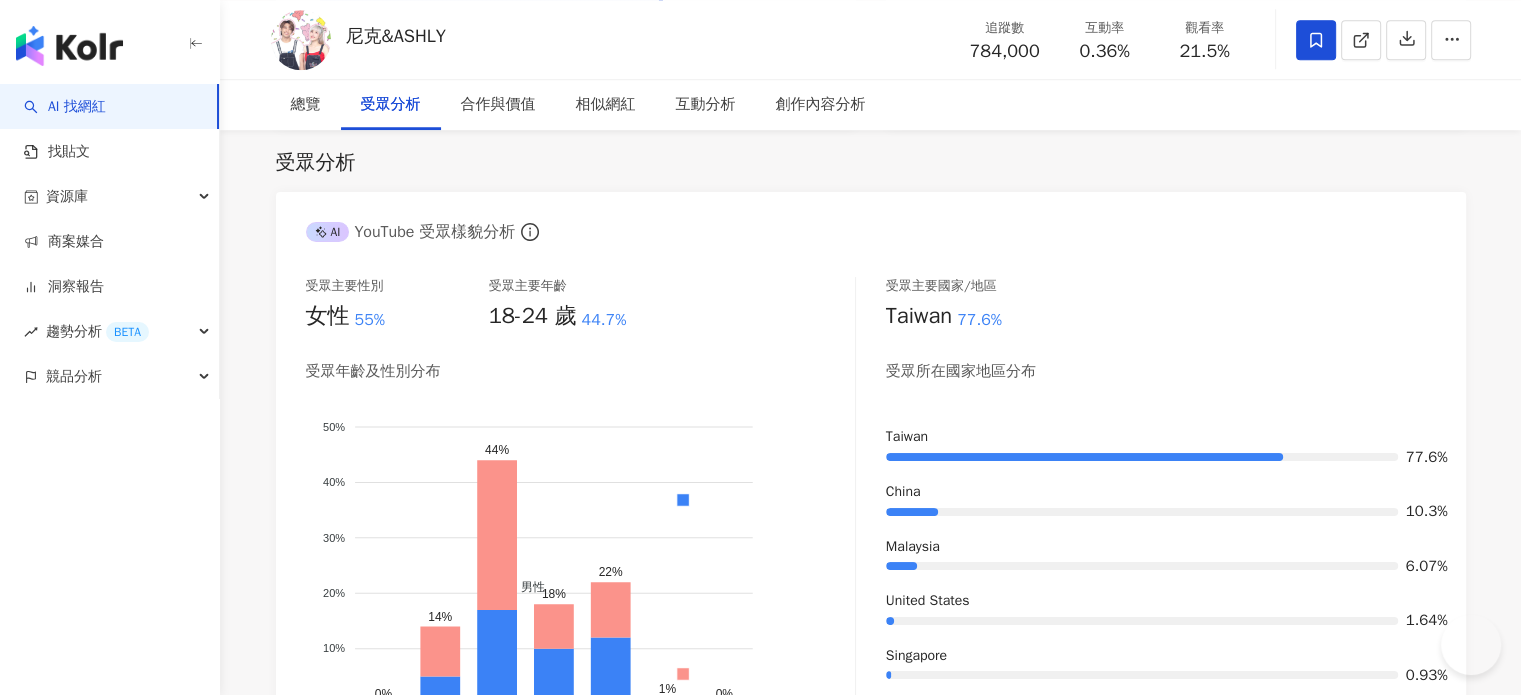 scroll, scrollTop: 1717, scrollLeft: 0, axis: vertical 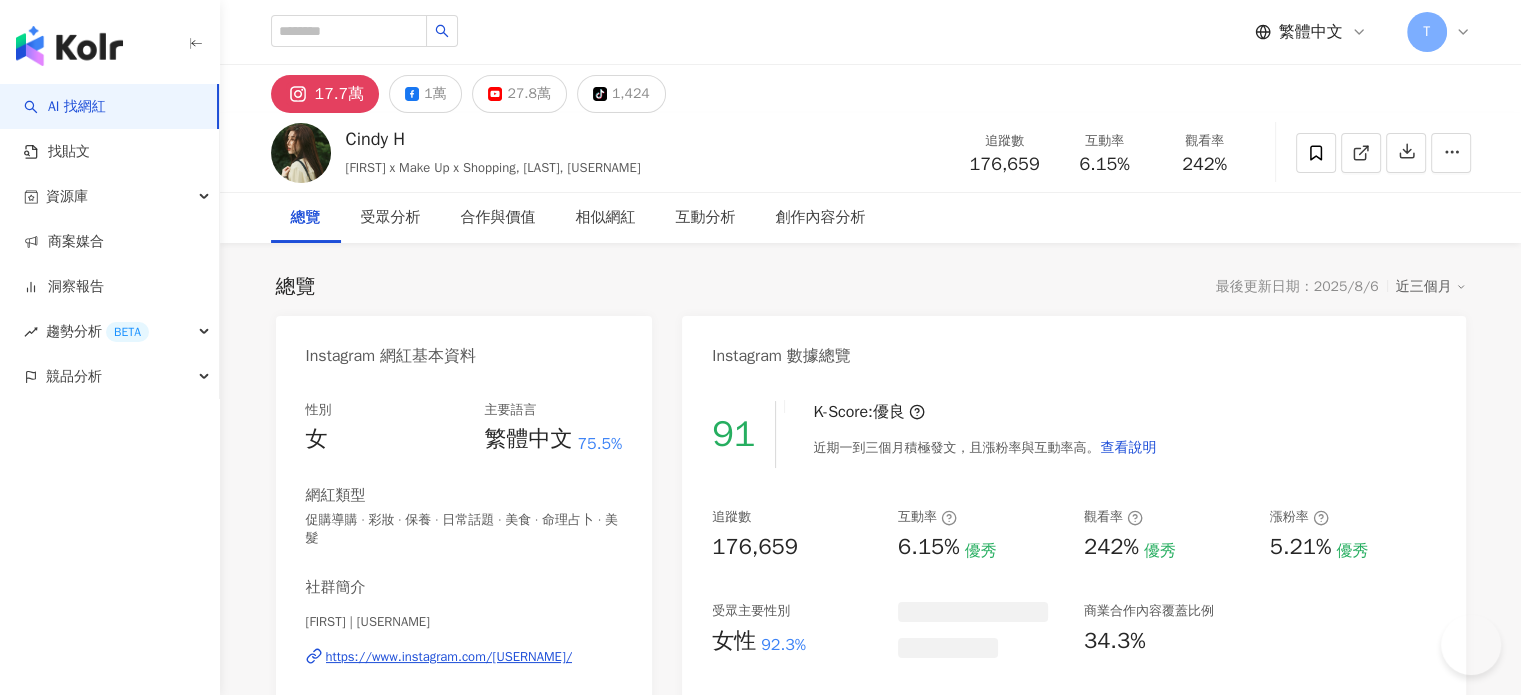 click on "27.8萬" at bounding box center (528, 94) 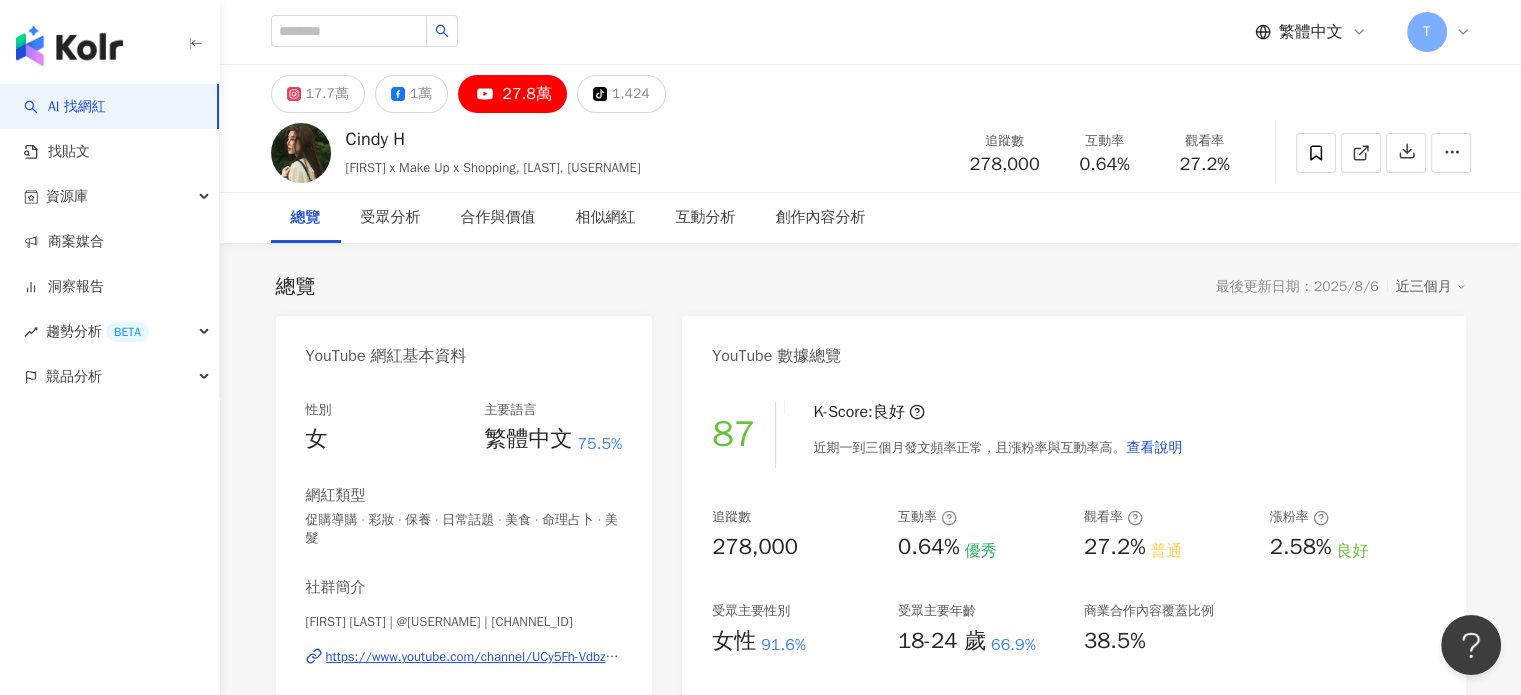 click on "27.8萬" at bounding box center [527, 94] 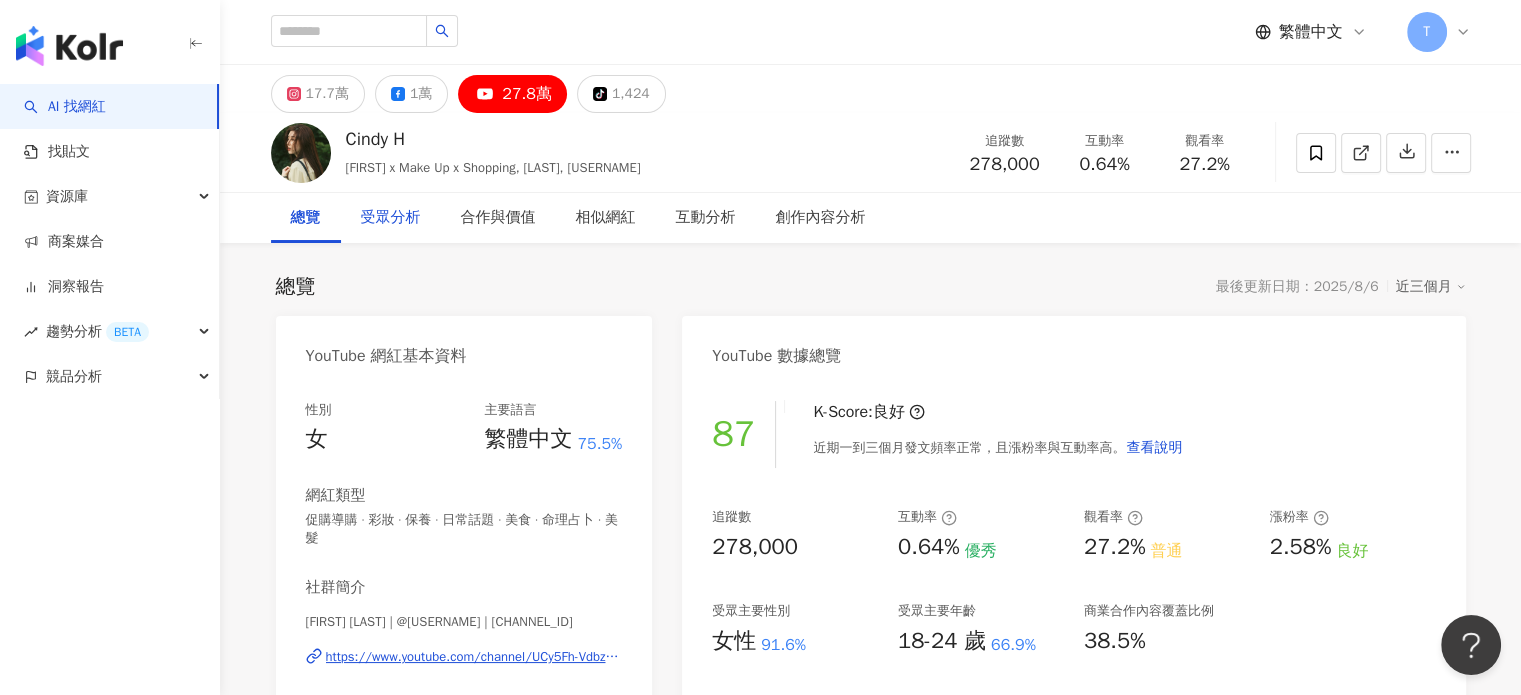 click on "受眾分析" at bounding box center (391, 218) 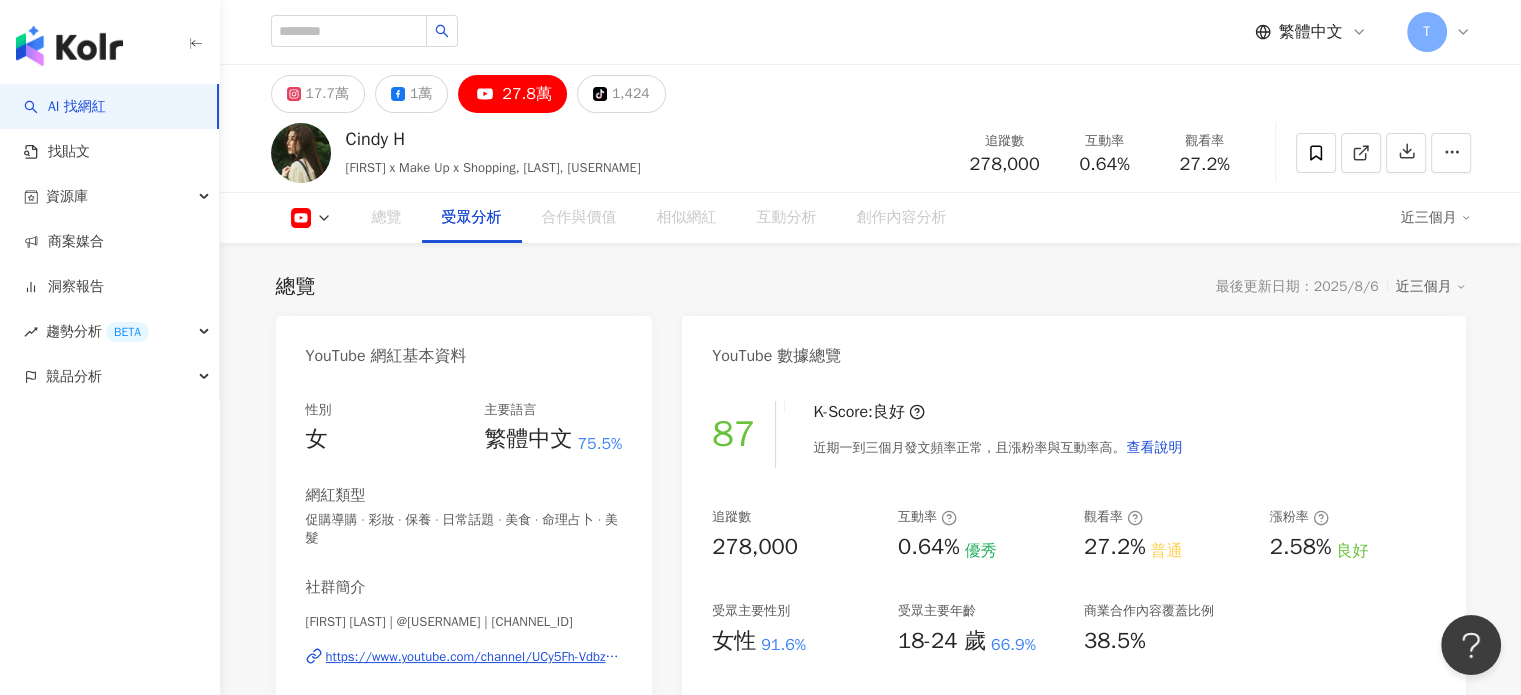 scroll, scrollTop: 0, scrollLeft: 0, axis: both 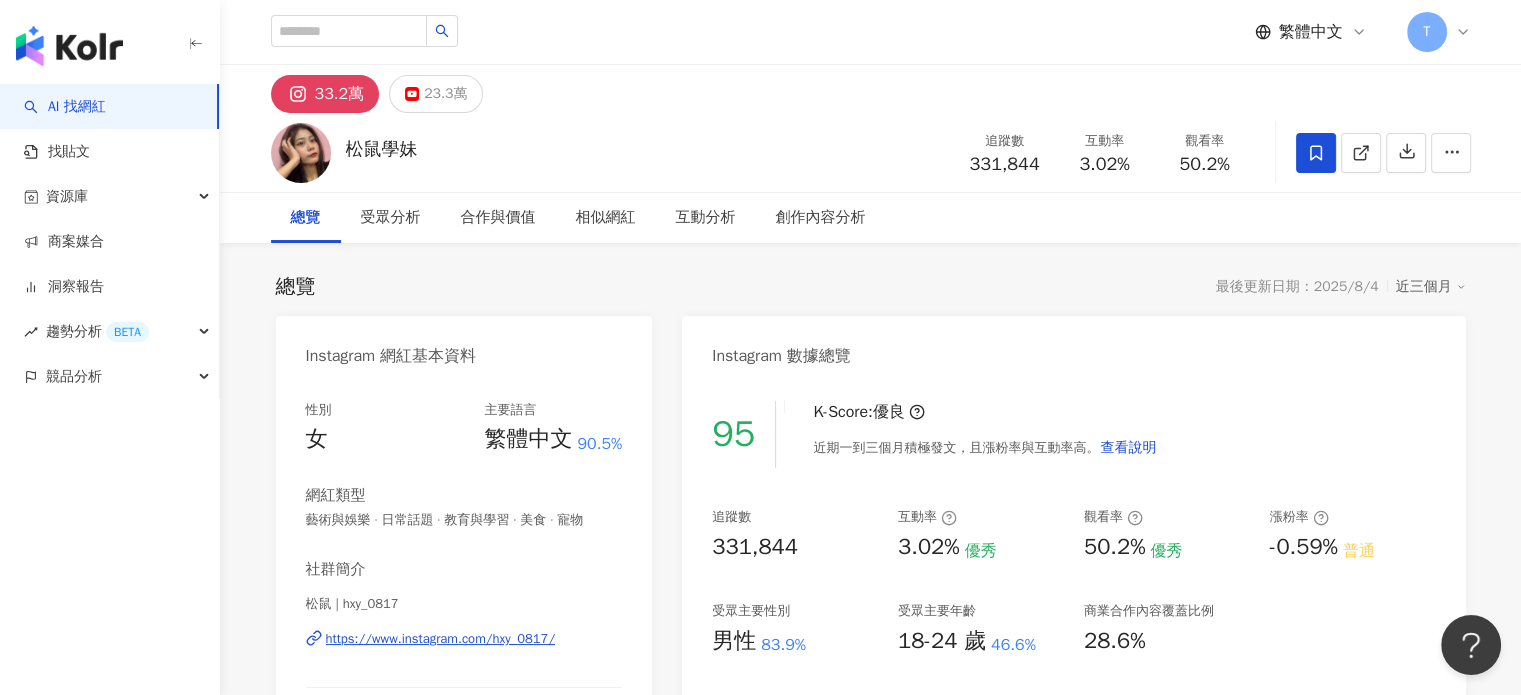 click on "松鼠學妹 追蹤數 331,844 互動率 3.02% 觀看率 50.2%" at bounding box center (871, 152) 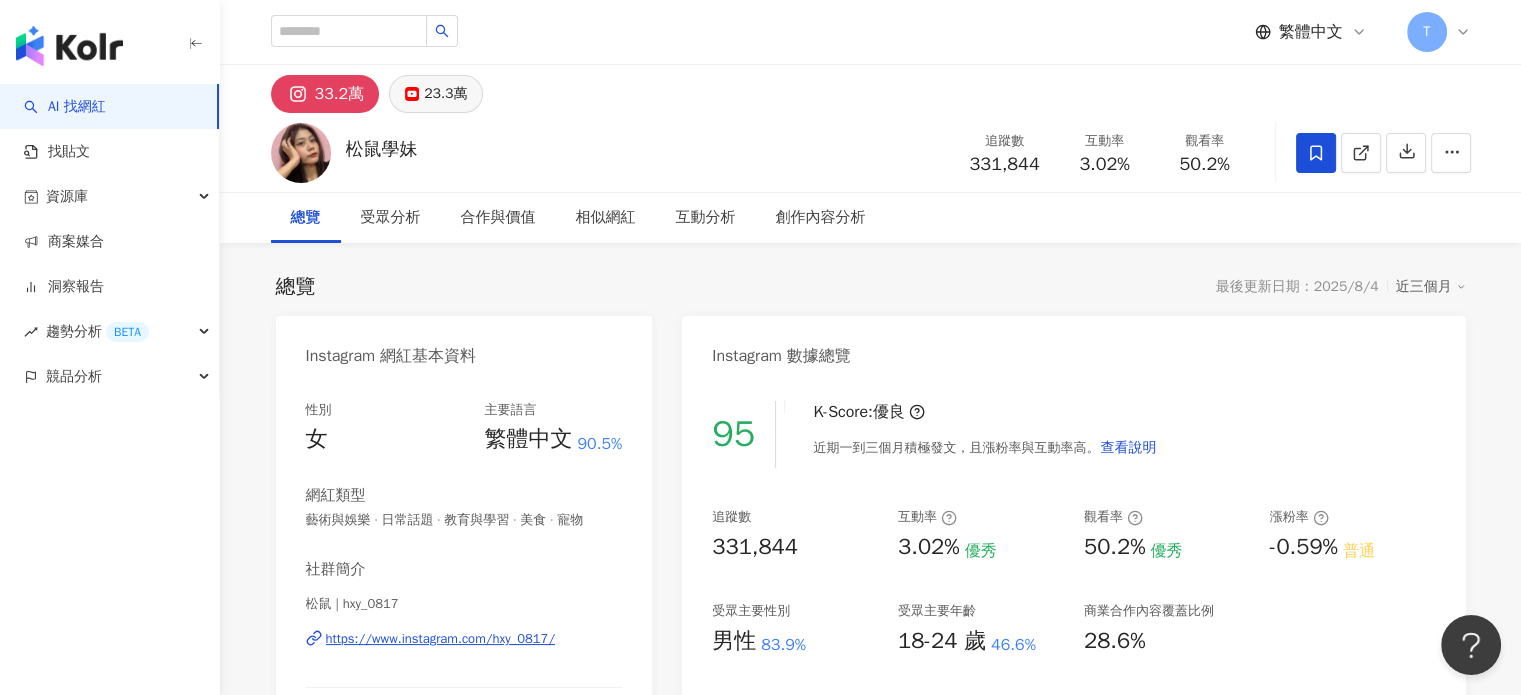 click on "23.3萬" at bounding box center [445, 94] 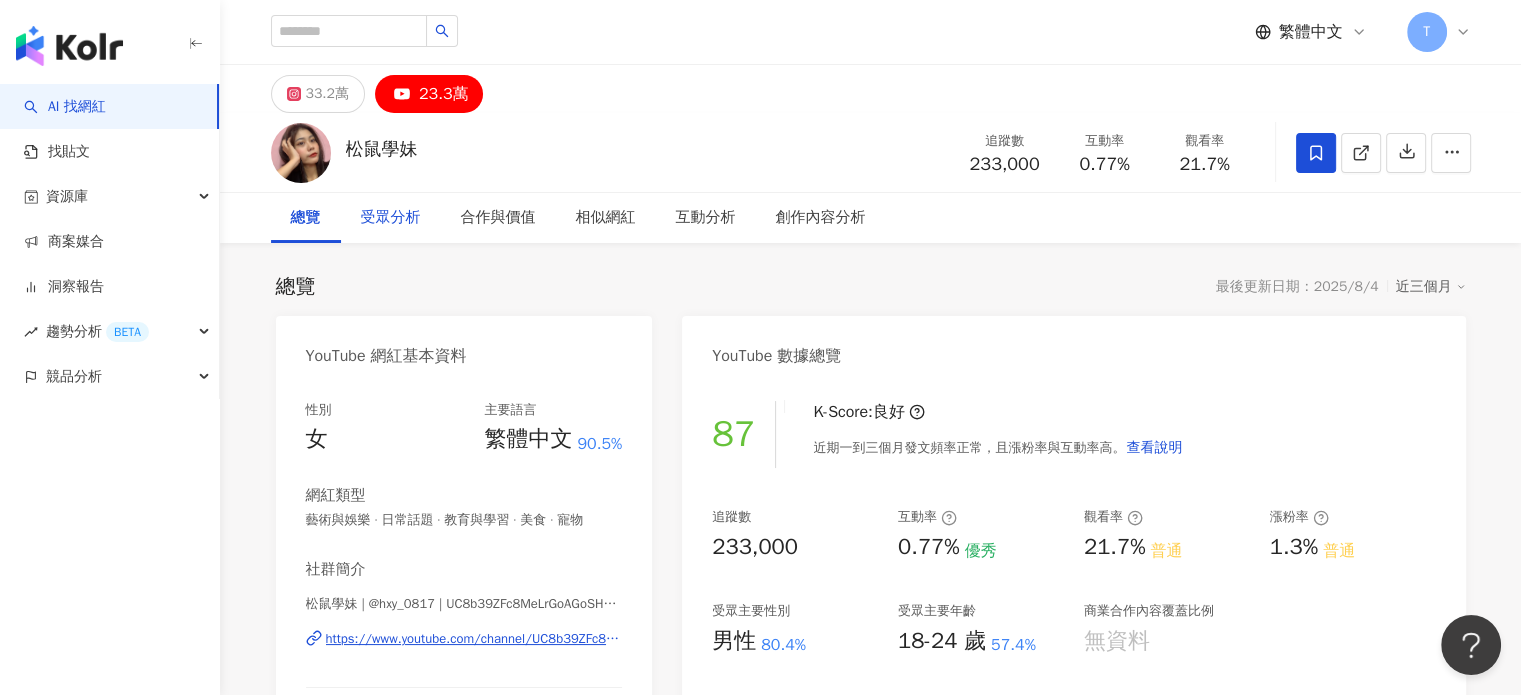 click on "受眾分析" at bounding box center (391, 218) 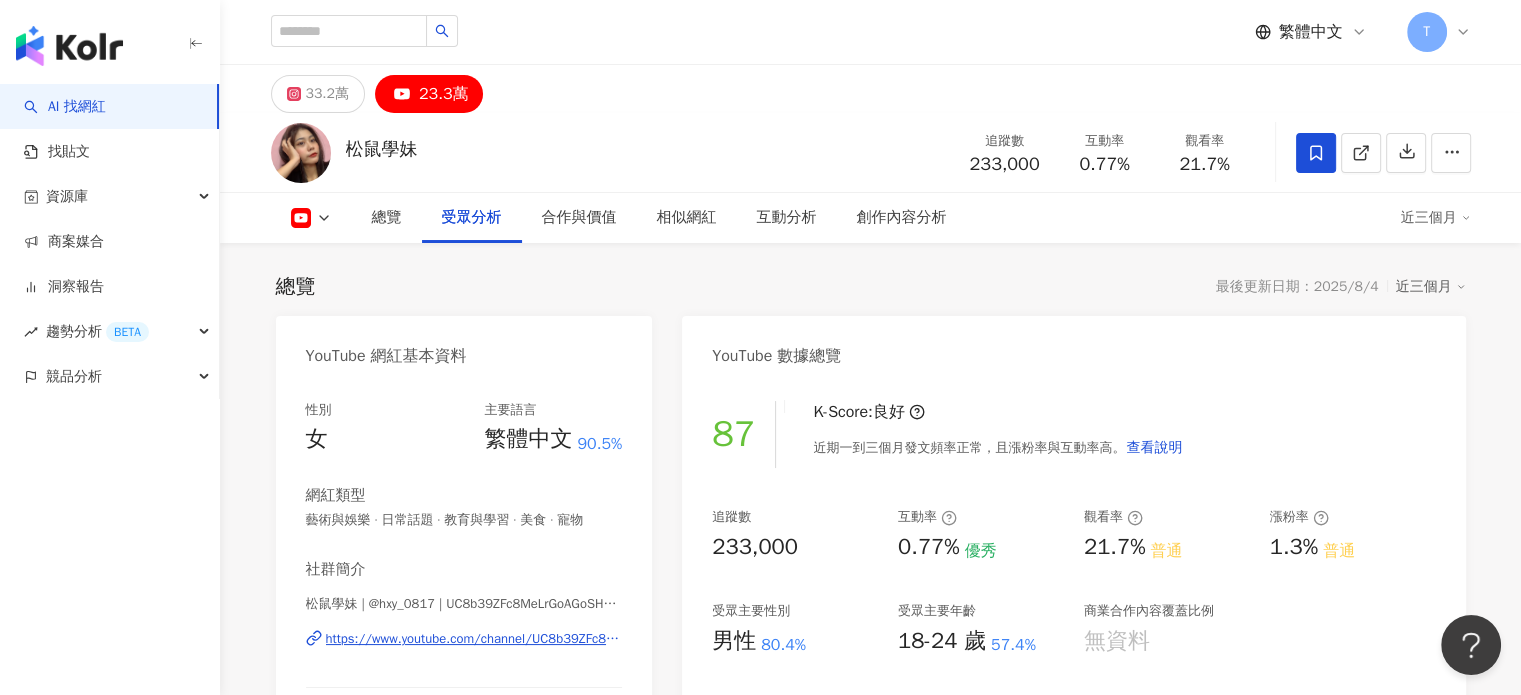 scroll, scrollTop: 1708, scrollLeft: 0, axis: vertical 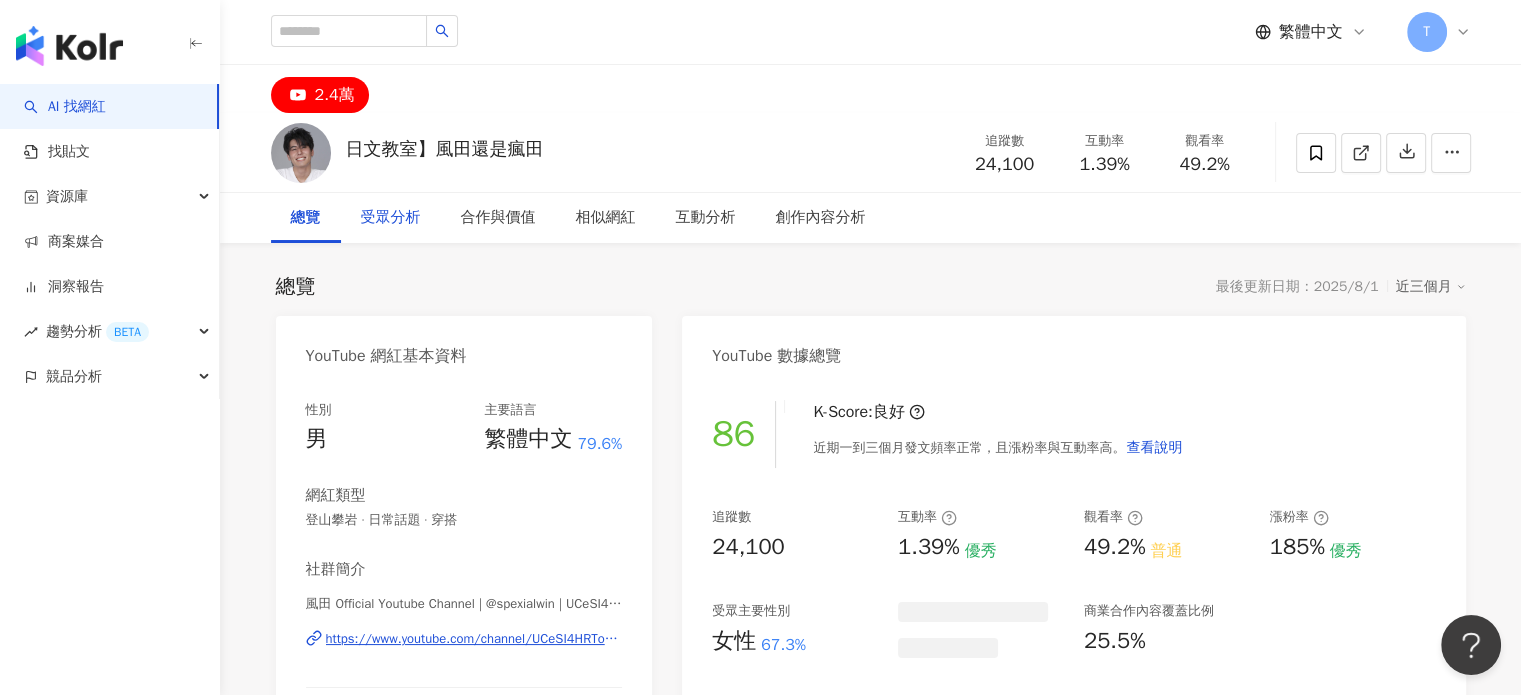 click on "受眾分析" at bounding box center (391, 218) 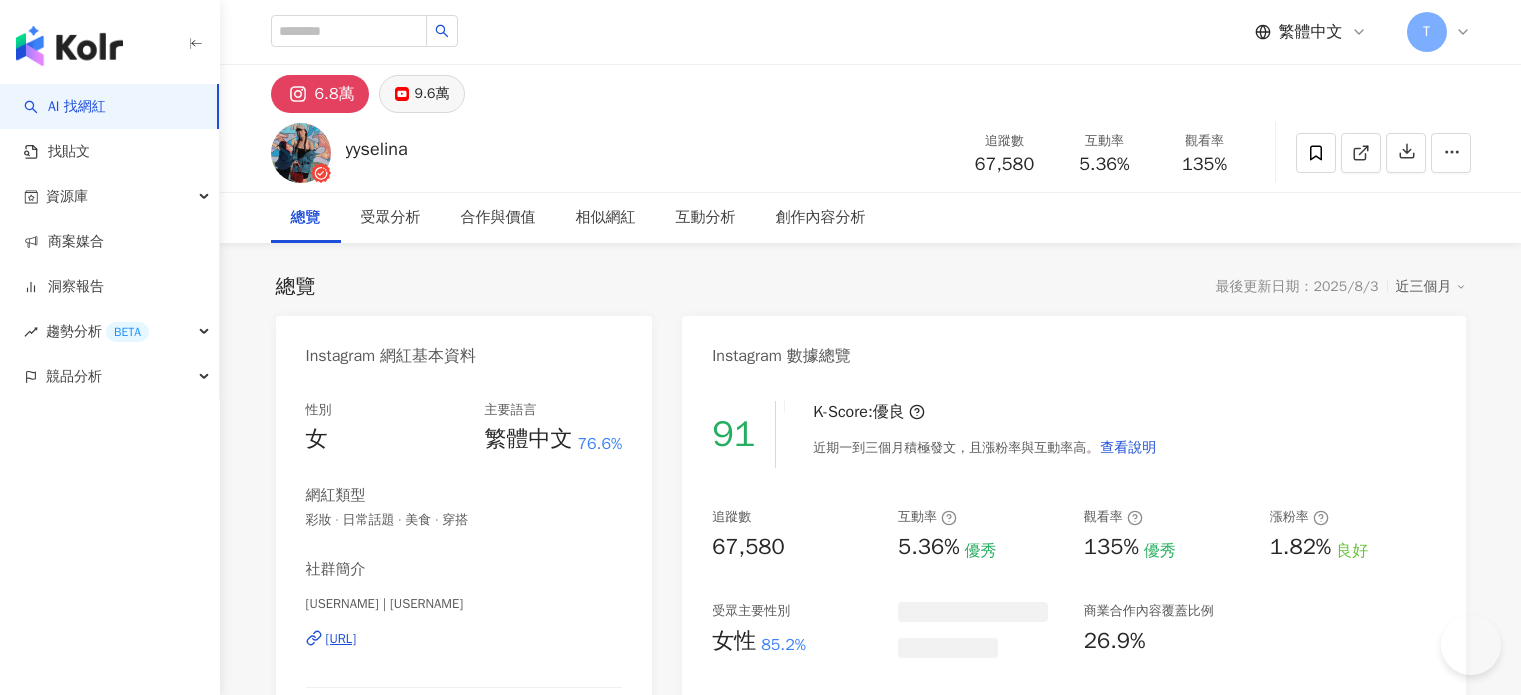 click on "9.6萬" at bounding box center (431, 94) 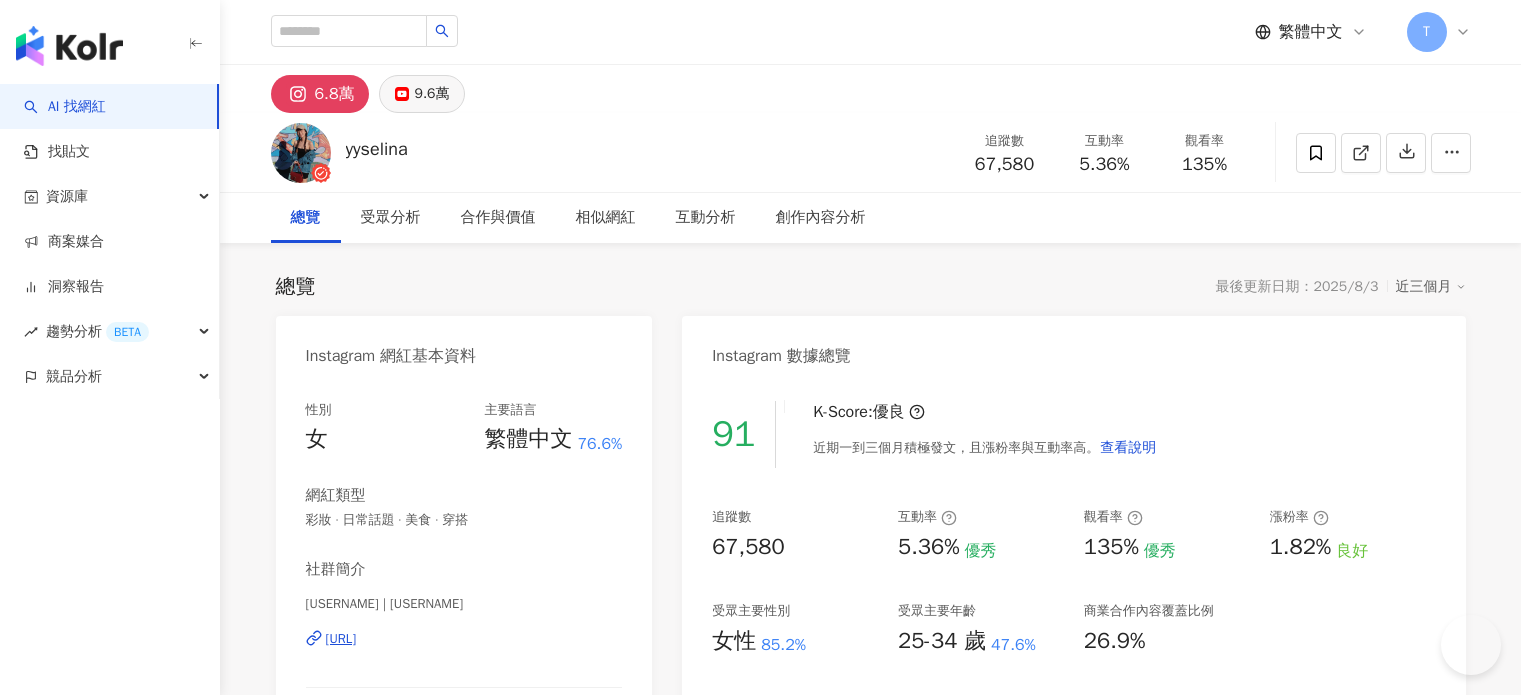 scroll, scrollTop: 0, scrollLeft: 0, axis: both 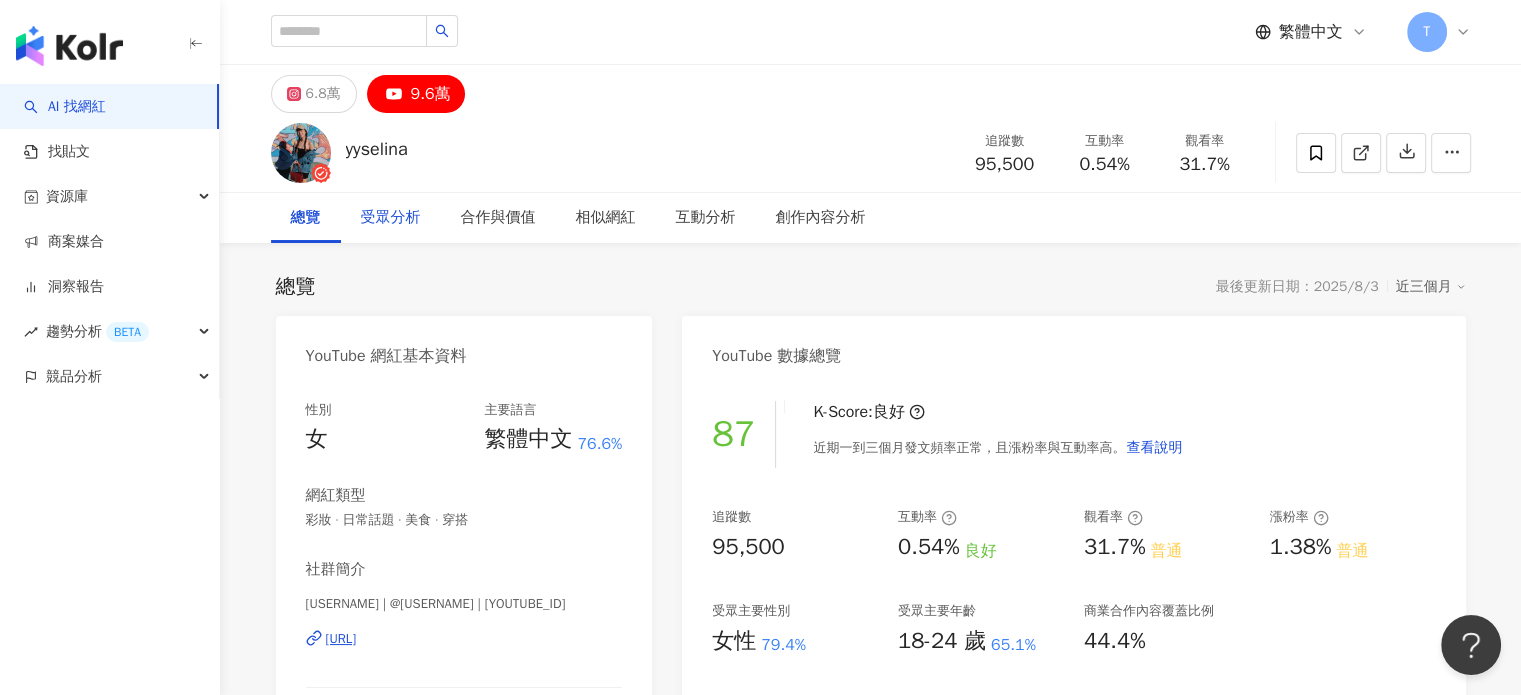 click on "受眾分析" at bounding box center [391, 218] 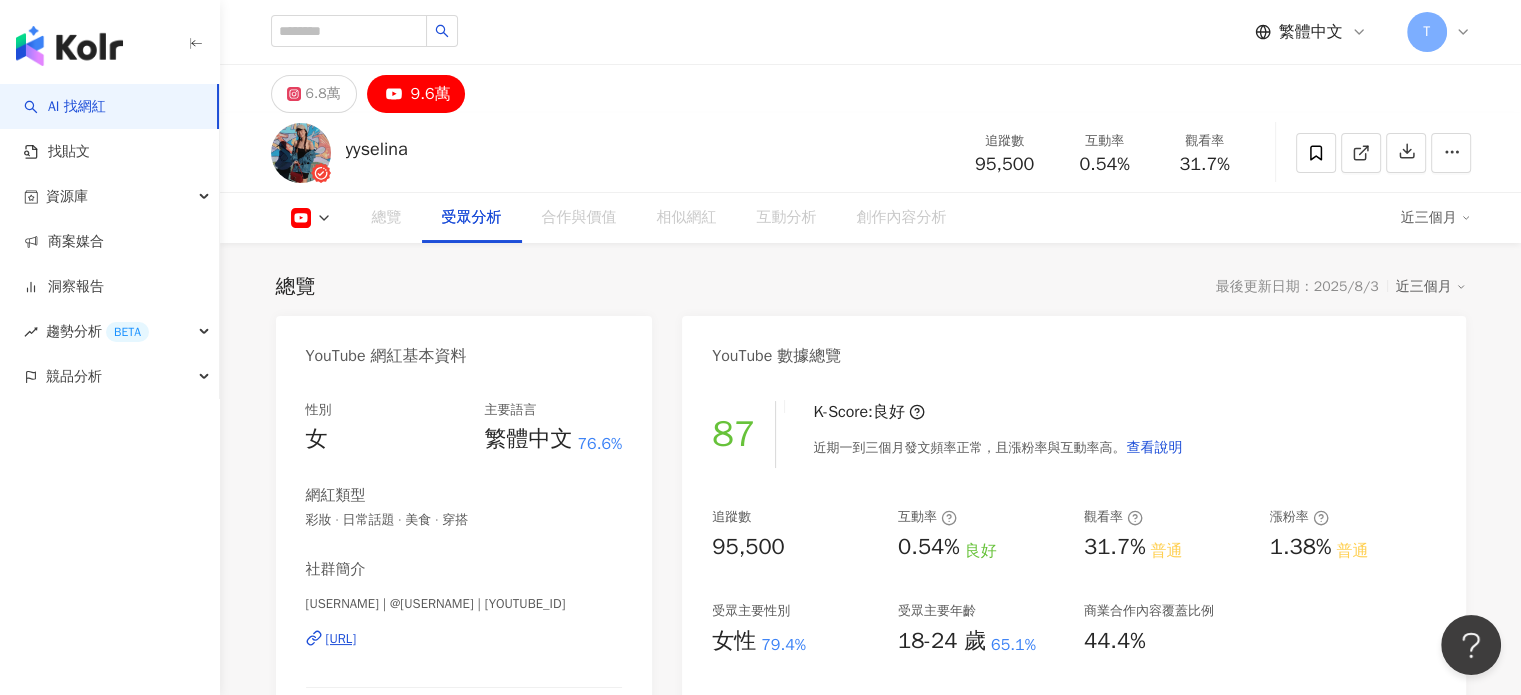 scroll, scrollTop: 1662, scrollLeft: 0, axis: vertical 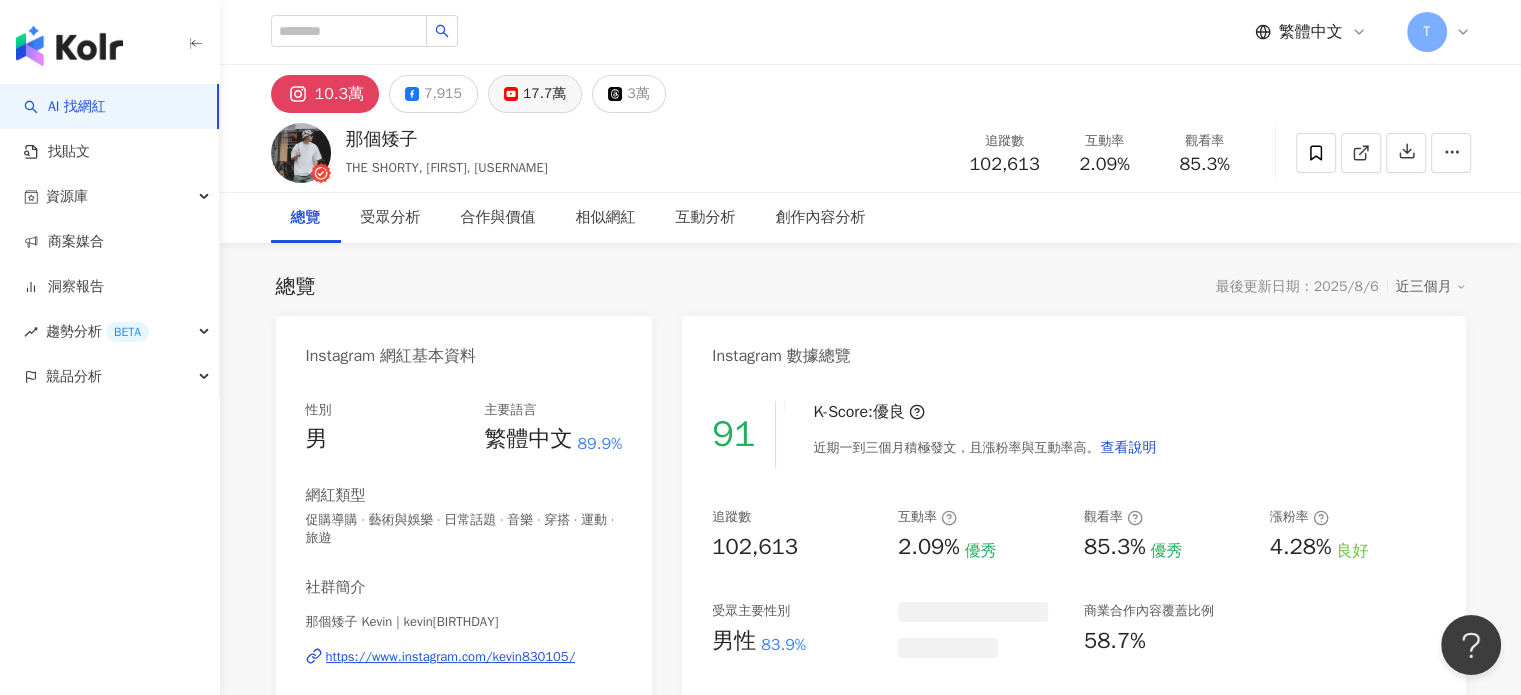 click on "17.7萬" at bounding box center (544, 94) 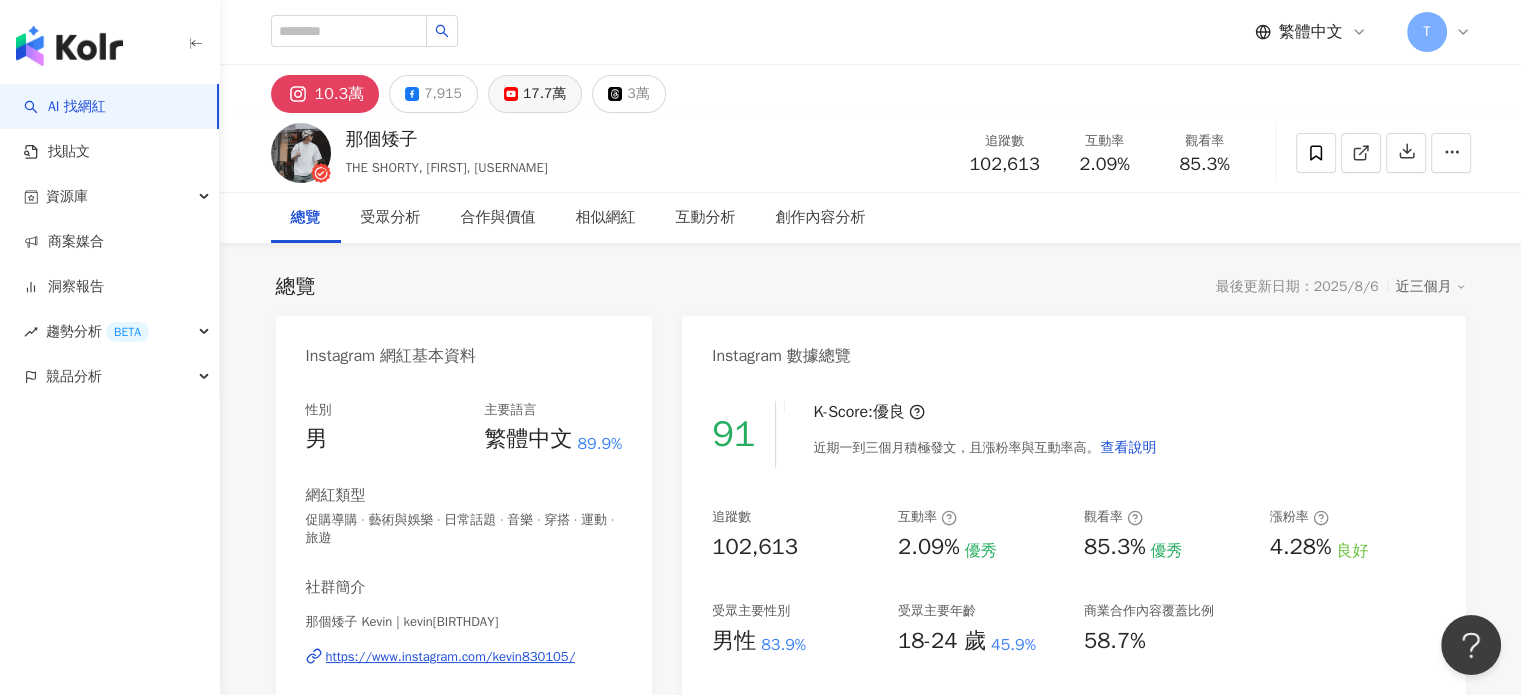click on "17.7萬" at bounding box center (544, 94) 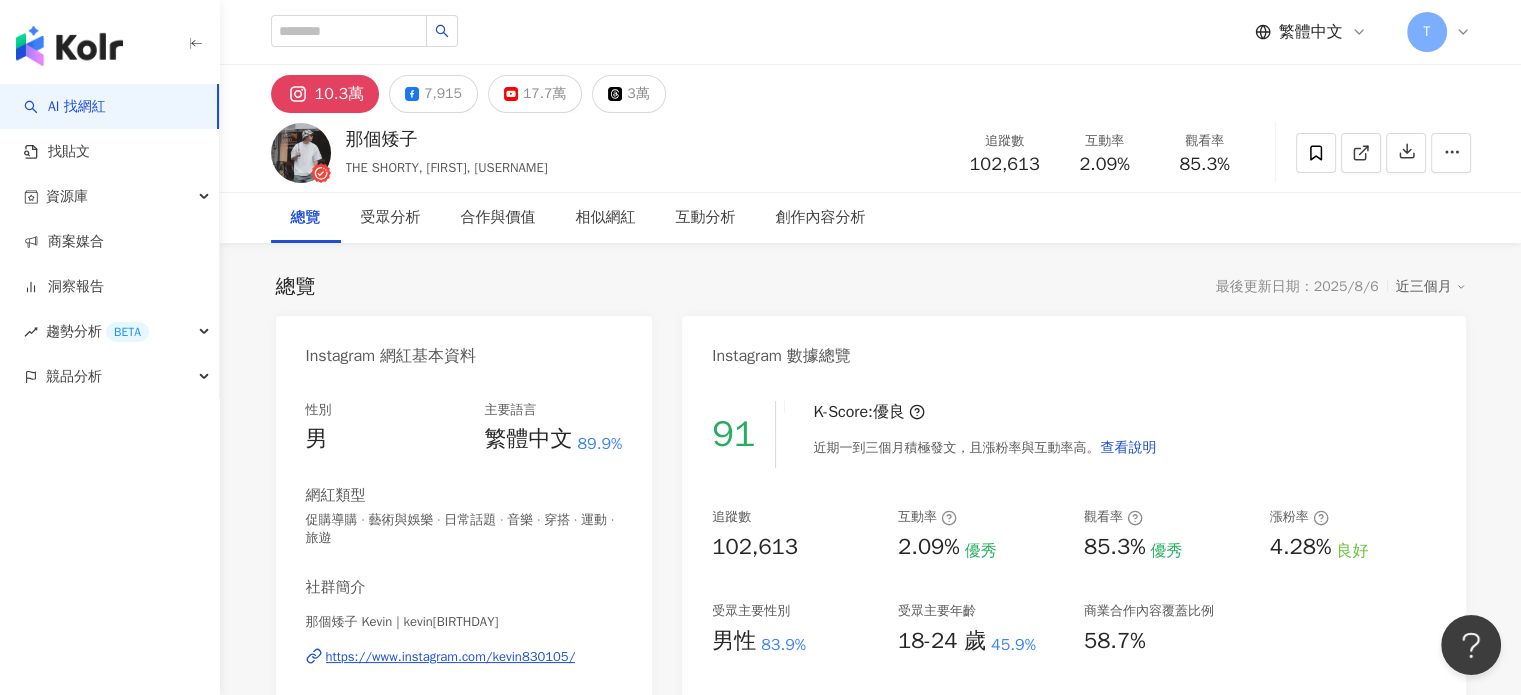 click on "17.7萬" at bounding box center [544, 94] 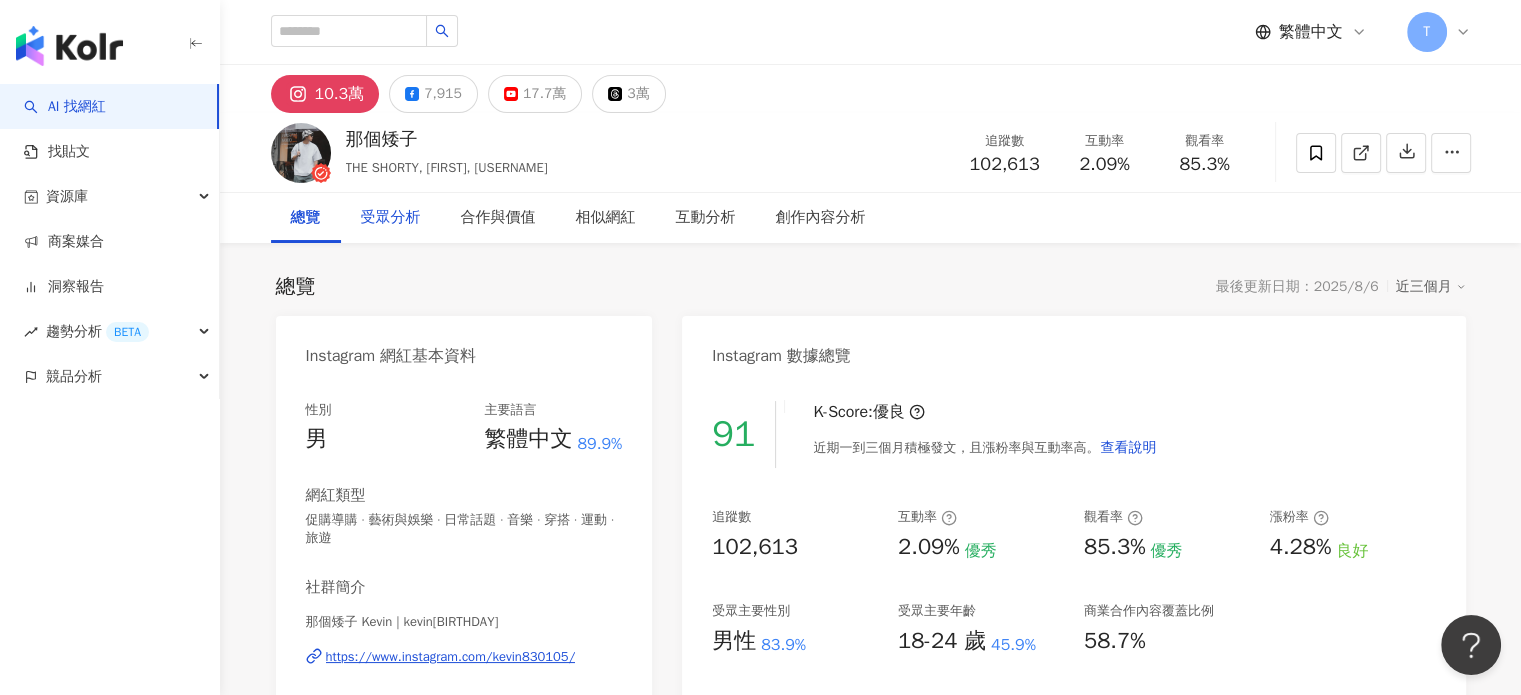 click on "受眾分析" at bounding box center [391, 218] 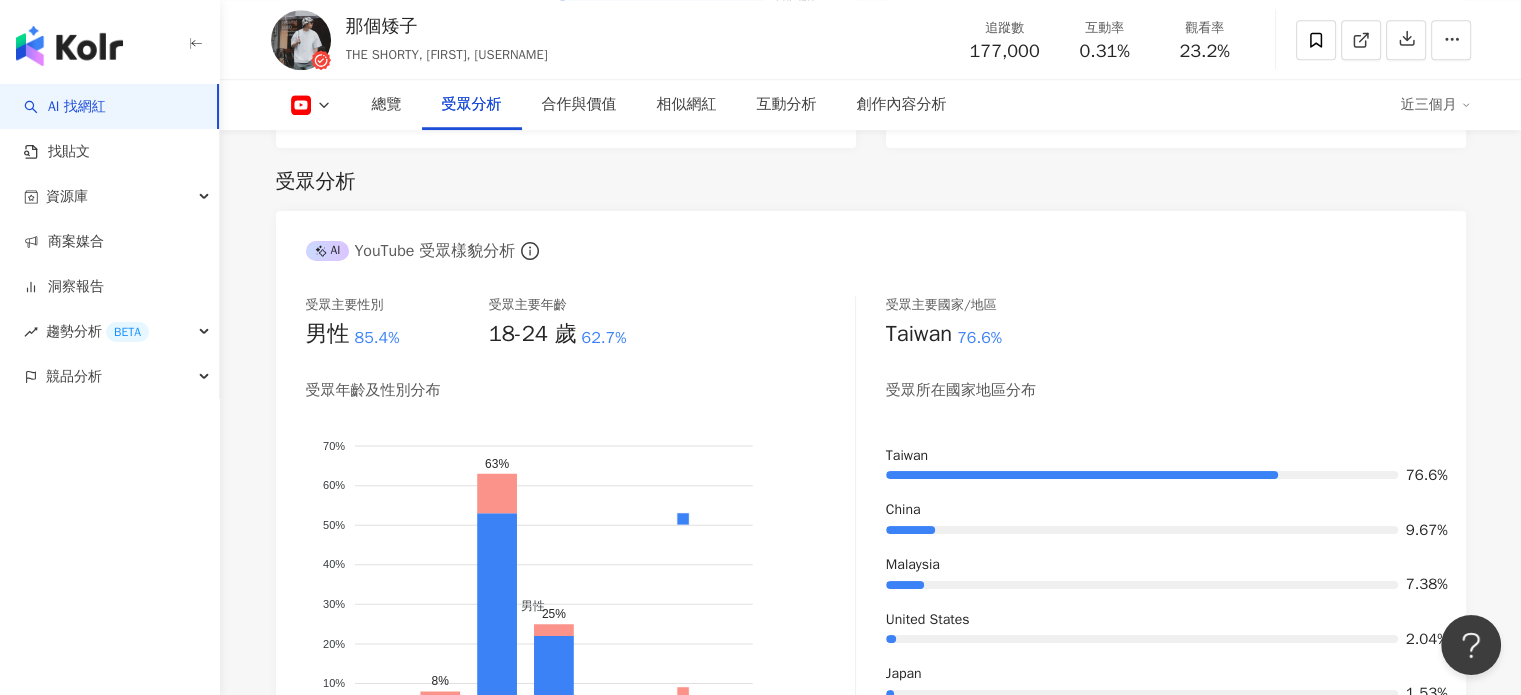 scroll, scrollTop: 1704, scrollLeft: 0, axis: vertical 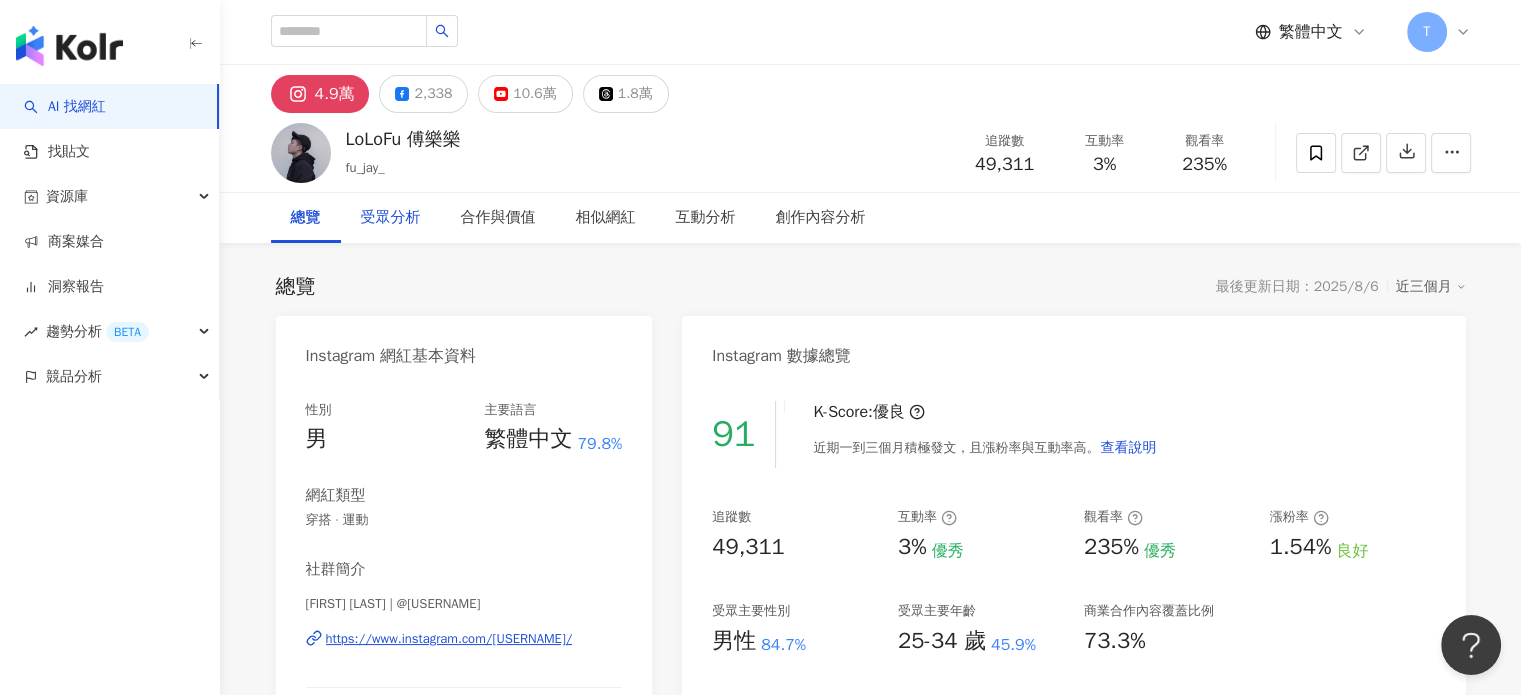 click on "受眾分析" at bounding box center (391, 218) 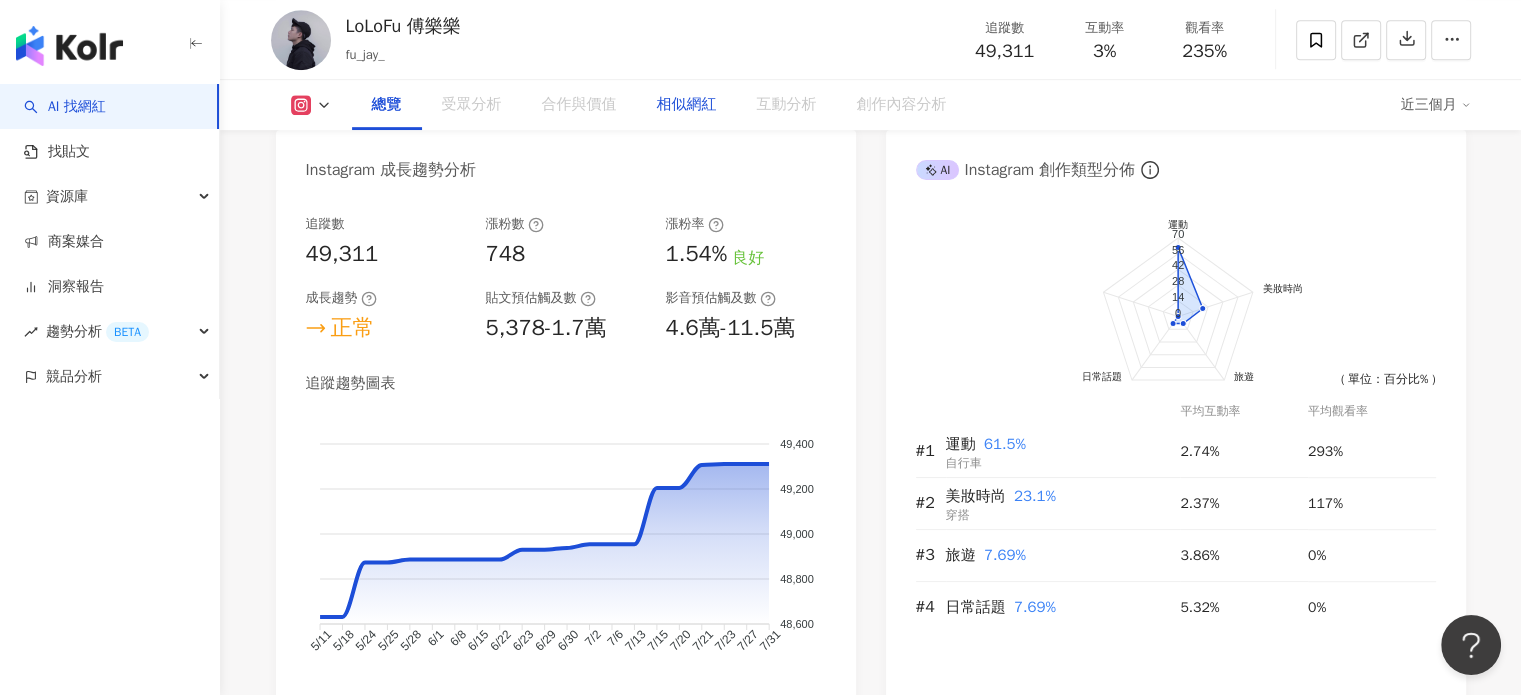 scroll, scrollTop: 0, scrollLeft: 0, axis: both 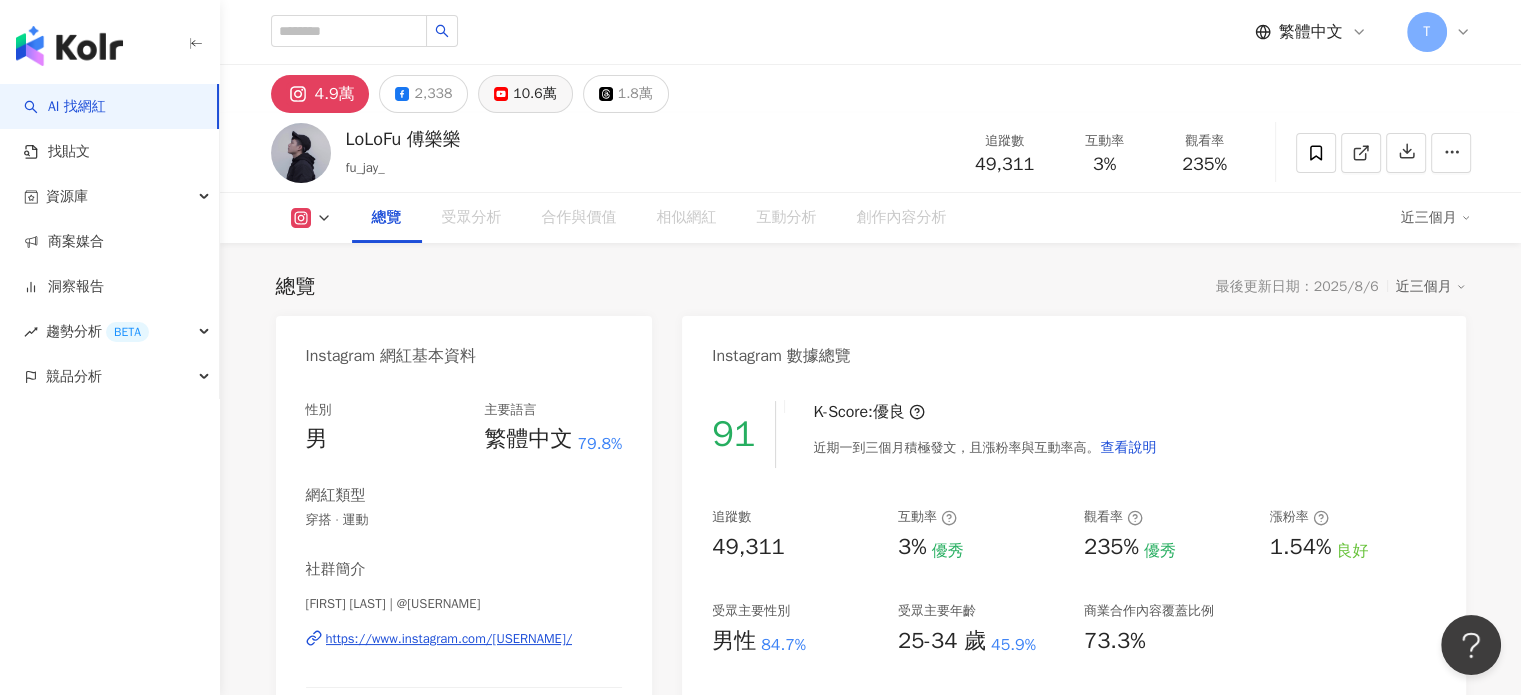 click on "10.6萬" at bounding box center (534, 94) 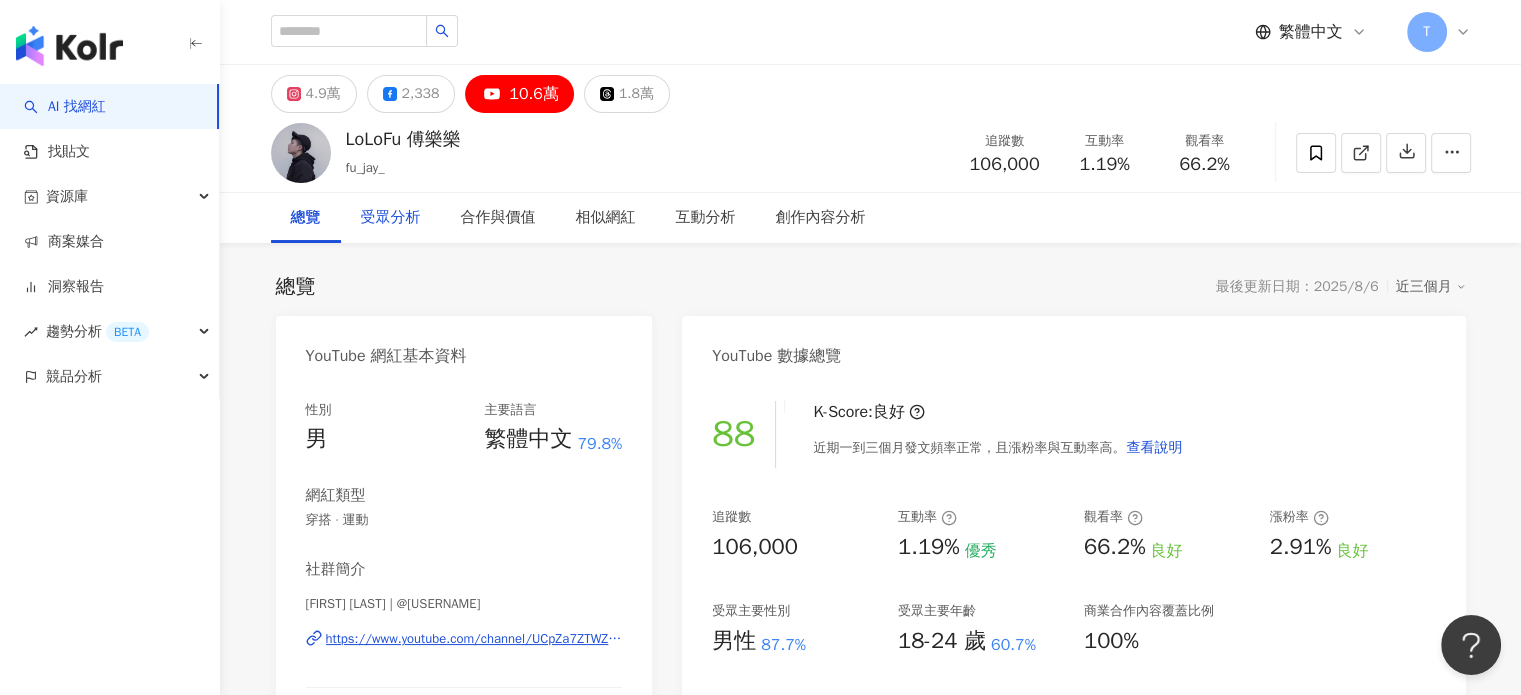 click on "受眾分析" at bounding box center [391, 218] 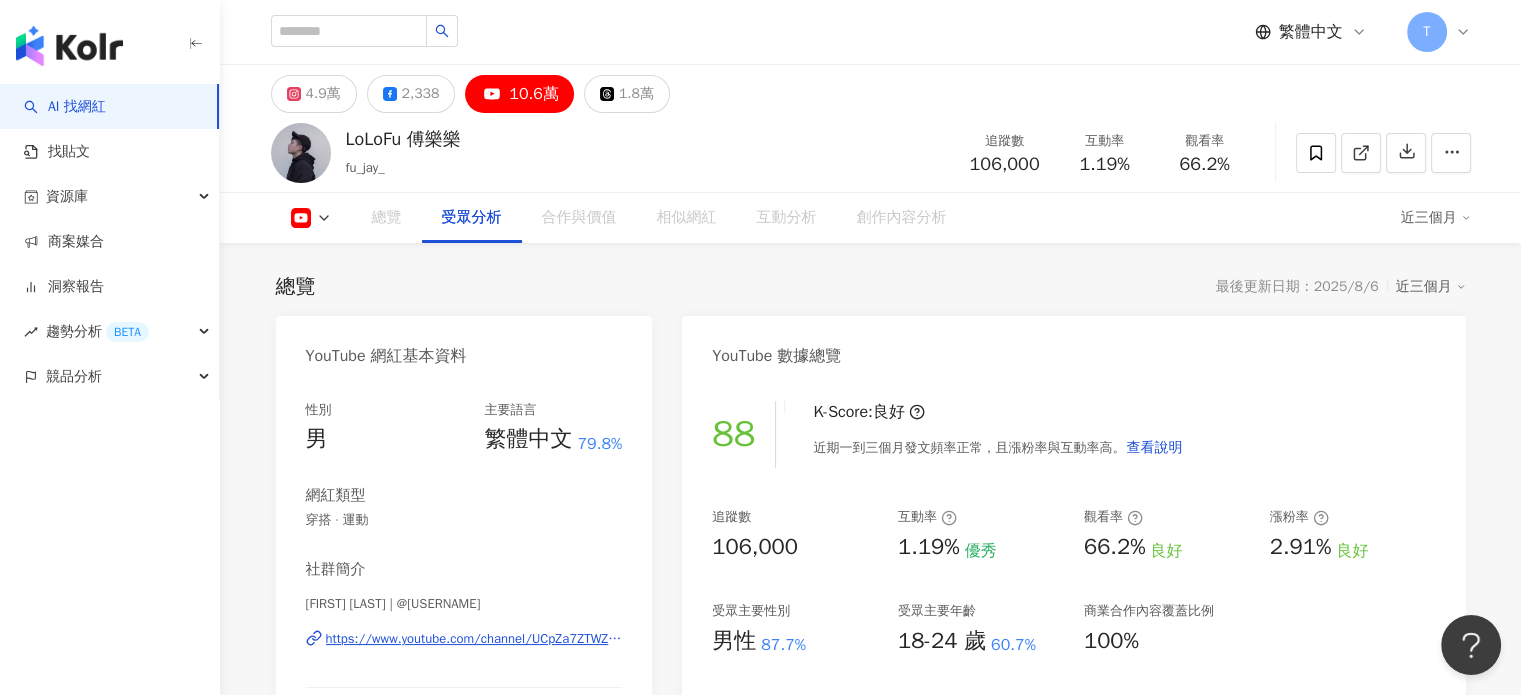 scroll, scrollTop: 1708, scrollLeft: 0, axis: vertical 